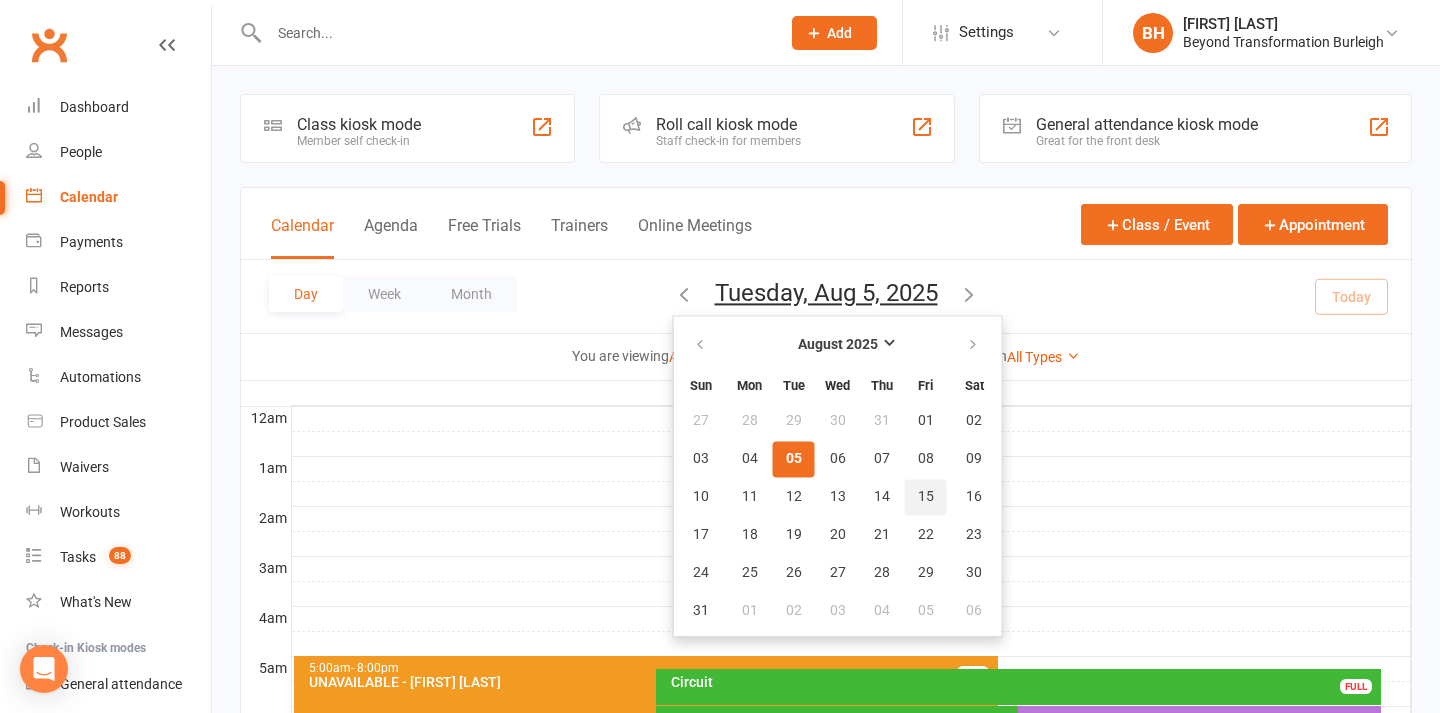 scroll, scrollTop: 0, scrollLeft: 0, axis: both 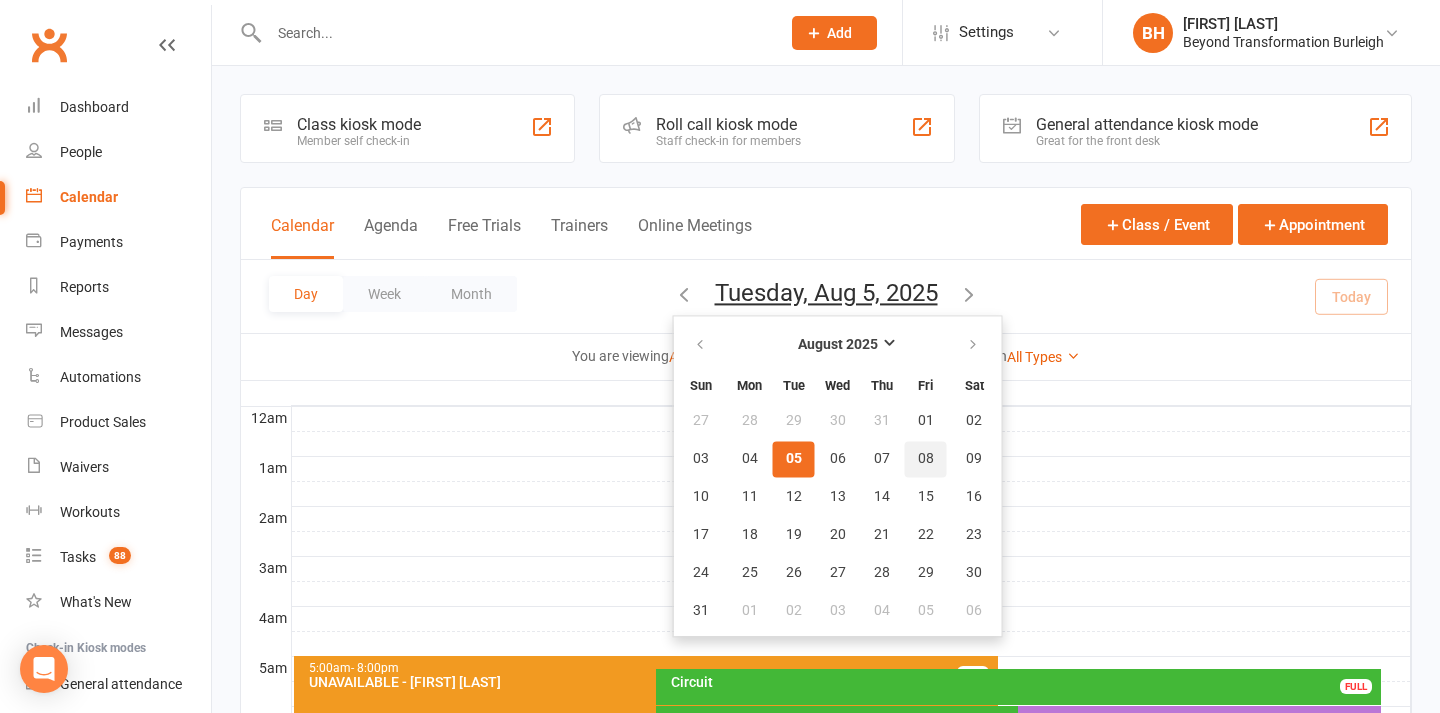 click on "08" at bounding box center [926, 459] 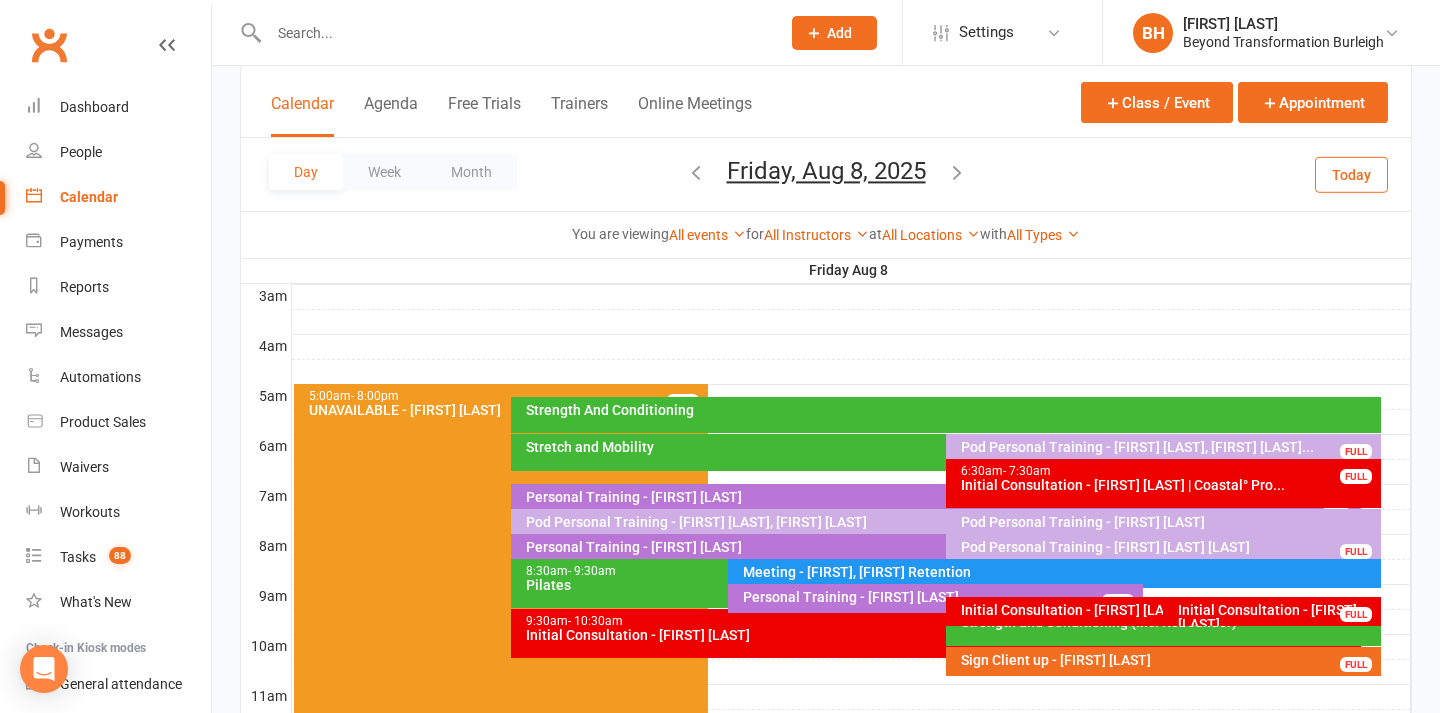 scroll, scrollTop: 304, scrollLeft: 0, axis: vertical 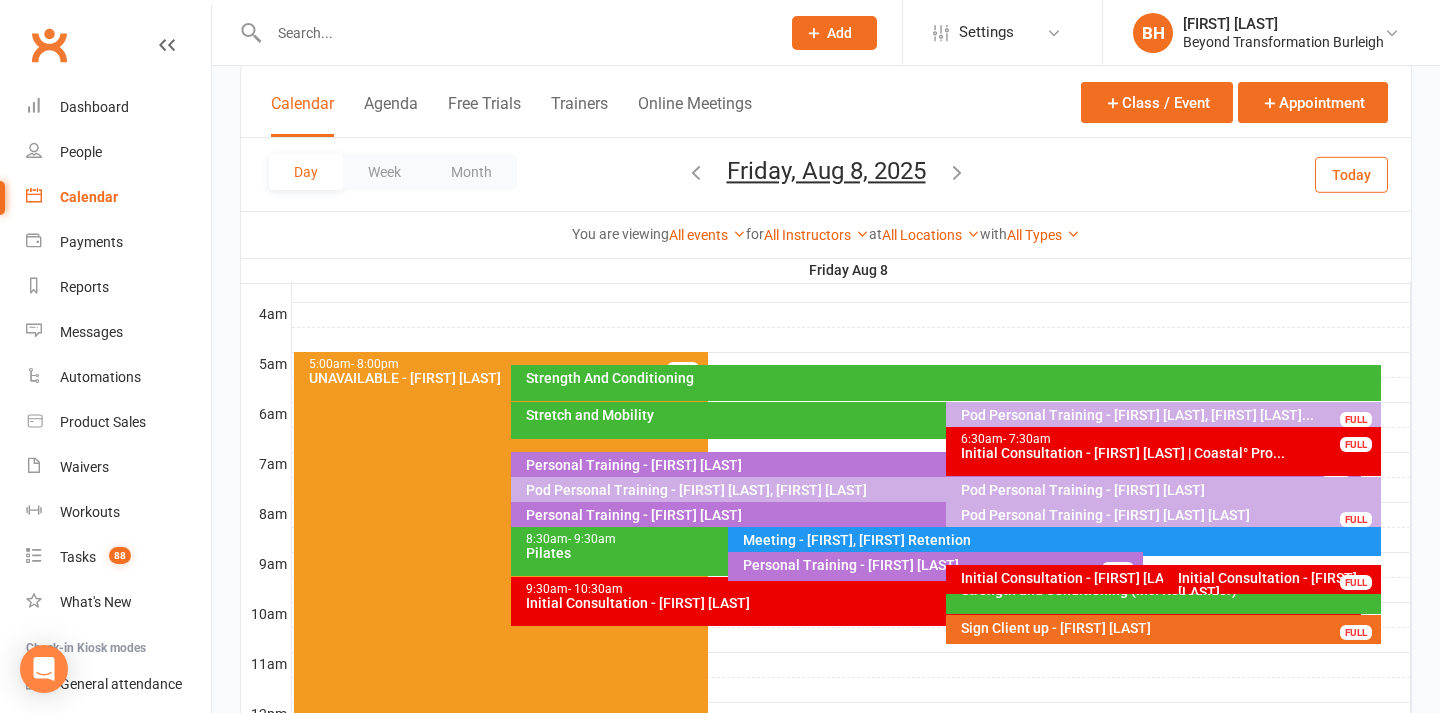 click on "Pod Personal Training - [FIRST] [LAST] FULL" at bounding box center [1163, 516] 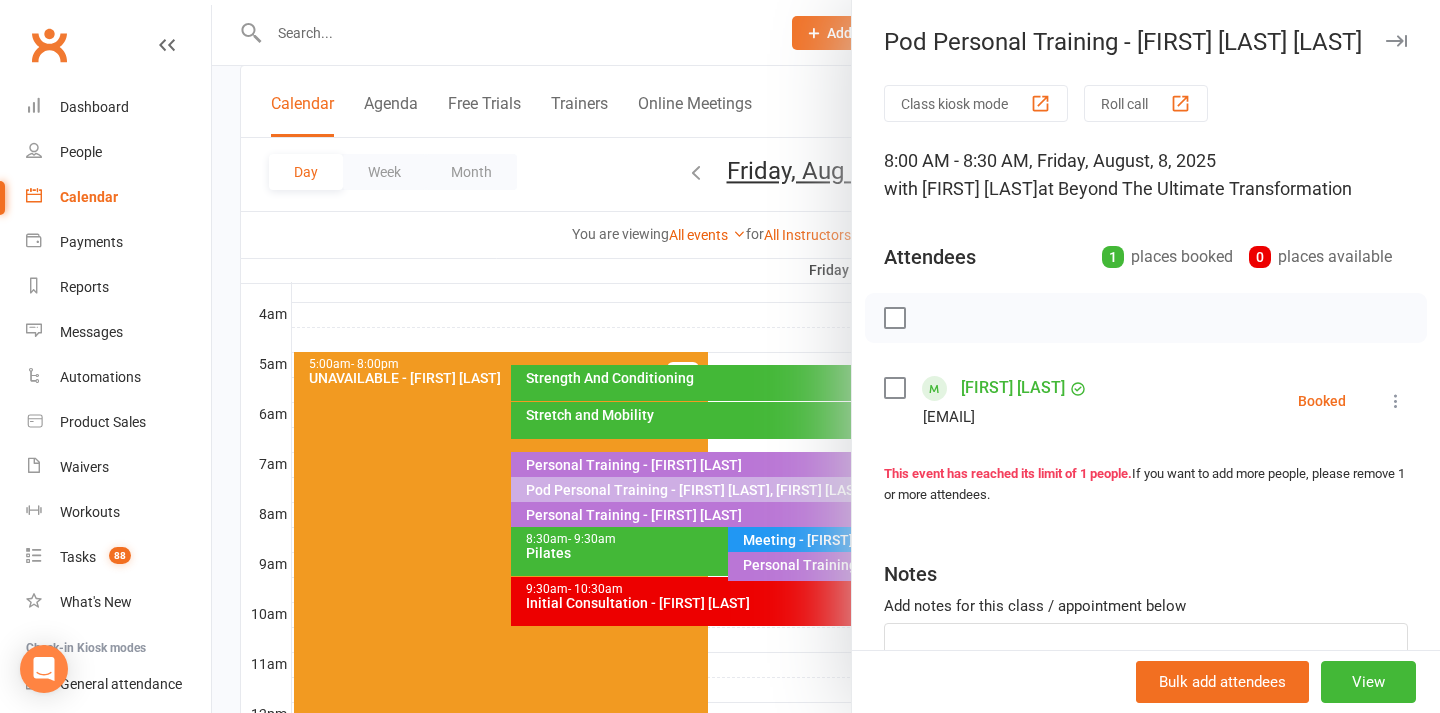 click at bounding box center (826, 356) 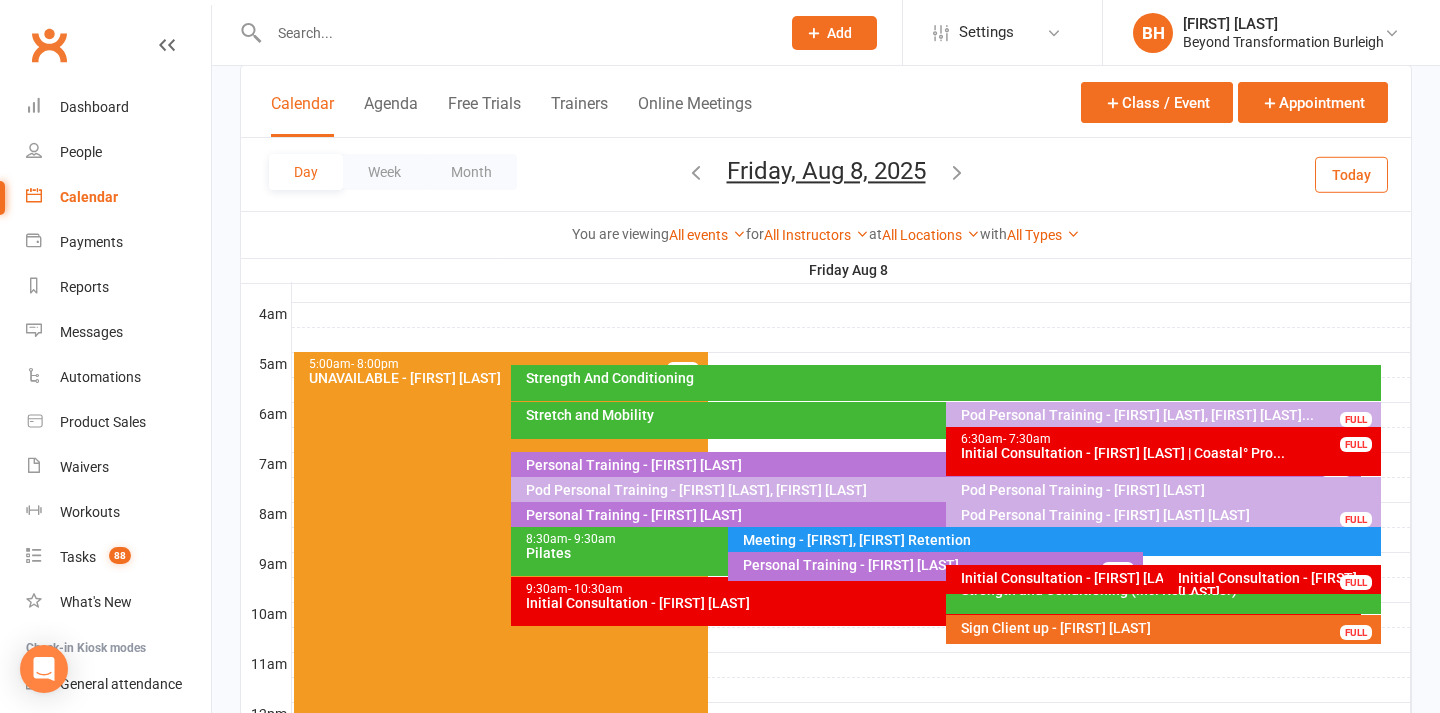 click on "Pod Personal Training - [FIRST] [LAST]" at bounding box center [1168, 490] 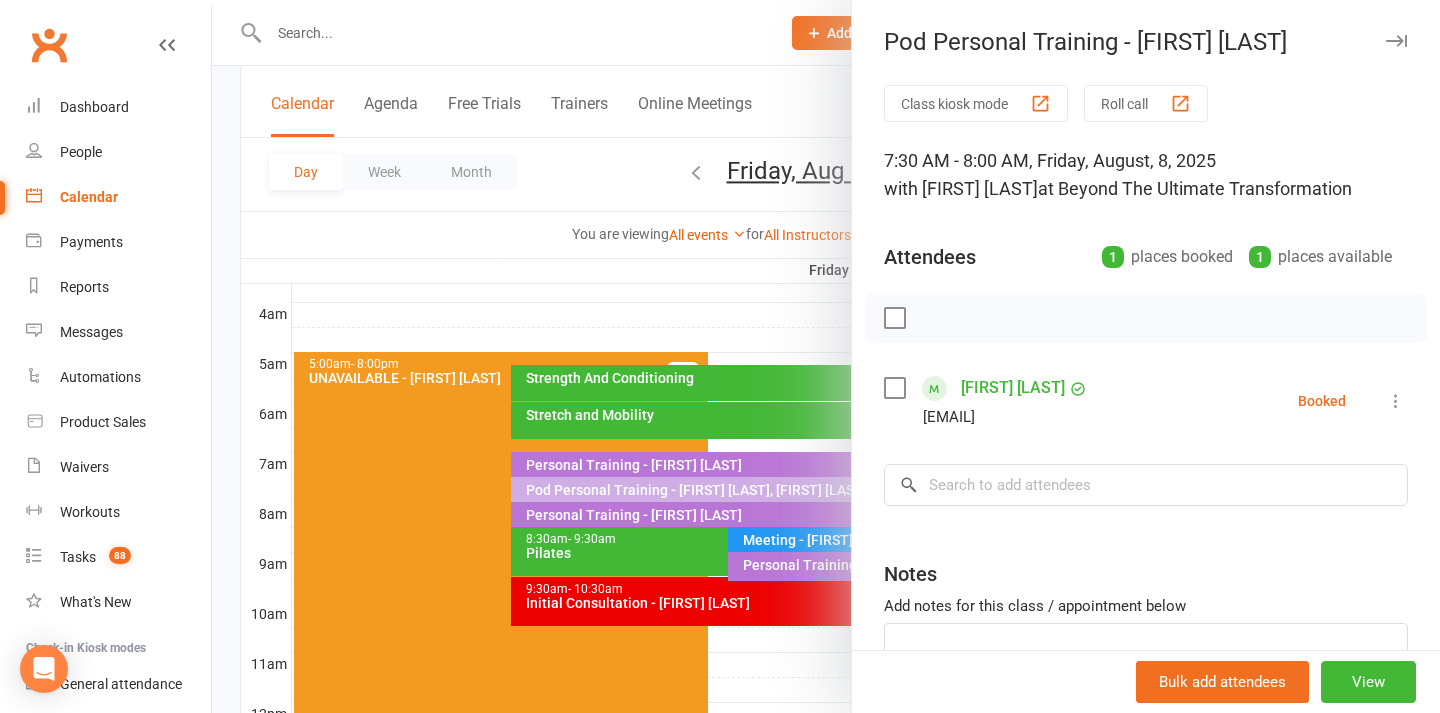 click at bounding box center [826, 356] 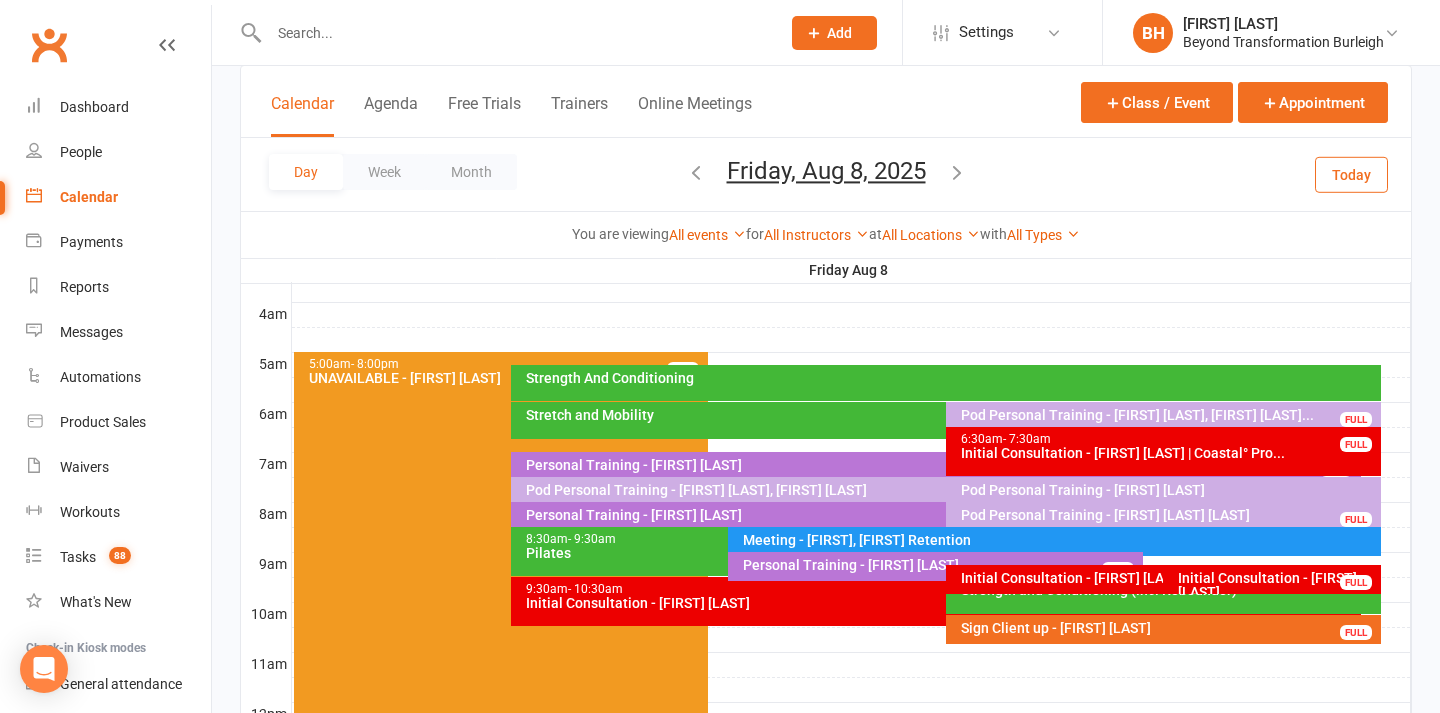 click on "Initial Consultation - [FIRST] [LAST] | Coastal° Pro..." at bounding box center [1168, 453] 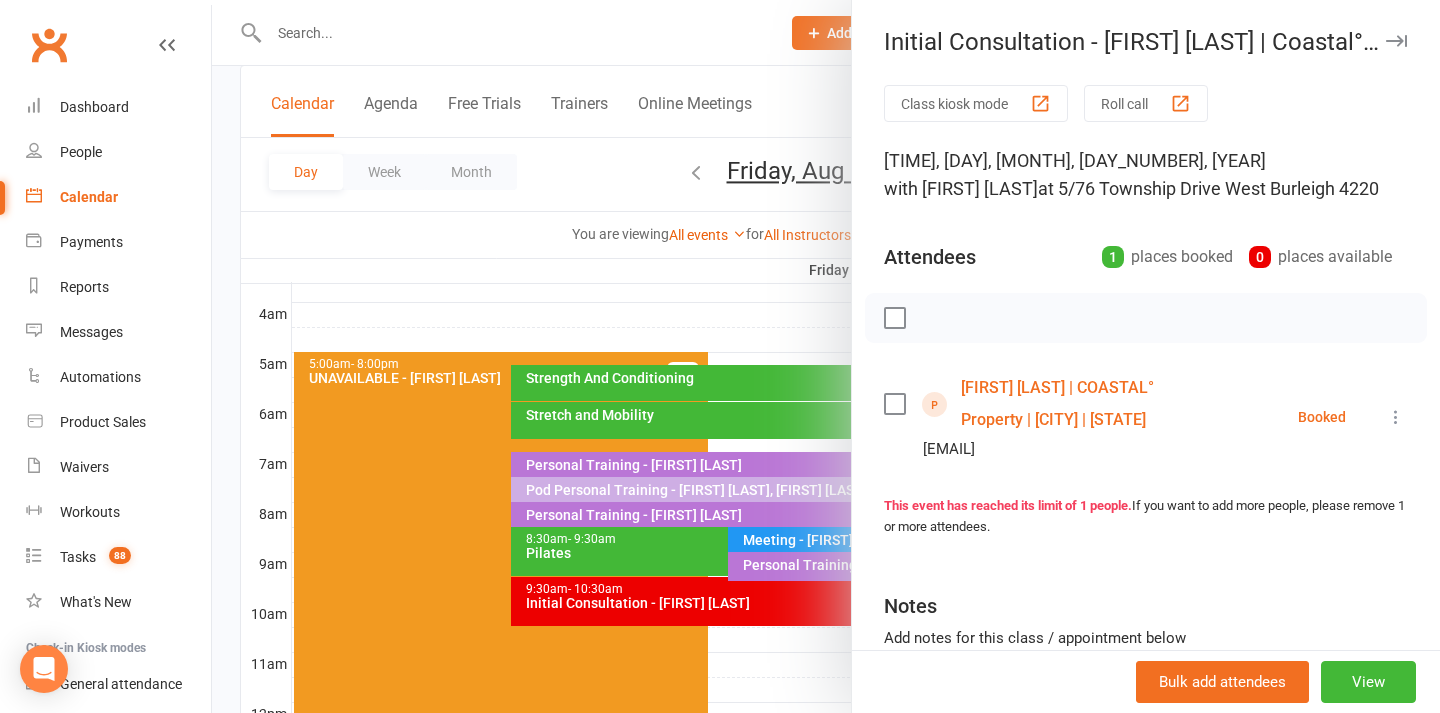 click on "[FIRST] [LAST] | COASTAL° Property | [CITY] | [STATE]" at bounding box center (1076, 404) 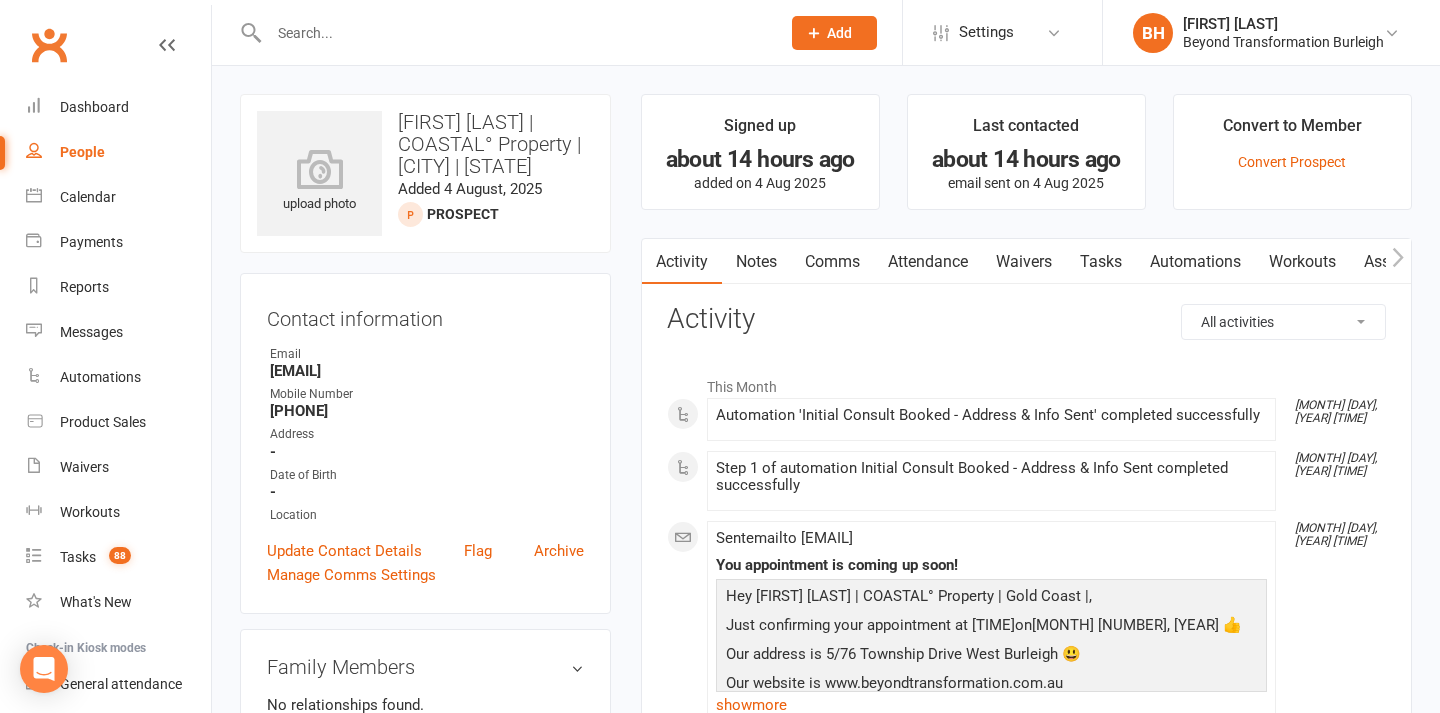 scroll, scrollTop: 0, scrollLeft: 0, axis: both 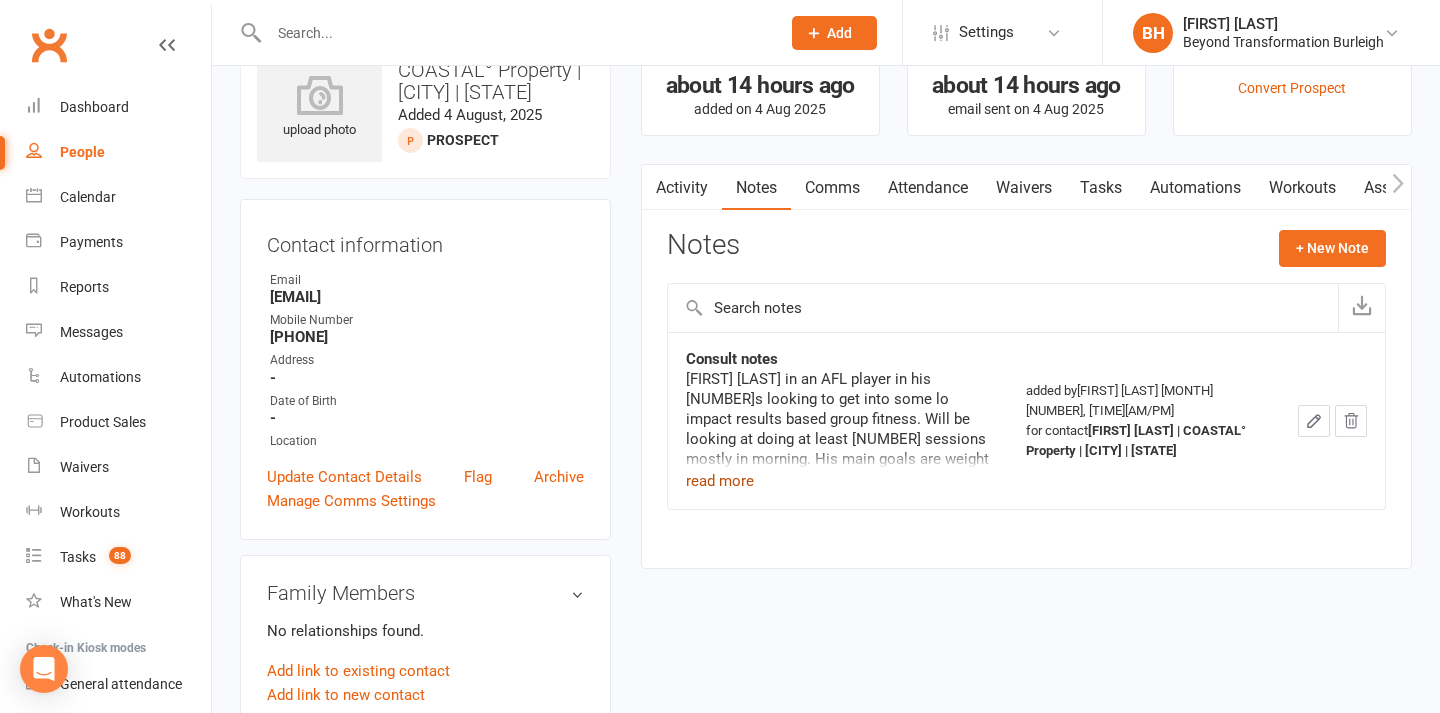 click on "read more" at bounding box center (720, 481) 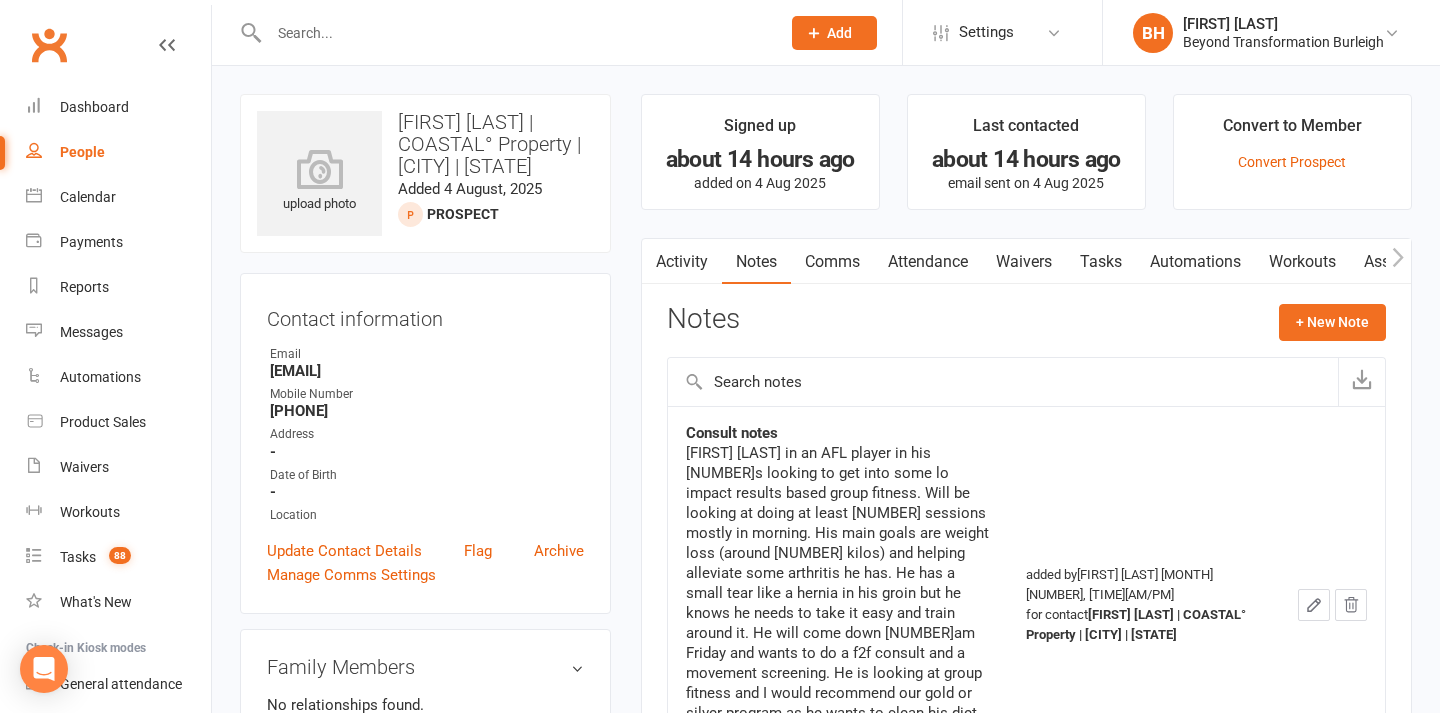 scroll, scrollTop: 0, scrollLeft: 0, axis: both 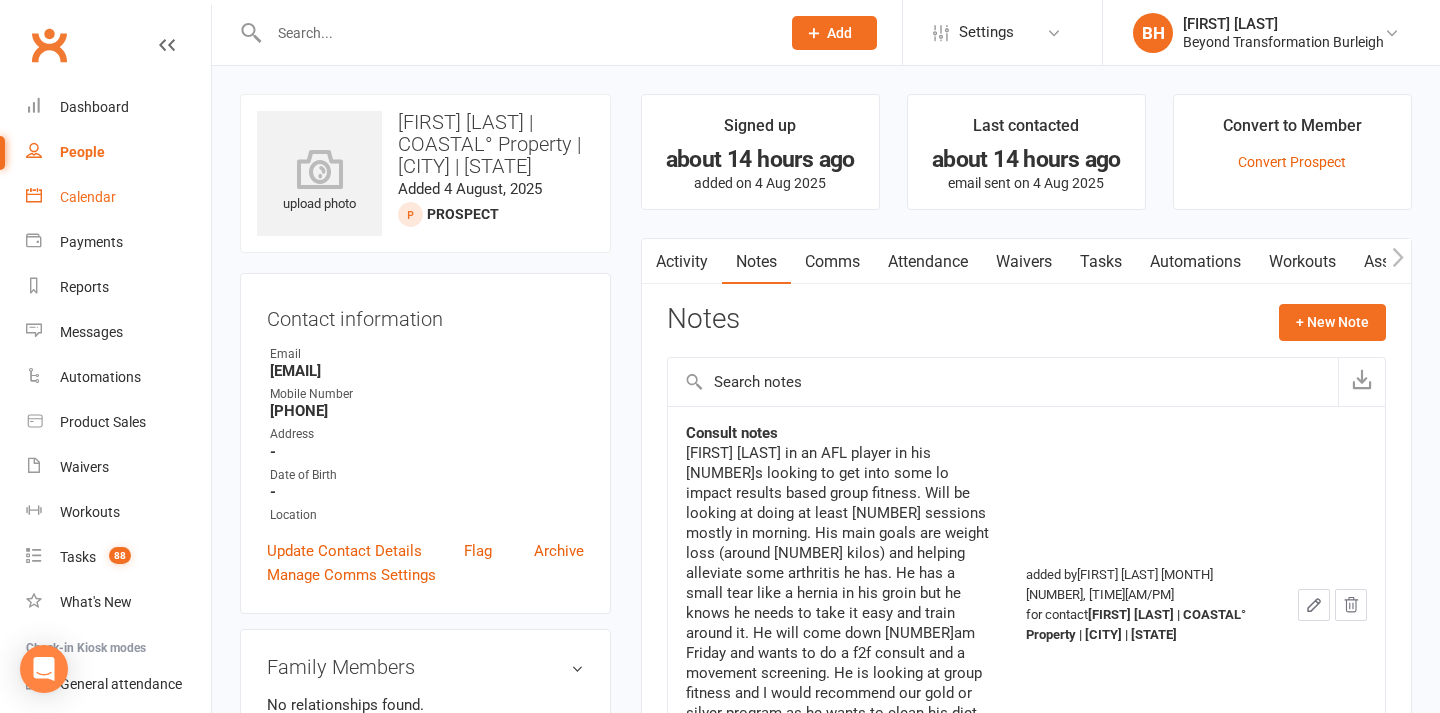 click on "Calendar" at bounding box center [88, 197] 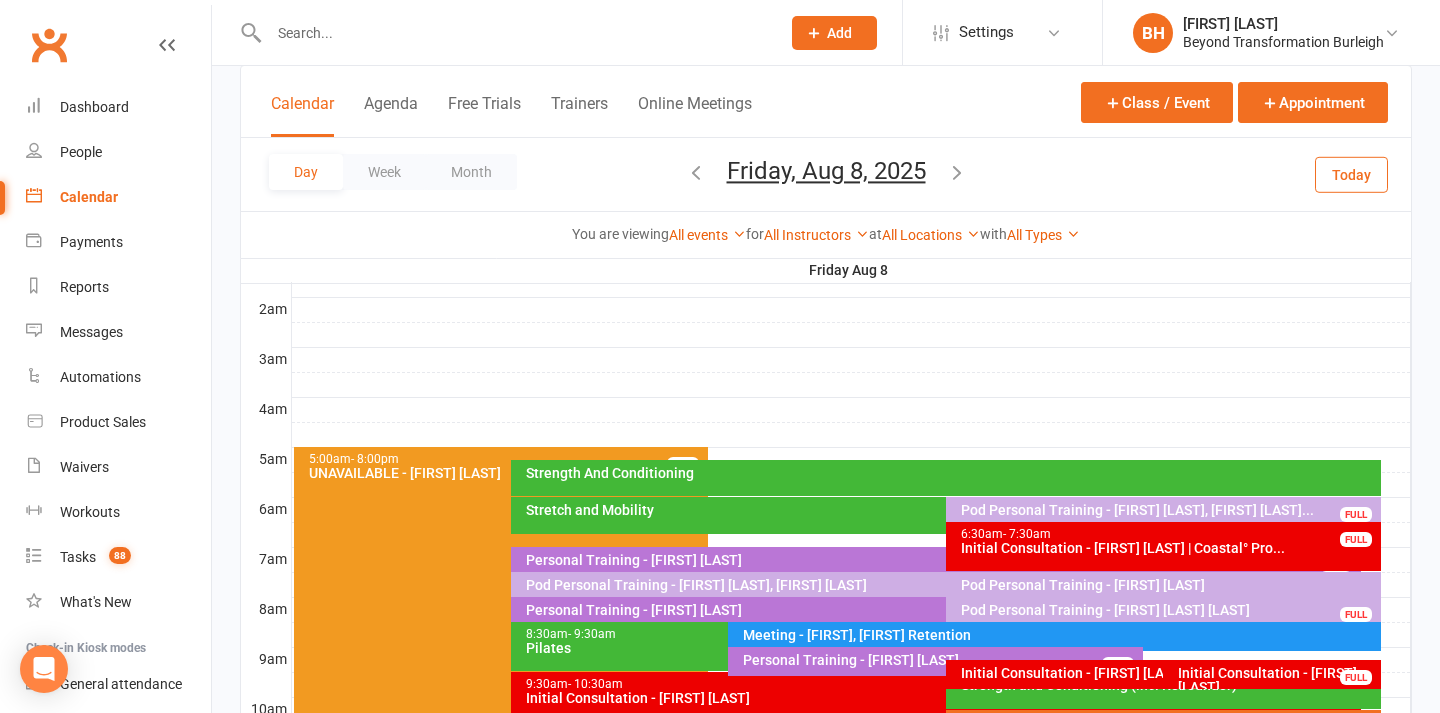 scroll, scrollTop: 326, scrollLeft: 0, axis: vertical 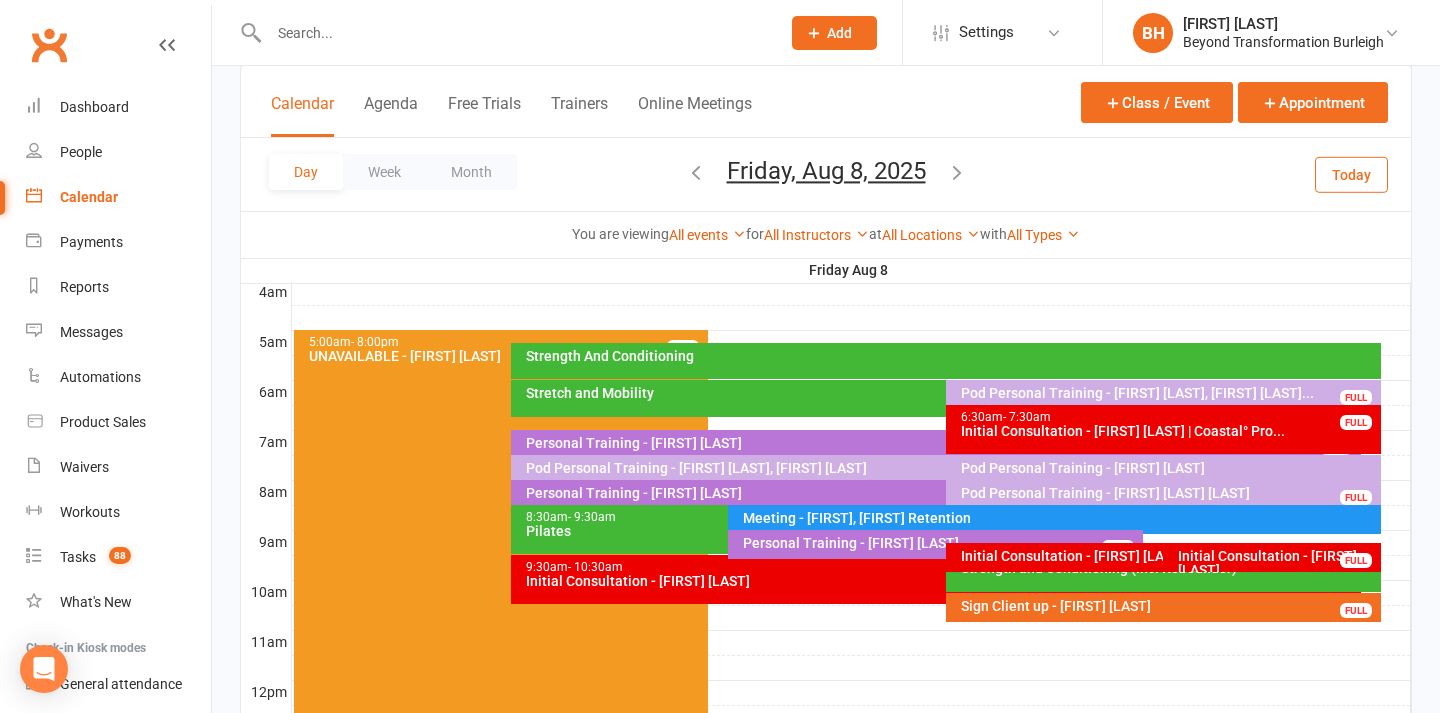 click on "Friday, Aug 8, 2025" at bounding box center (826, 171) 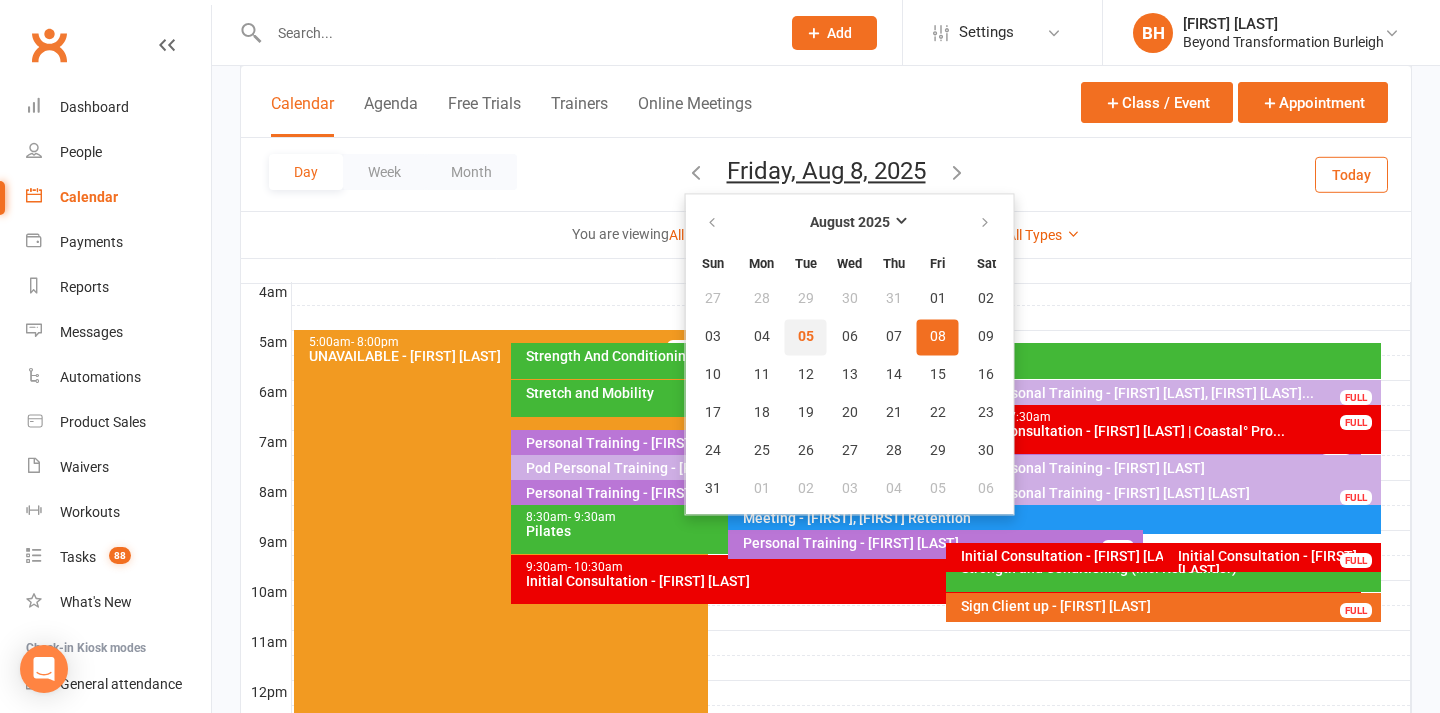 click on "05" at bounding box center (806, 337) 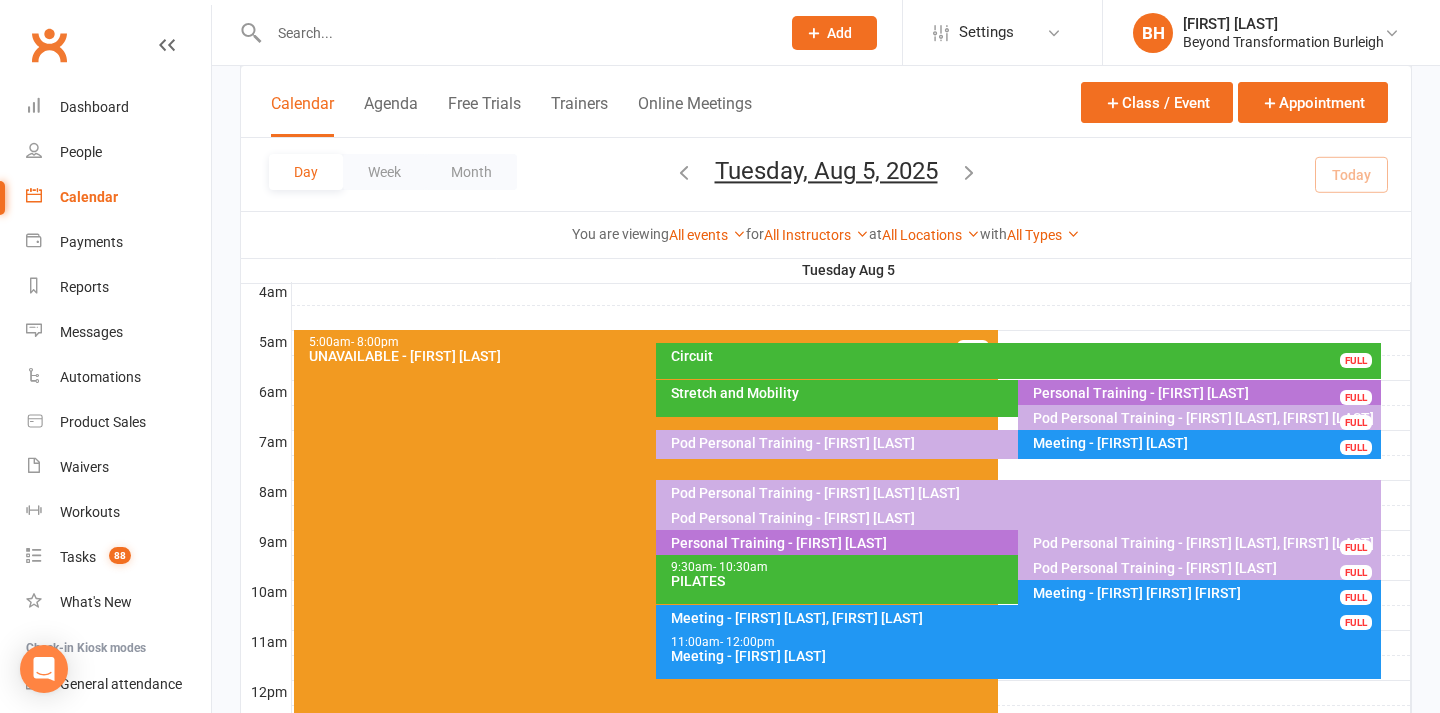 click on "Tuesday, Aug 5, 2025" at bounding box center (826, 171) 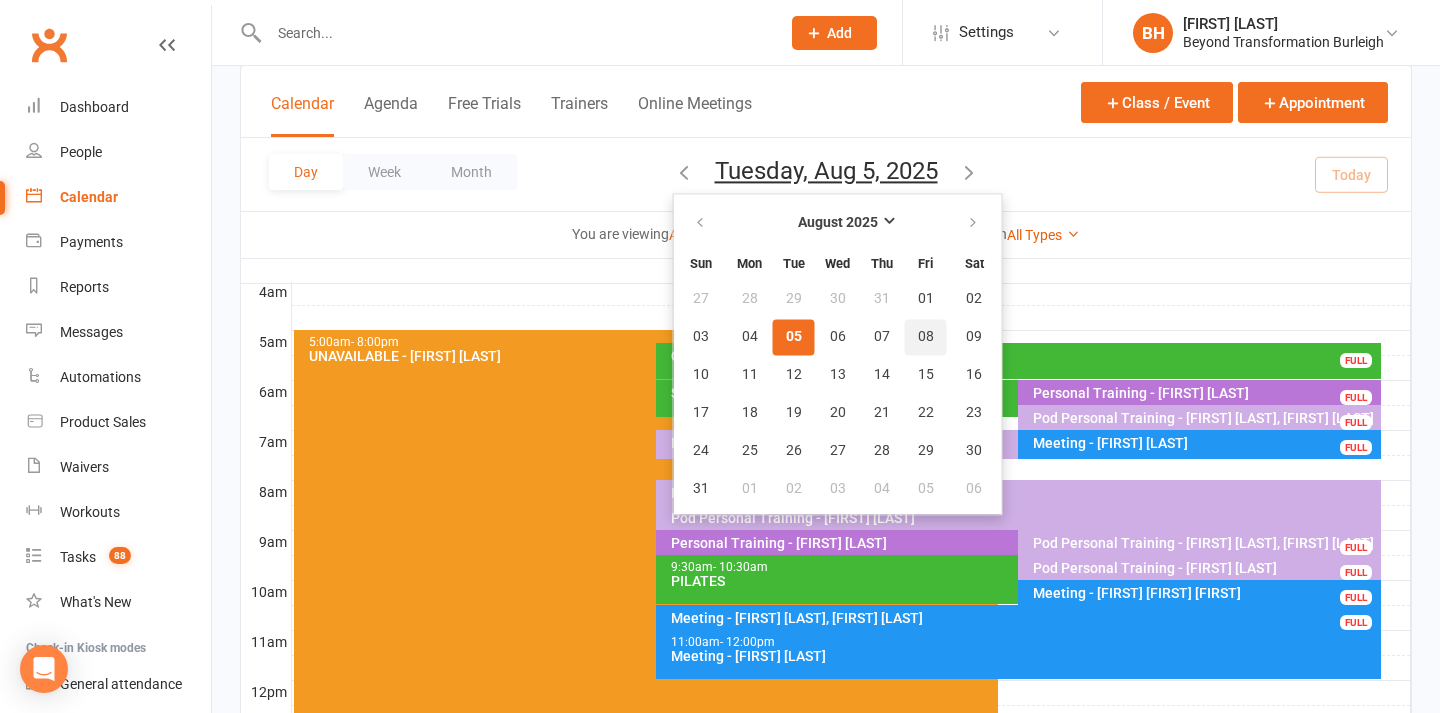 click on "08" at bounding box center (926, 337) 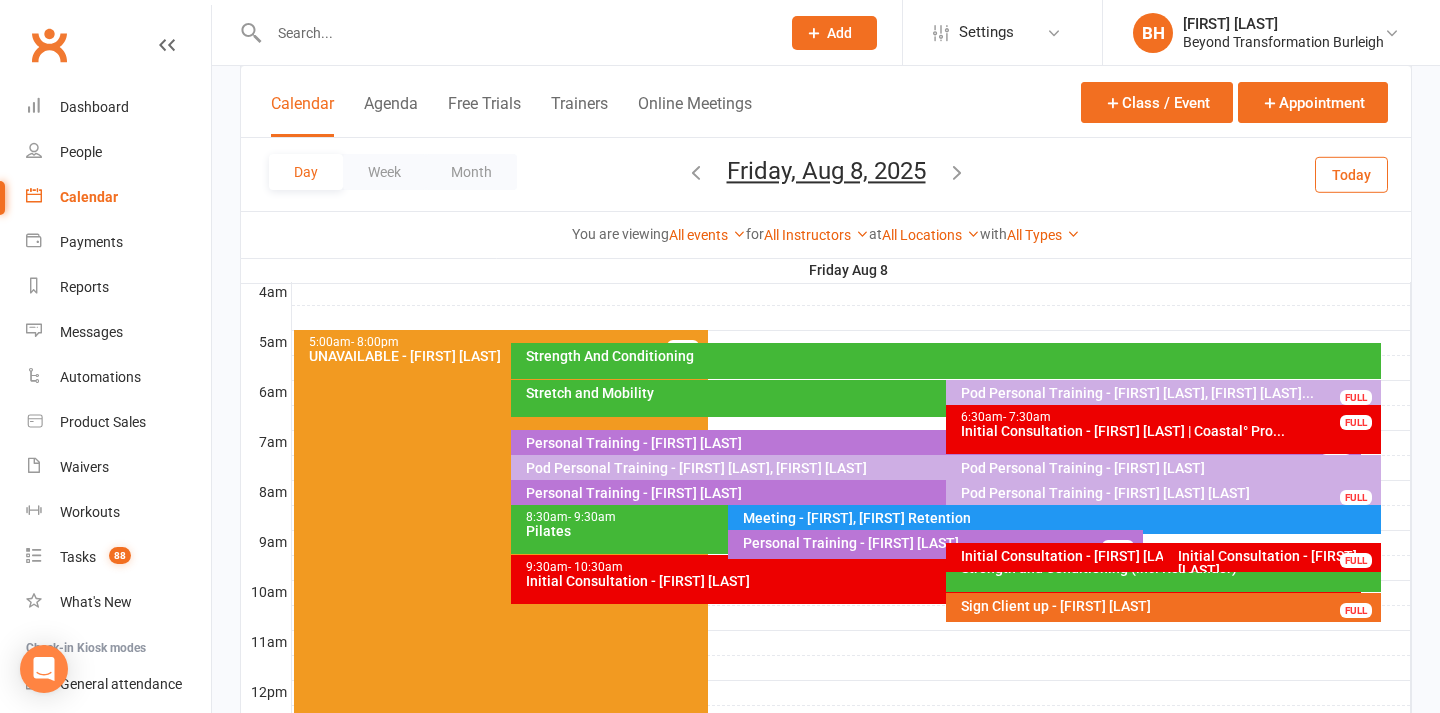 click on "Initial Consultation - [FIRST] [LAST]" at bounding box center (1158, 556) 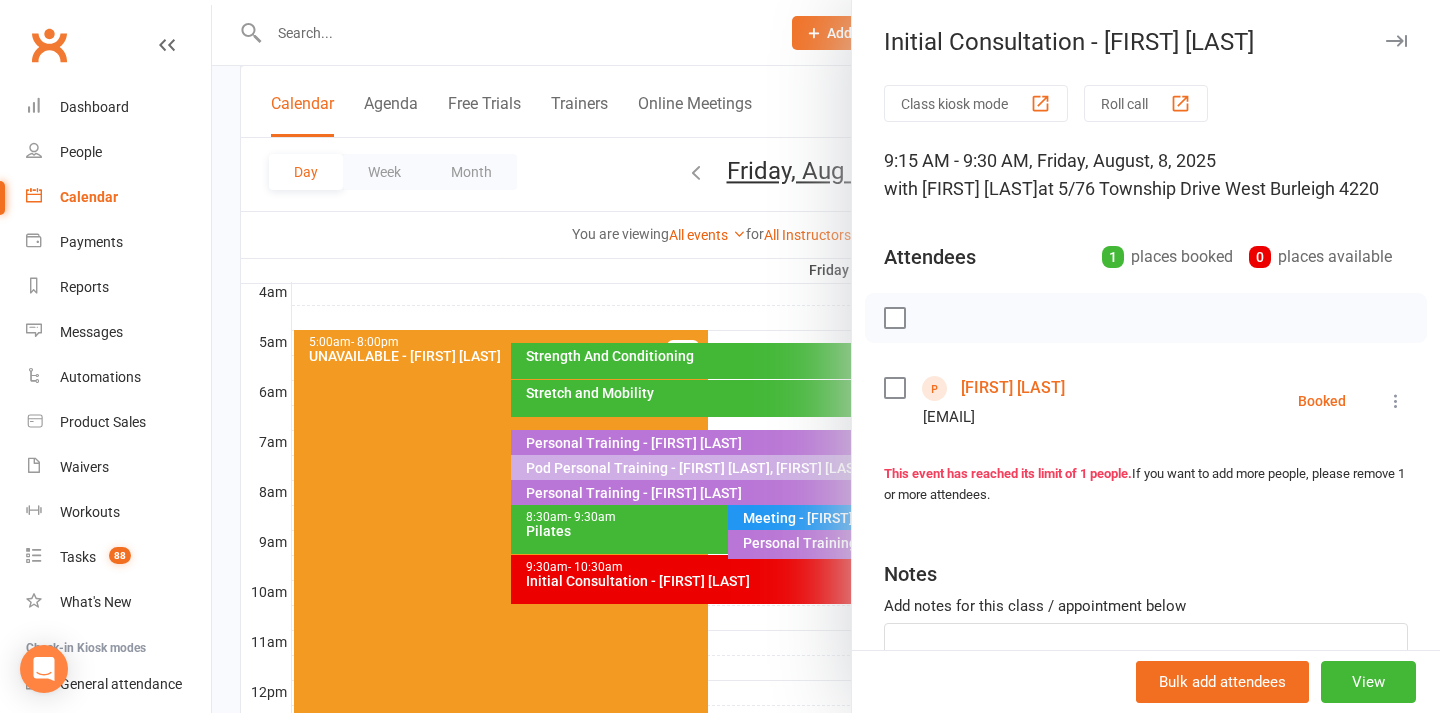 click at bounding box center (826, 356) 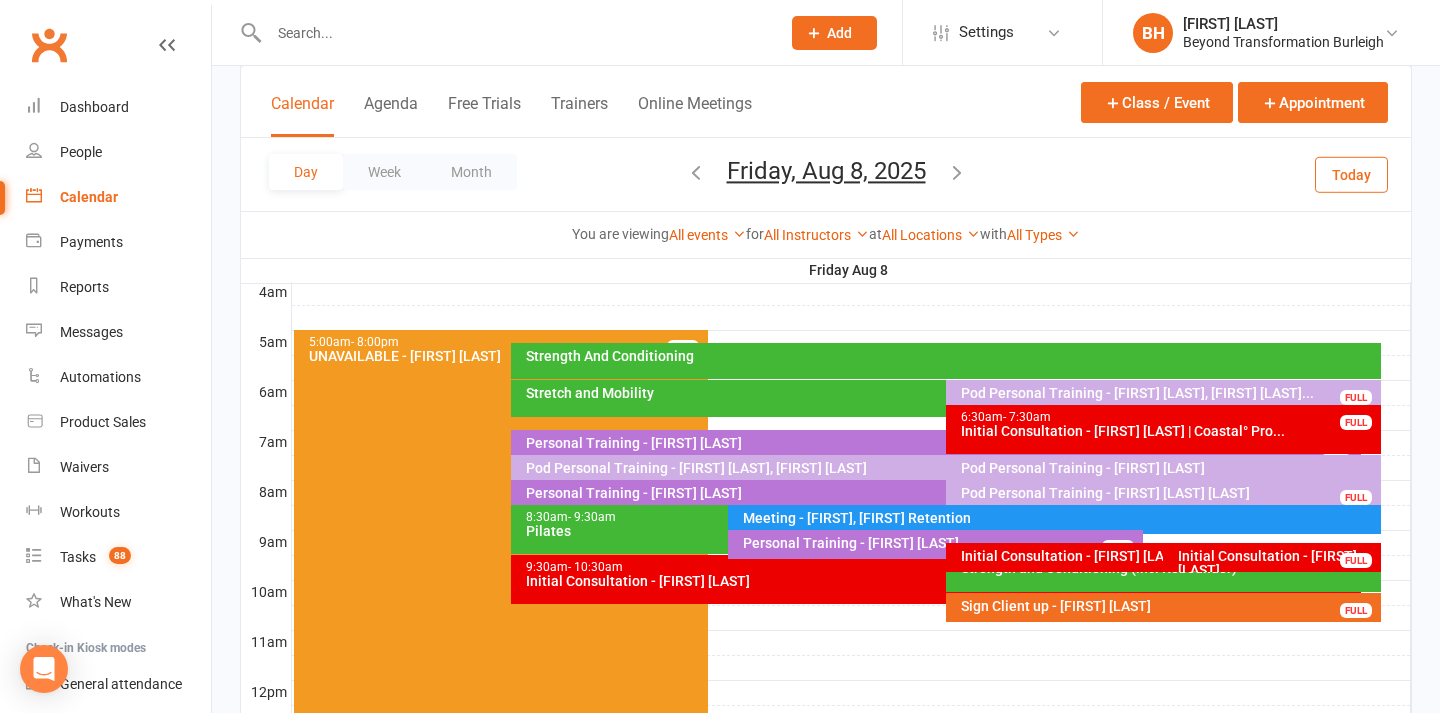 click on "Initial Consultation - [FIRST] [LAST]" at bounding box center (1276, 563) 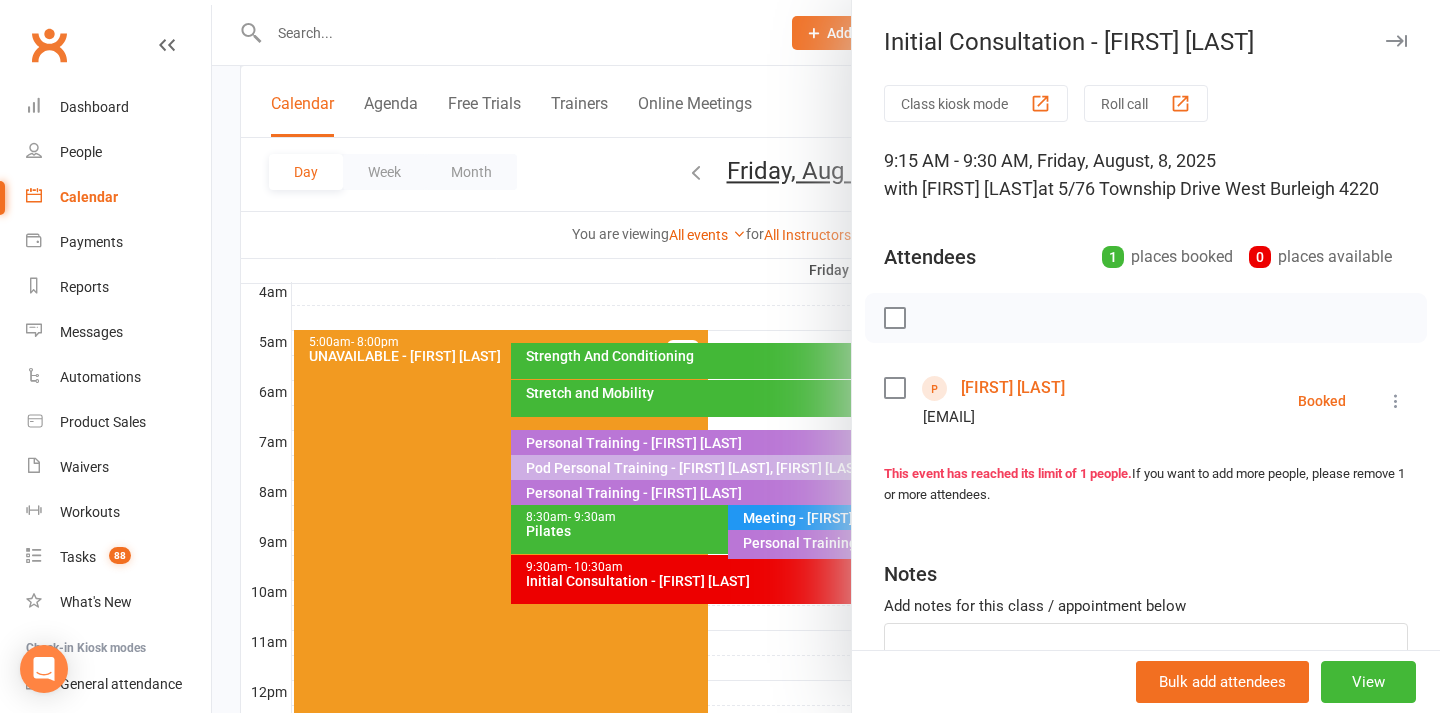click at bounding box center [826, 356] 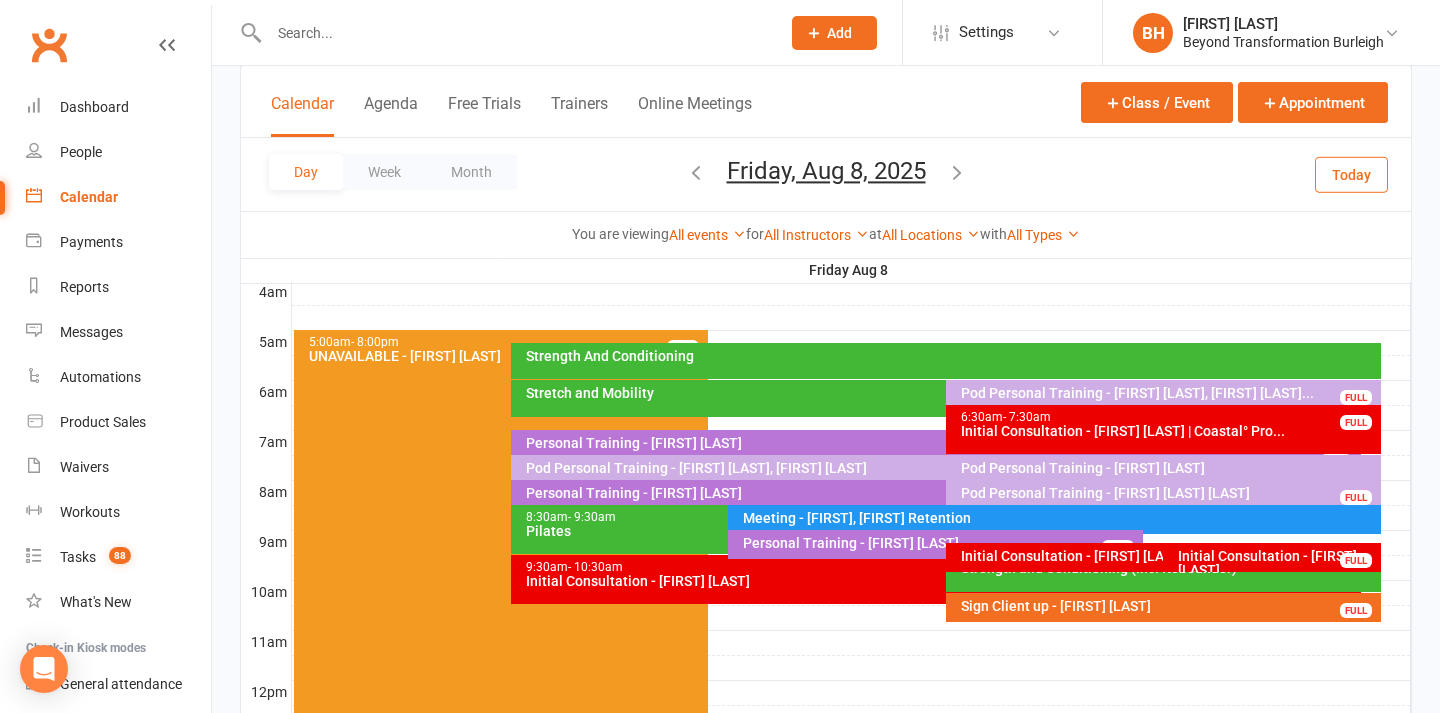 click on "Initial Consultation - [FIRST] [LAST]" at bounding box center (941, 581) 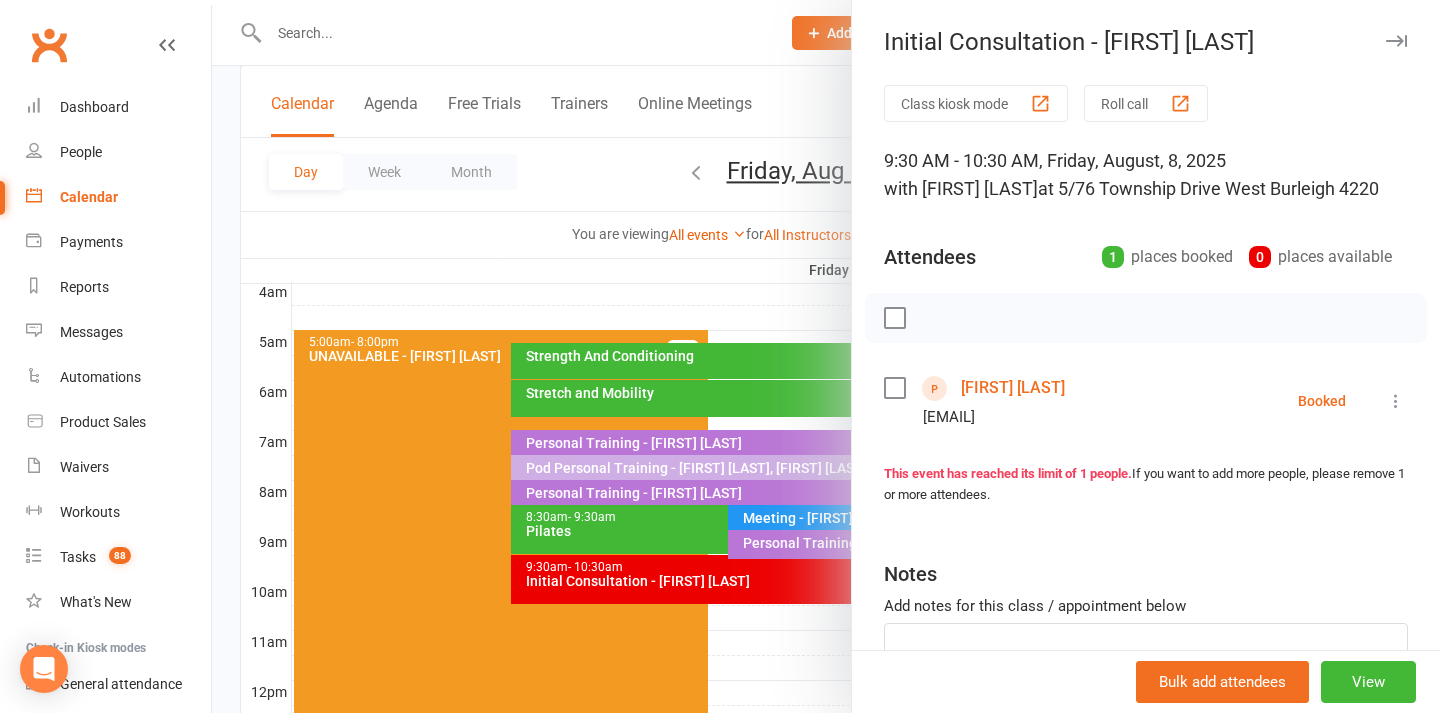 click at bounding box center [826, 356] 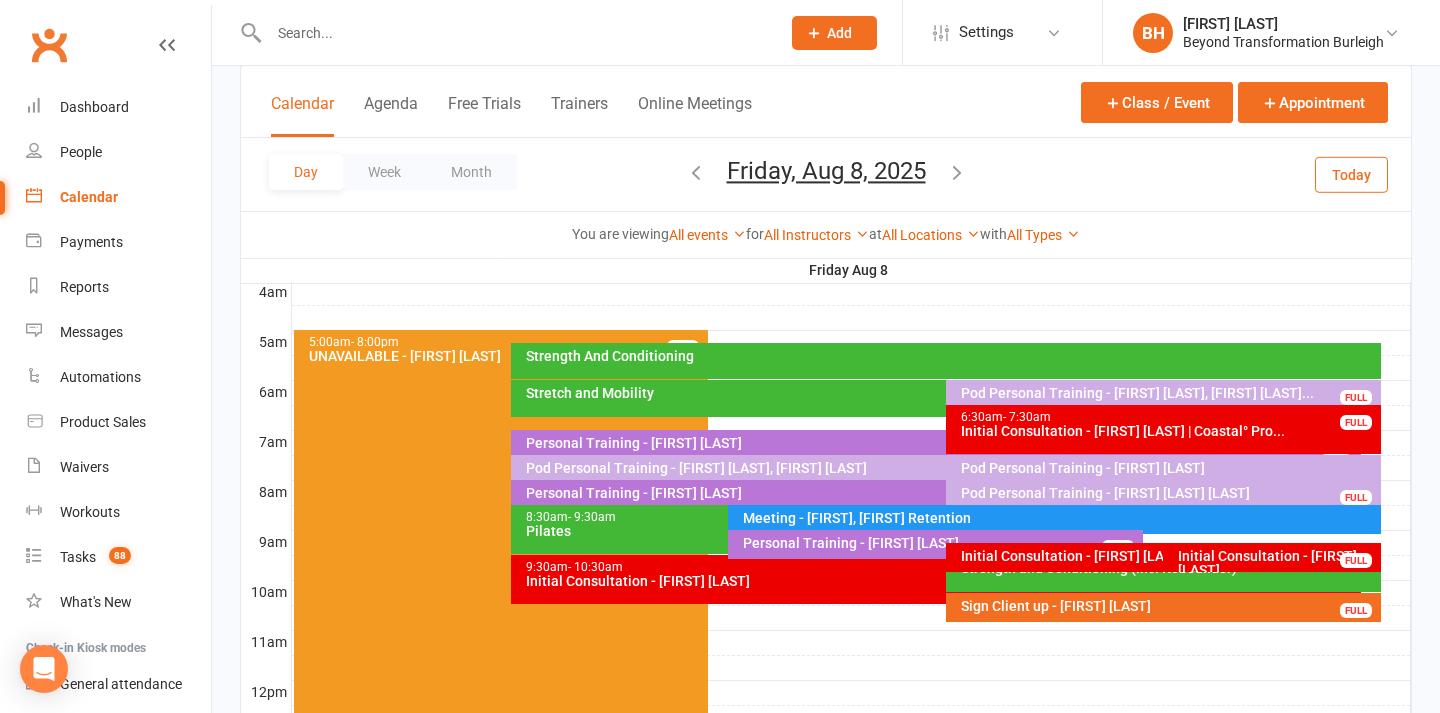 click on "Initial Consultation - [FIRST] [LAST]" at bounding box center (1158, 556) 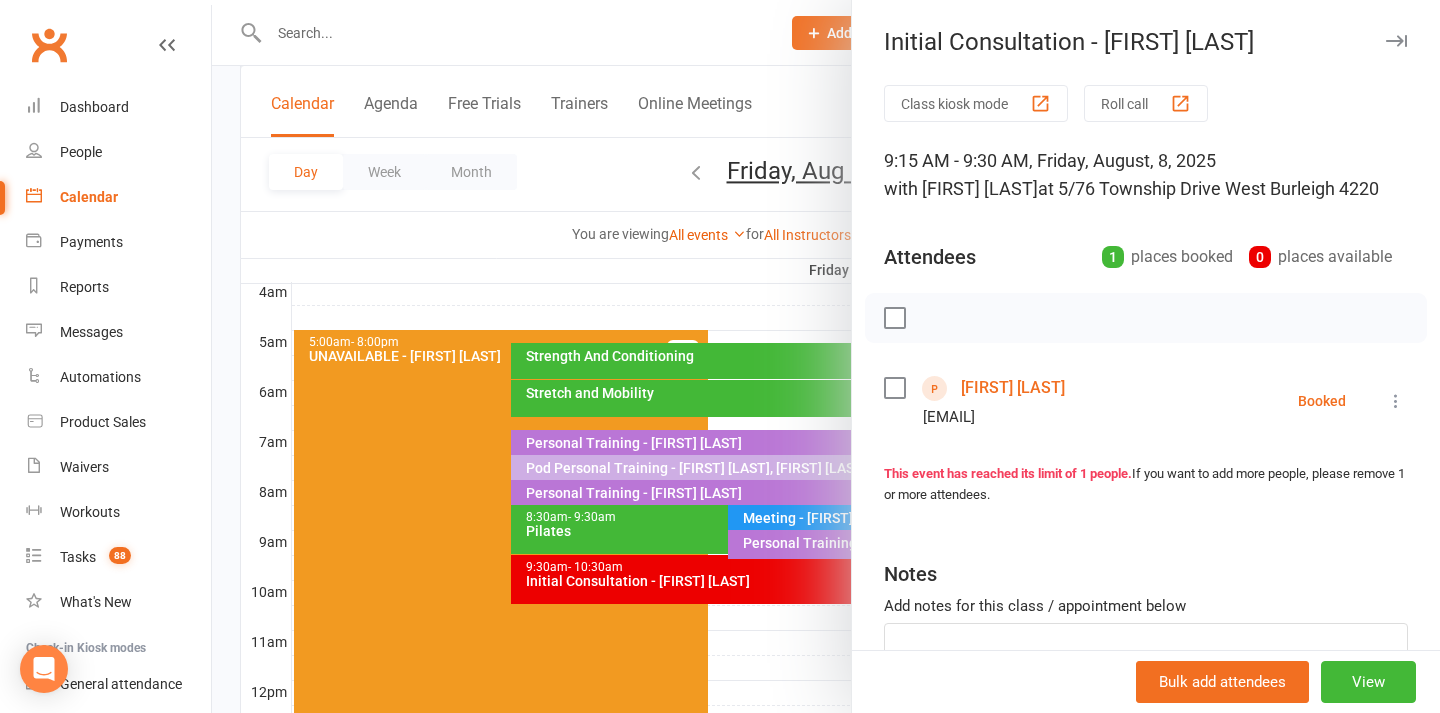 click on "[FIRST] [LAST]" at bounding box center [1013, 388] 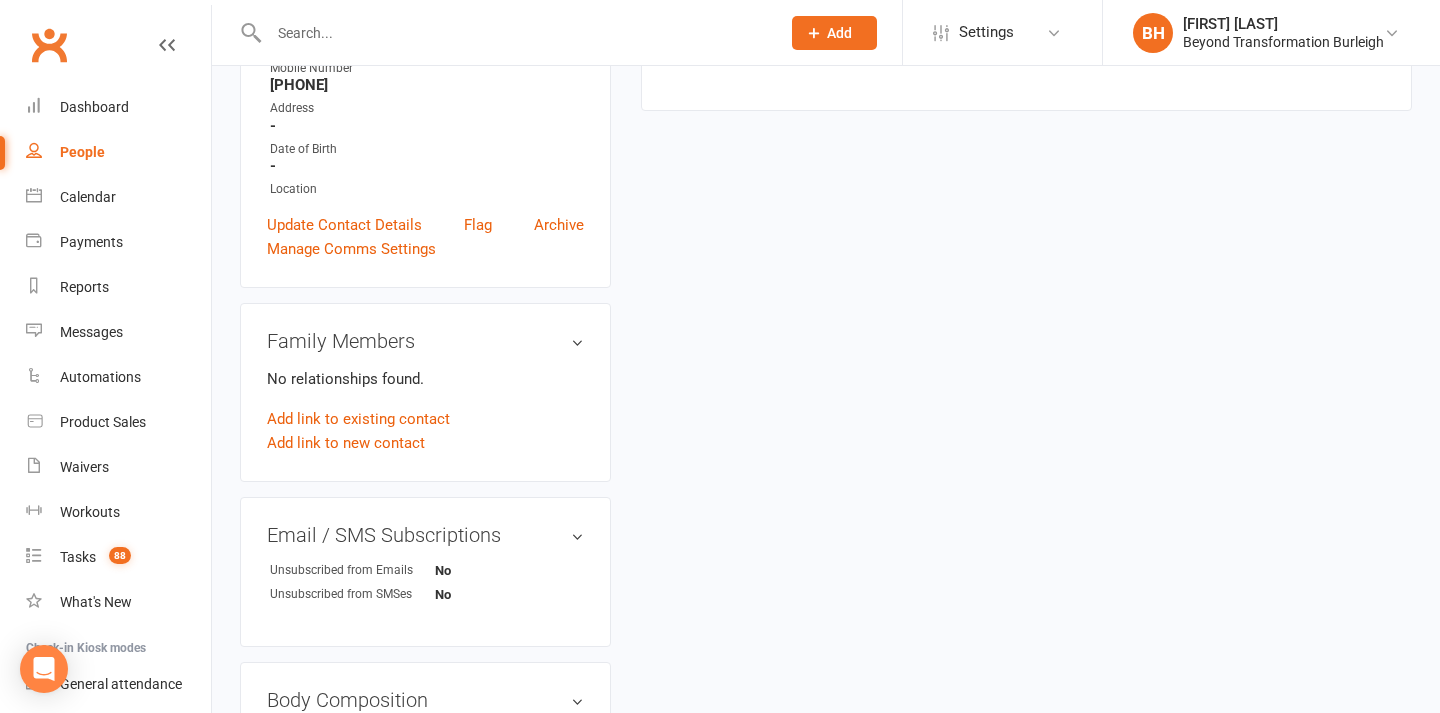 scroll, scrollTop: 0, scrollLeft: 0, axis: both 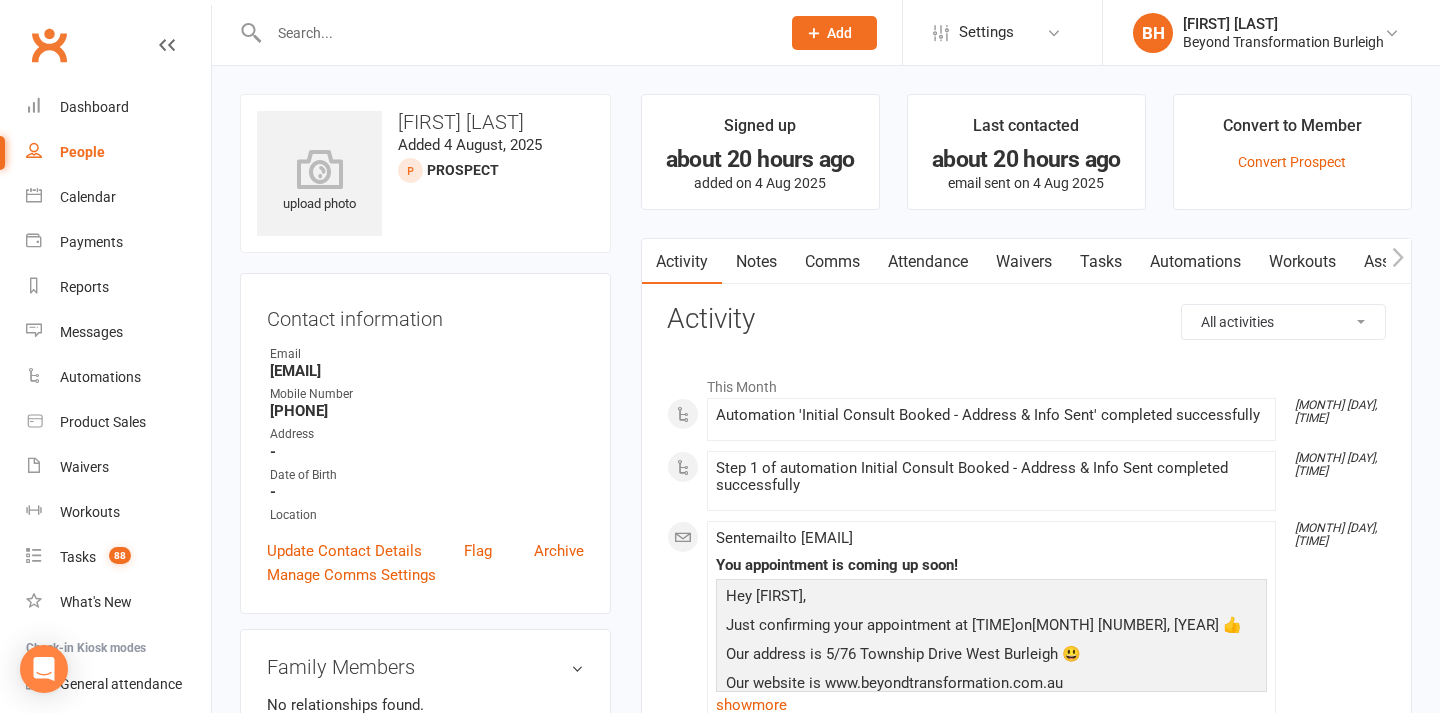 click on "Attendance" at bounding box center [928, 262] 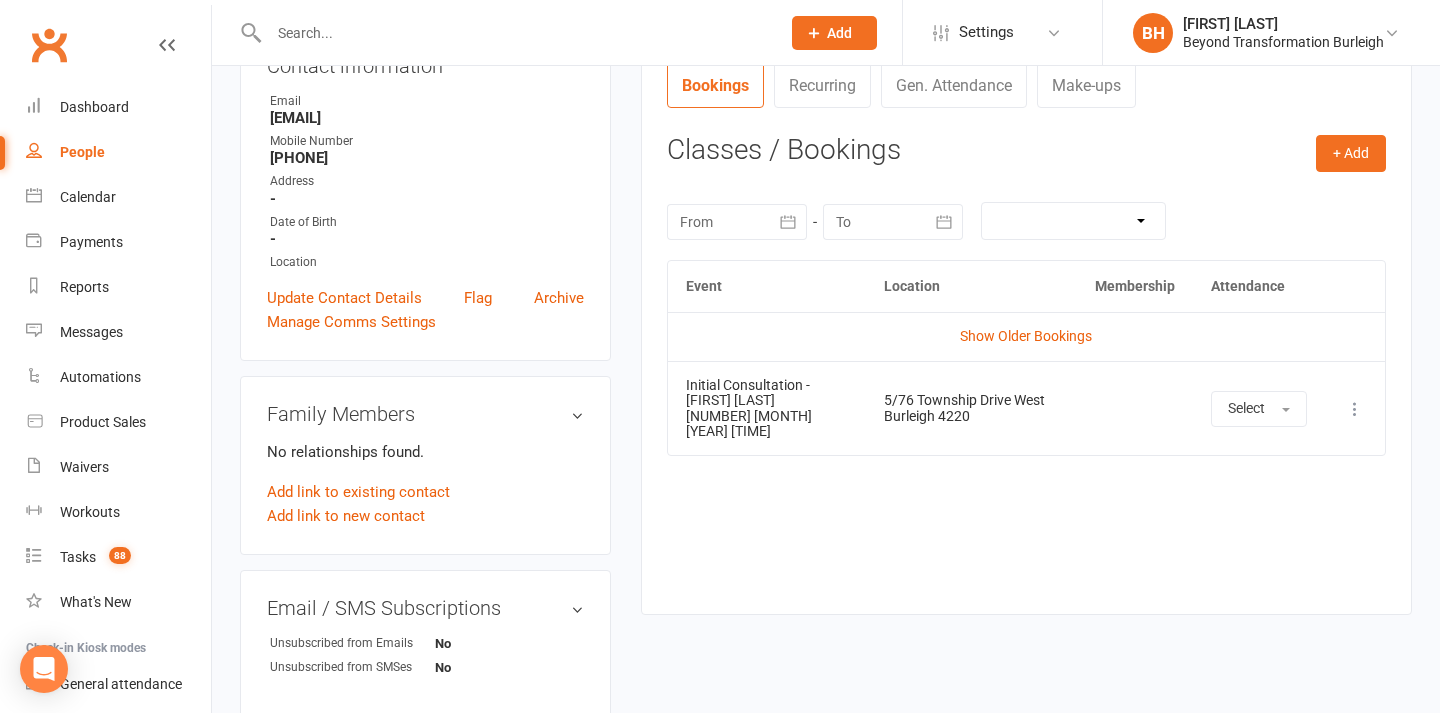 scroll, scrollTop: 31, scrollLeft: 0, axis: vertical 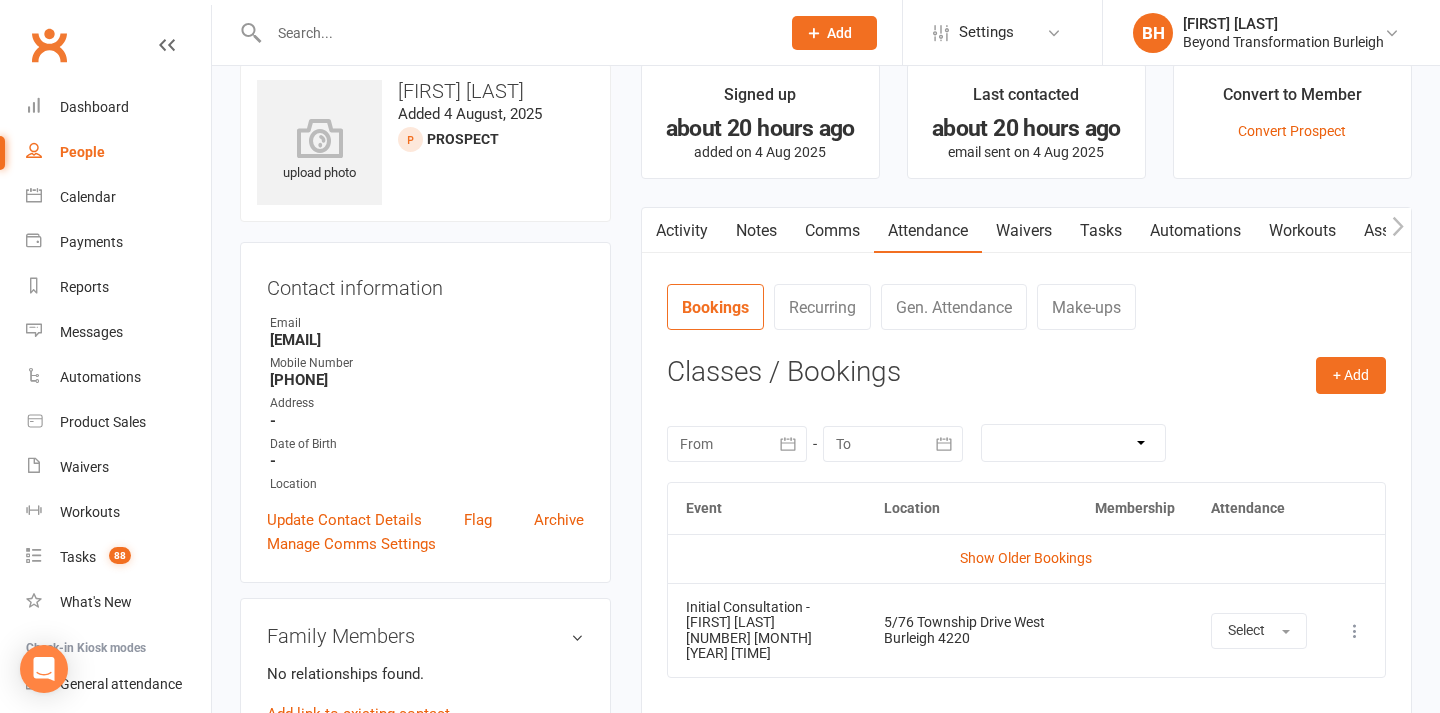 click on "Notes" at bounding box center [756, 231] 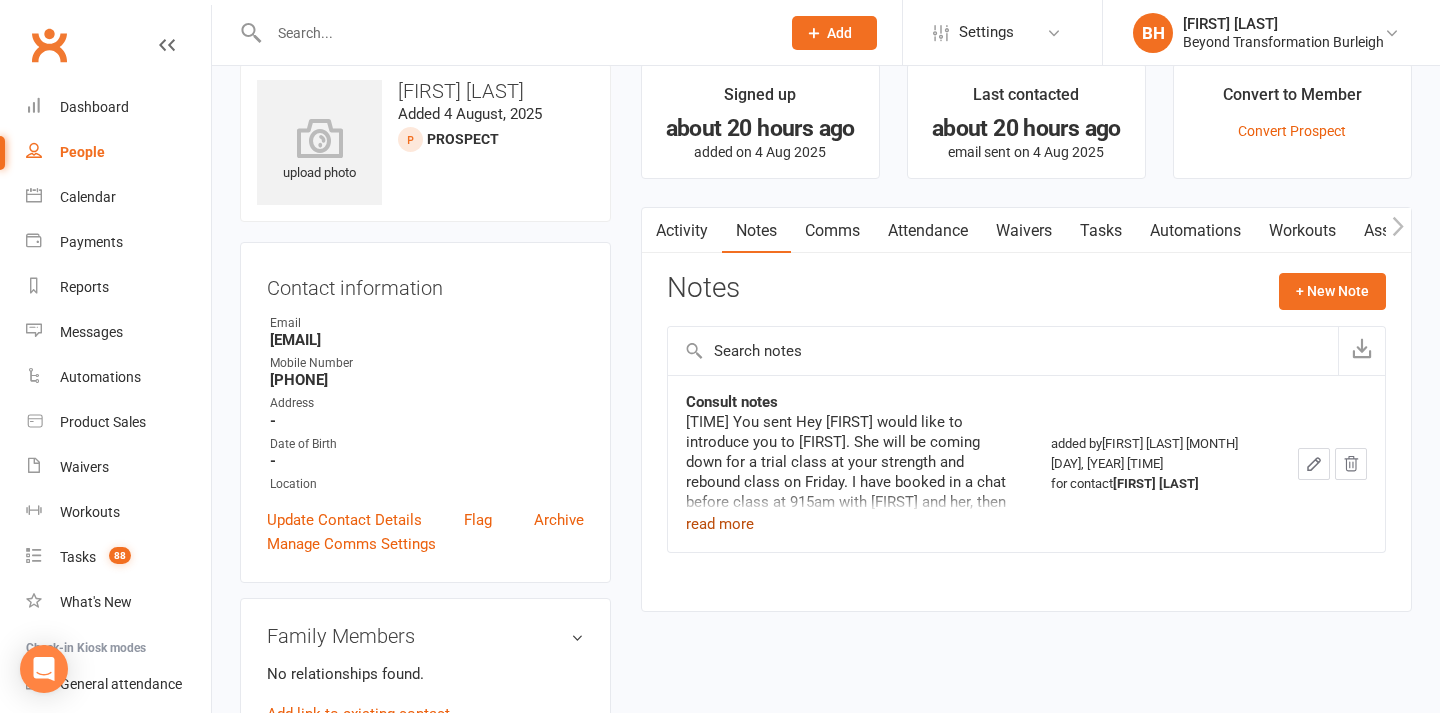 click on "read more" at bounding box center [720, 524] 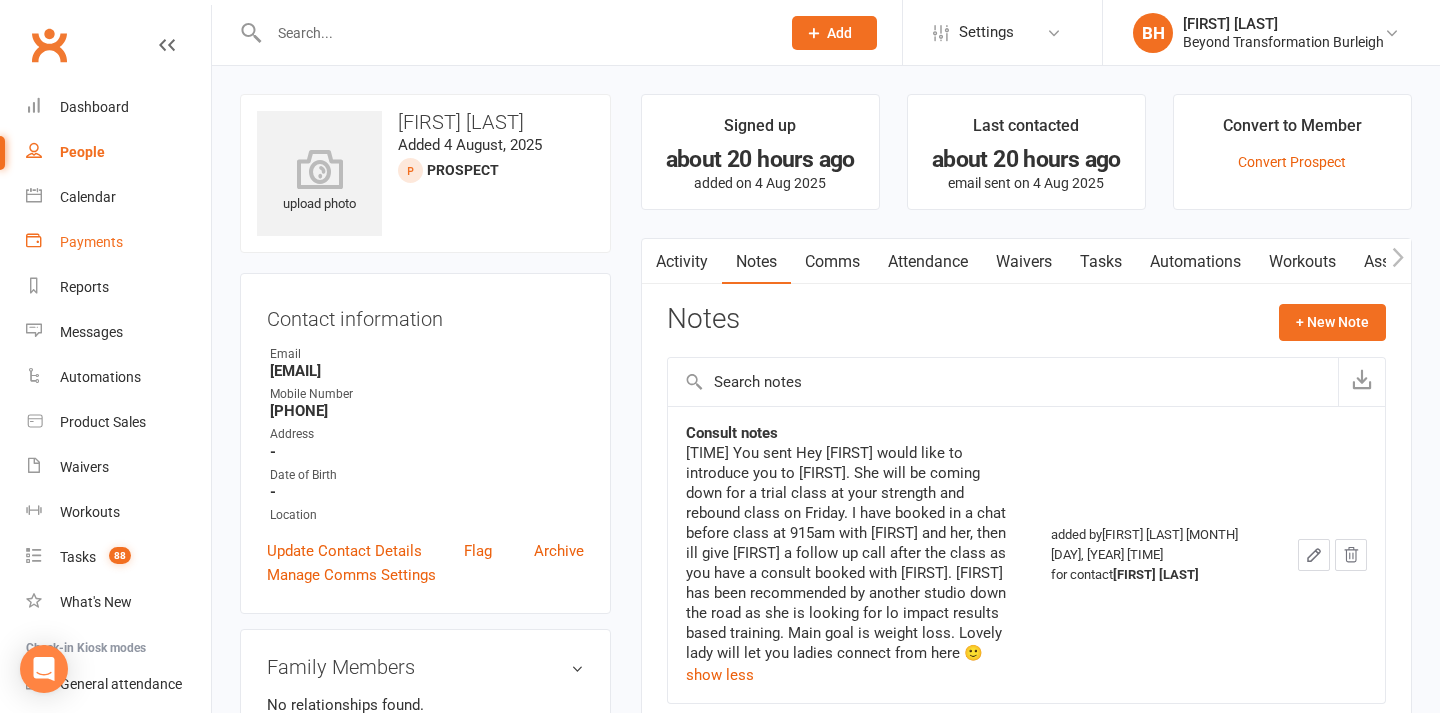 scroll, scrollTop: 0, scrollLeft: 0, axis: both 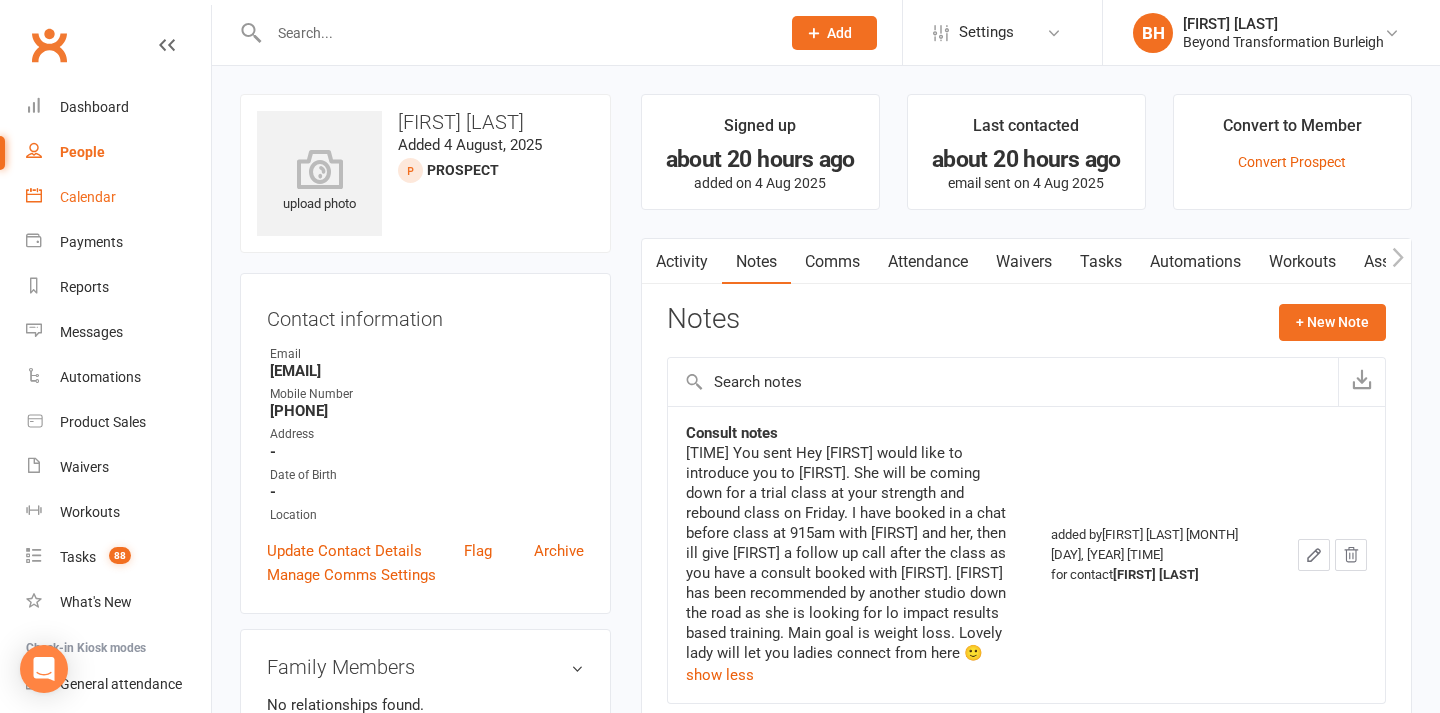 click on "Calendar" at bounding box center [118, 197] 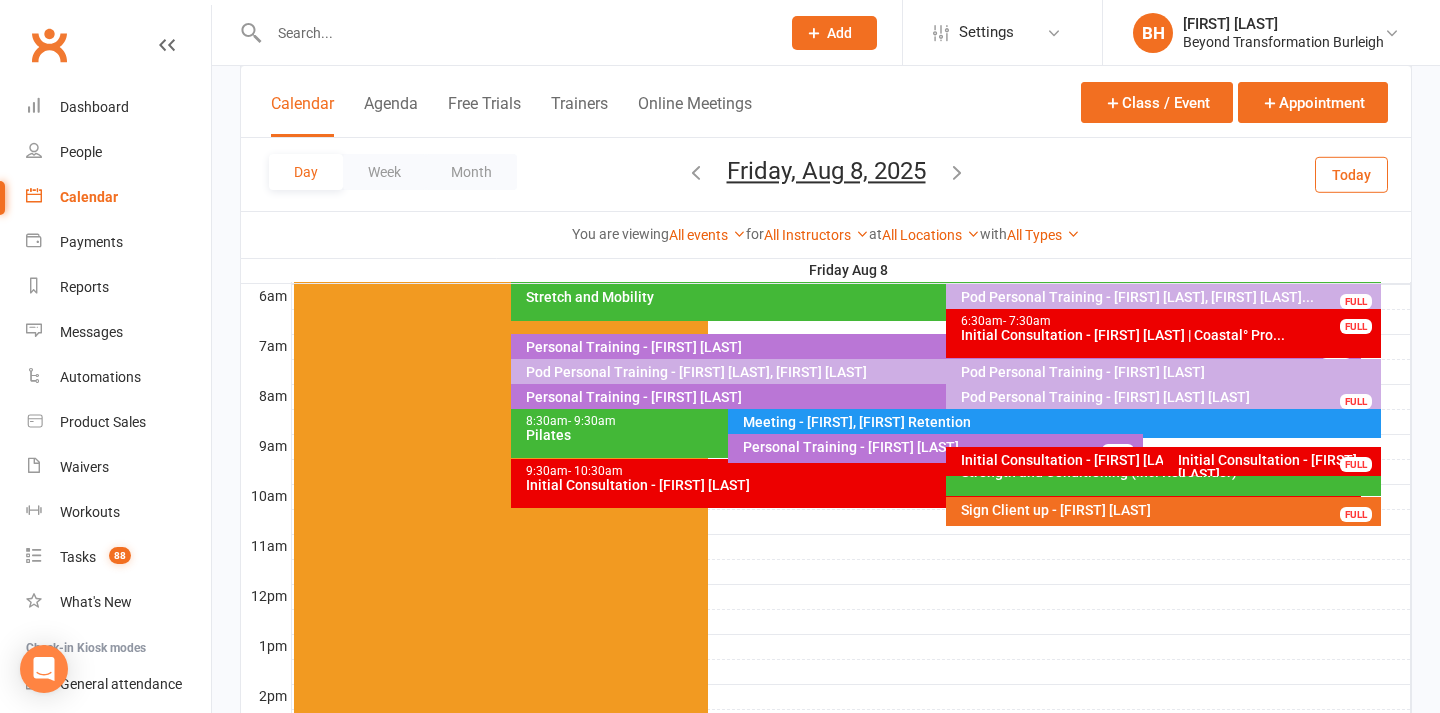 scroll, scrollTop: 453, scrollLeft: 0, axis: vertical 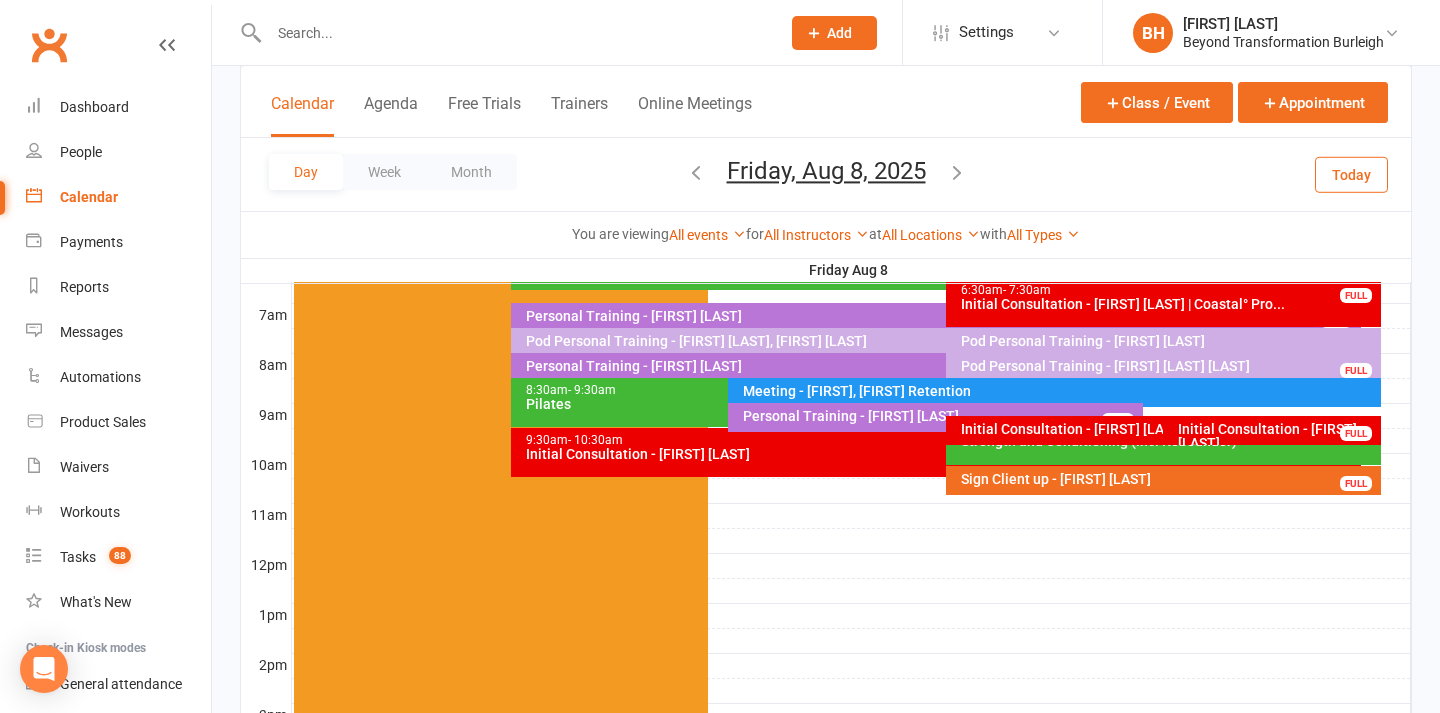 click on "Initial Consultation - [FIRST] [LAST]" at bounding box center (941, 454) 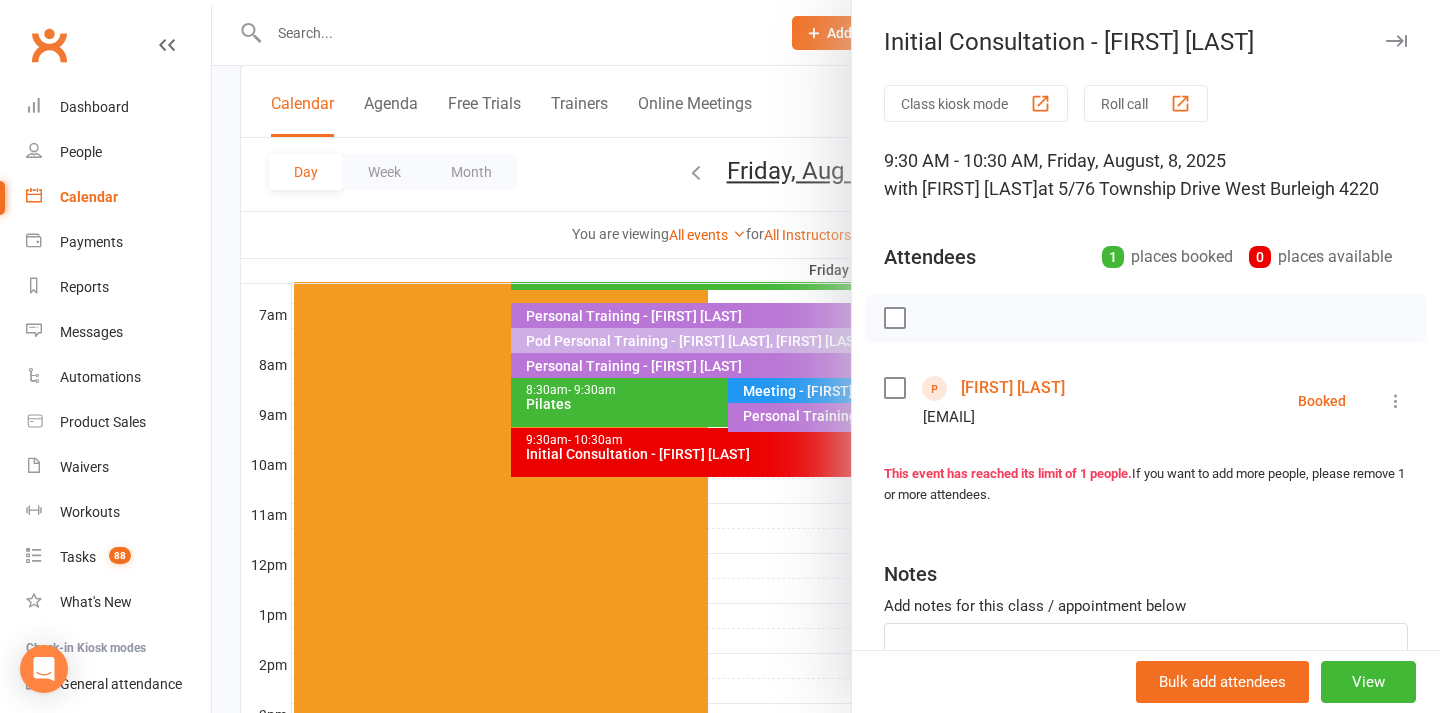click on "[FIRST] [LAST]" at bounding box center [1013, 388] 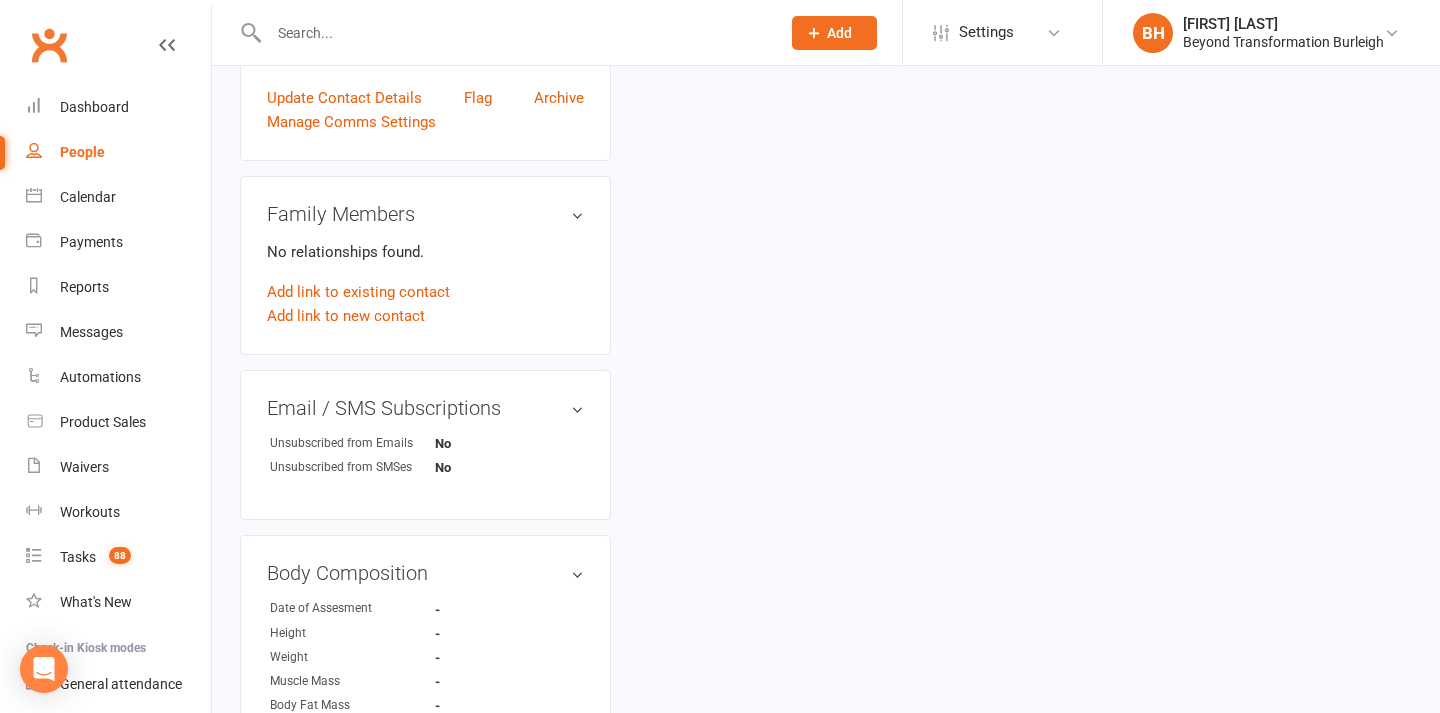 scroll, scrollTop: 0, scrollLeft: 0, axis: both 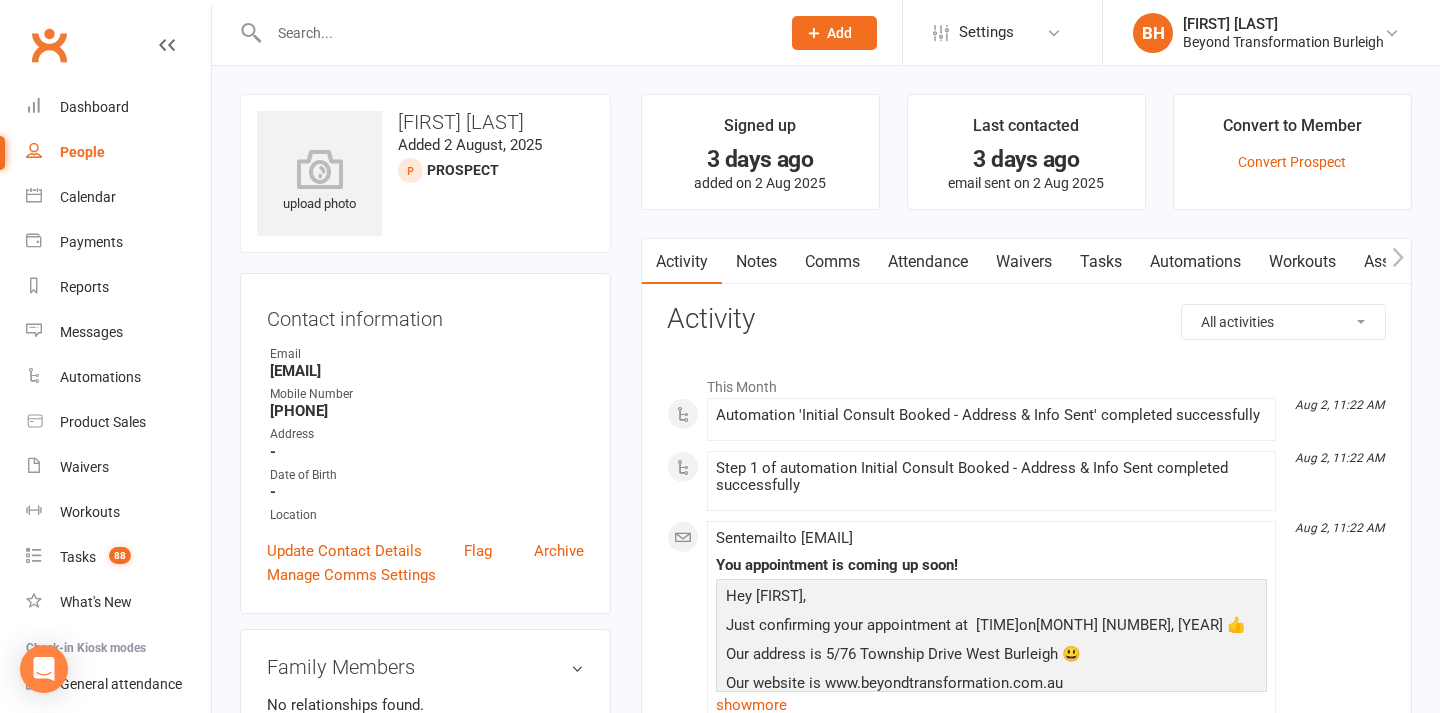 click on "Notes" at bounding box center (756, 262) 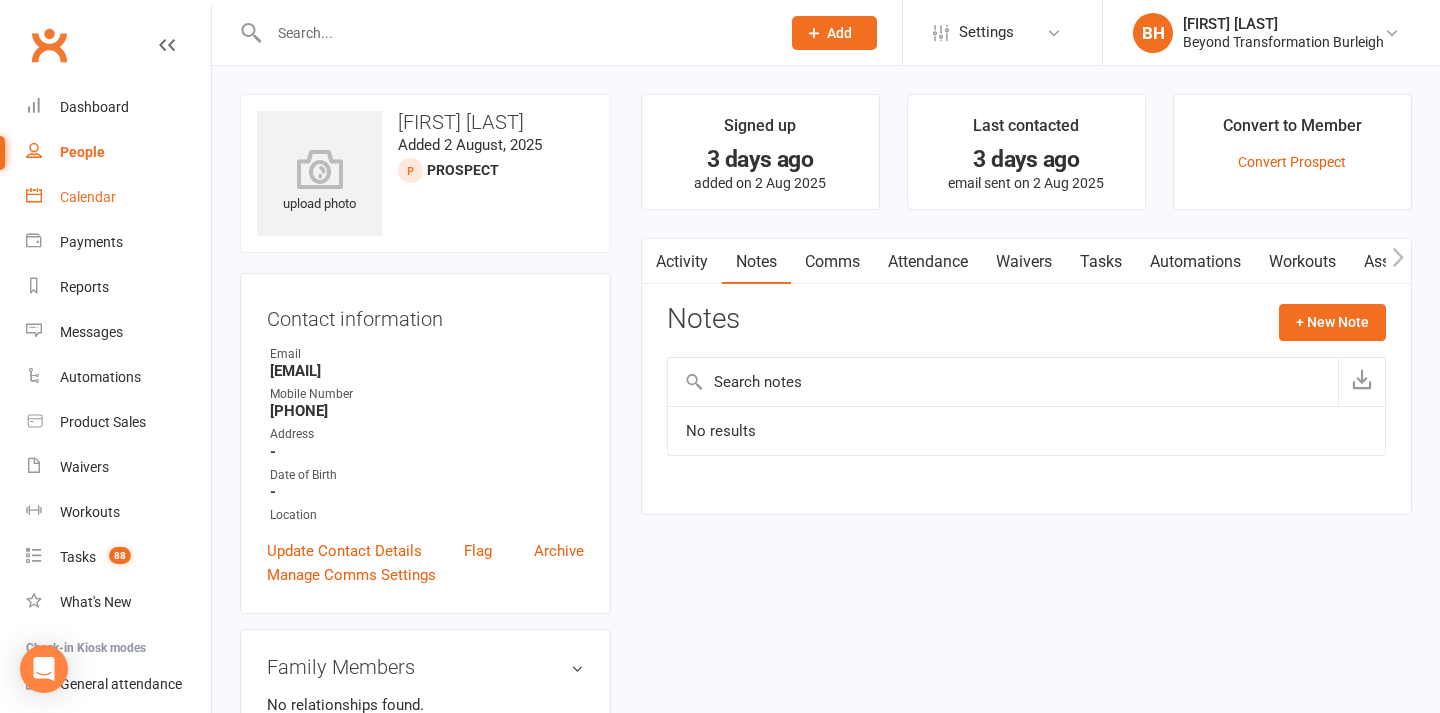 click on "Calendar" at bounding box center (118, 197) 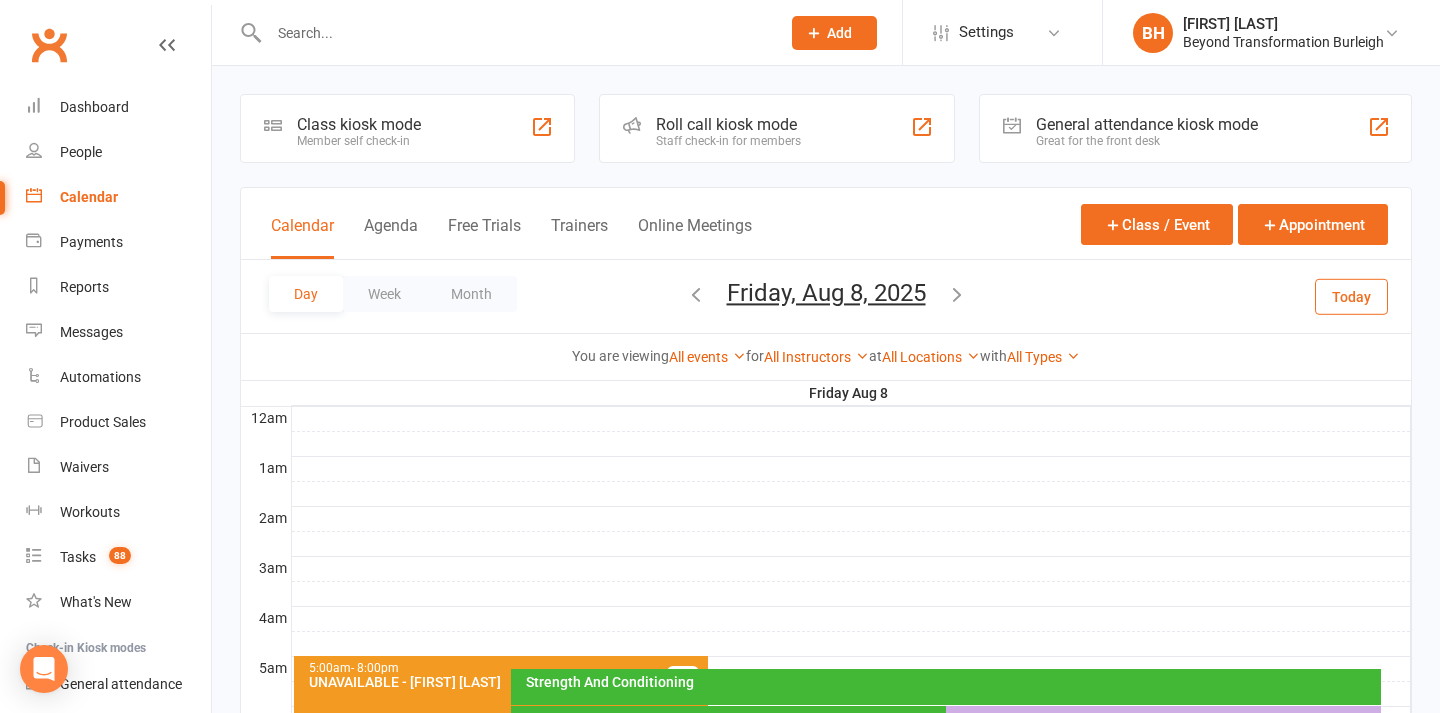 click on "Friday, Aug 8, 2025" at bounding box center [826, 293] 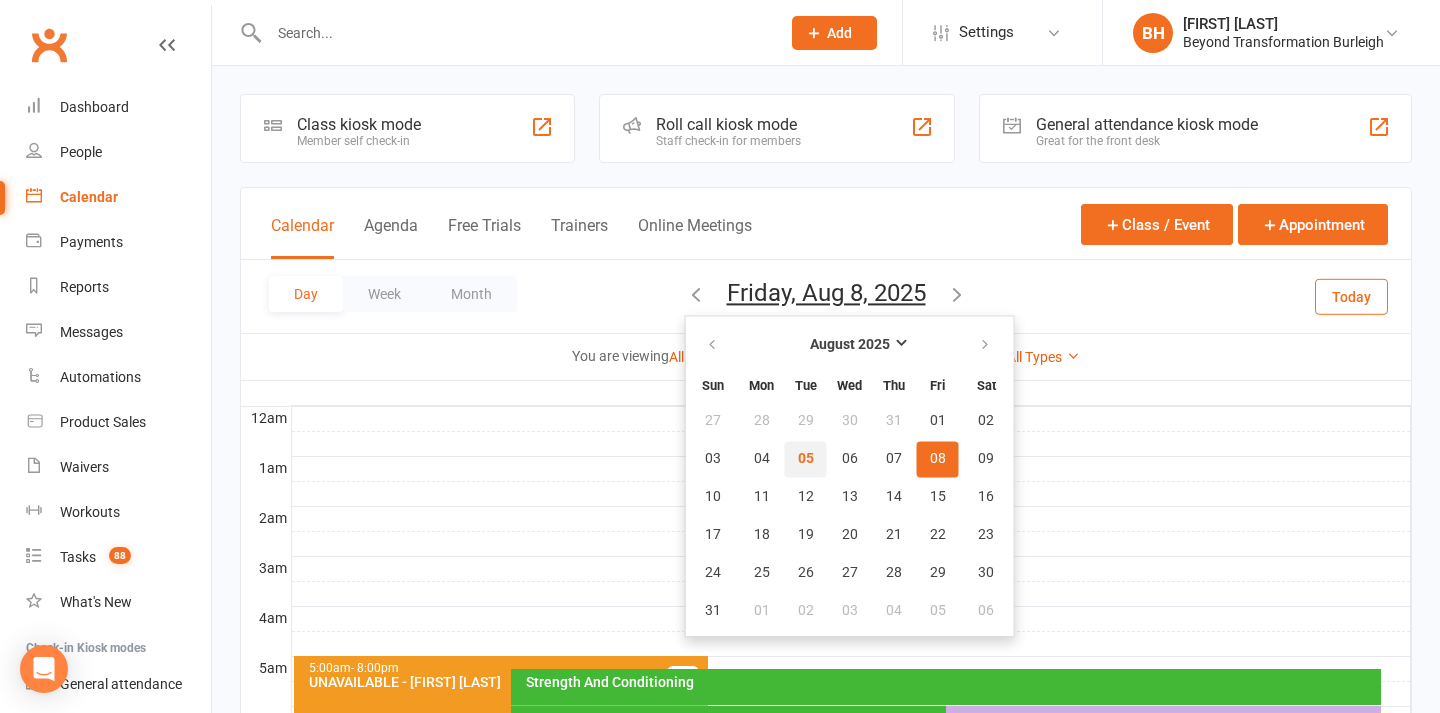 click on "05" at bounding box center (806, 459) 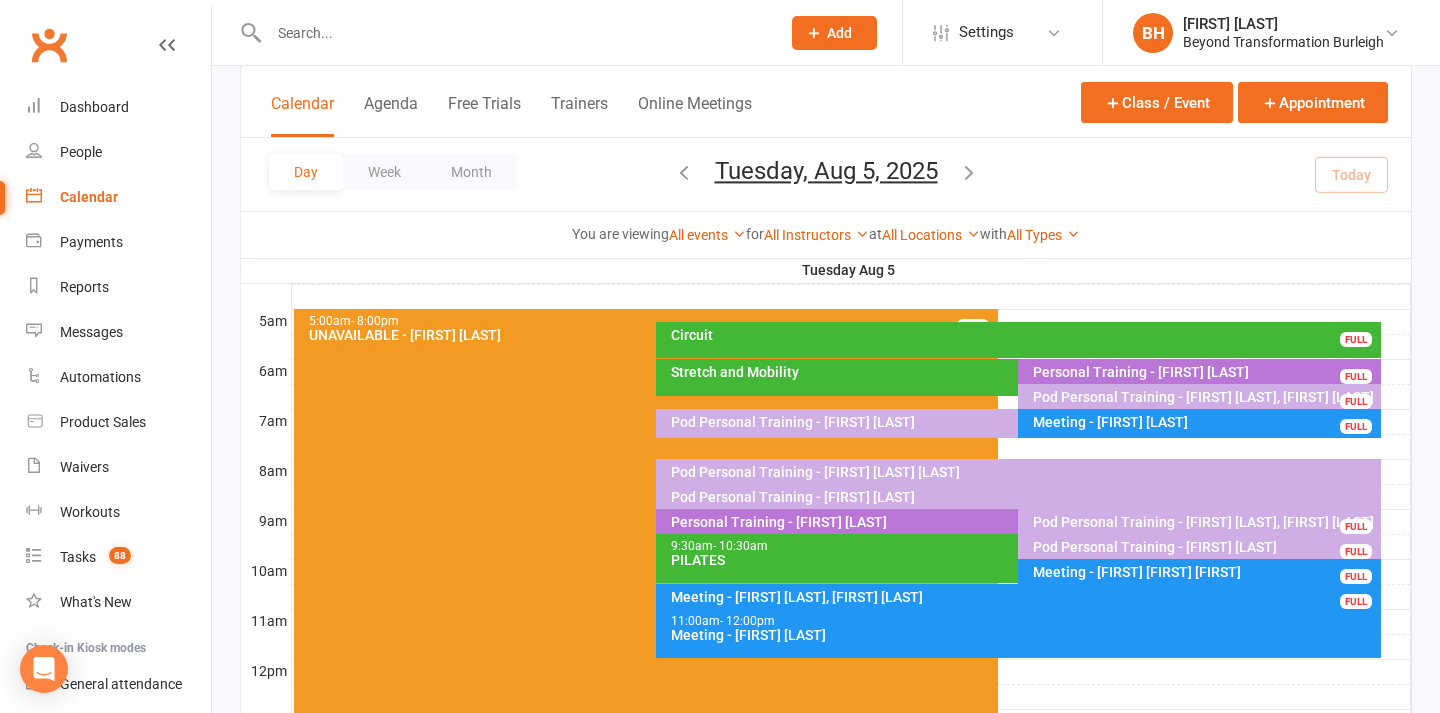 scroll, scrollTop: 350, scrollLeft: 0, axis: vertical 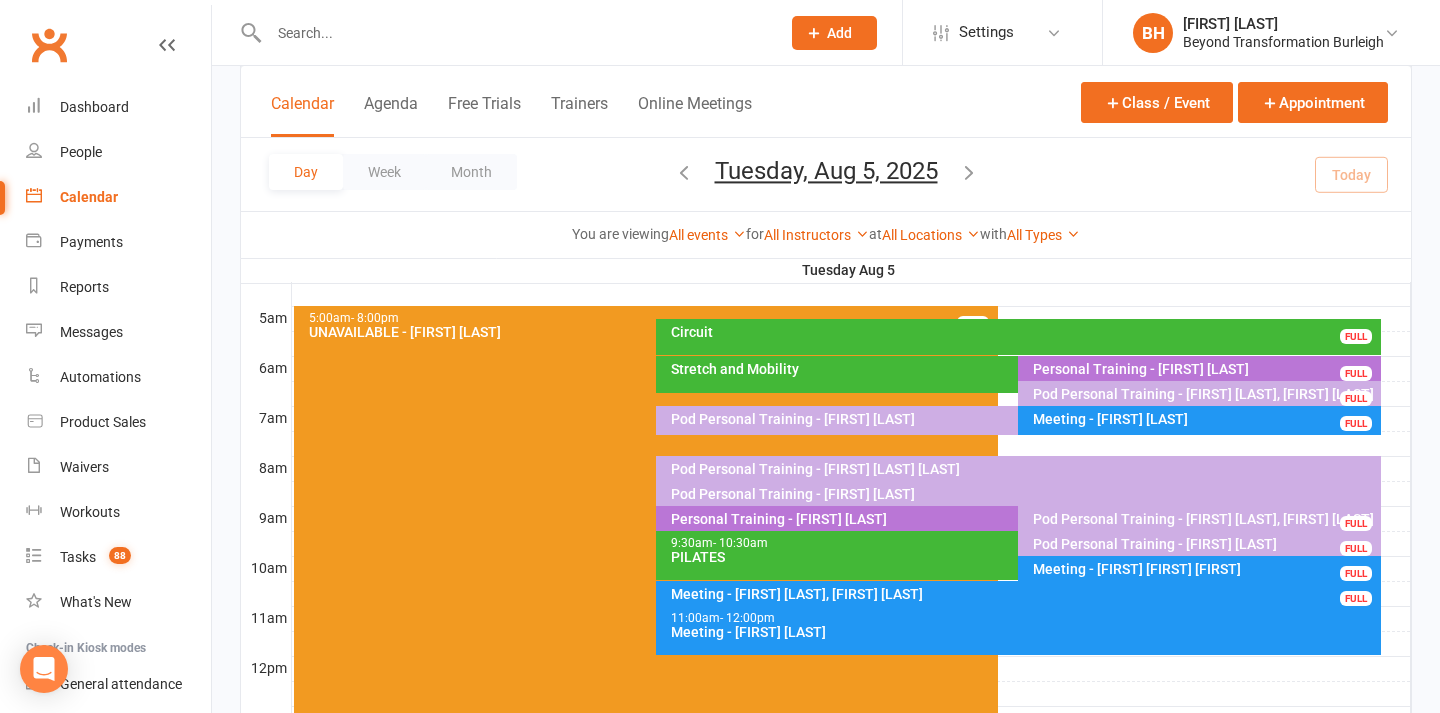 click on "Personal Training - [FIRST] [LAST]" at bounding box center [1013, 519] 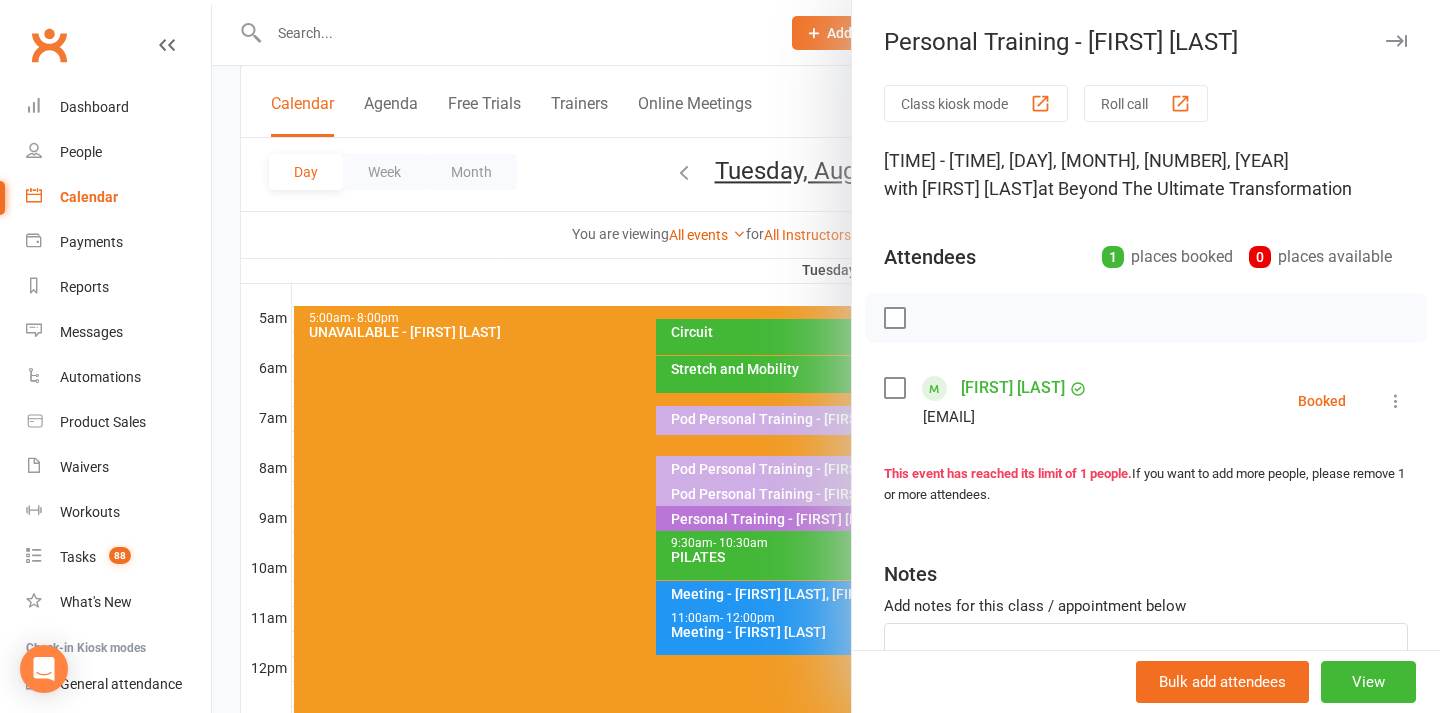 click at bounding box center (826, 356) 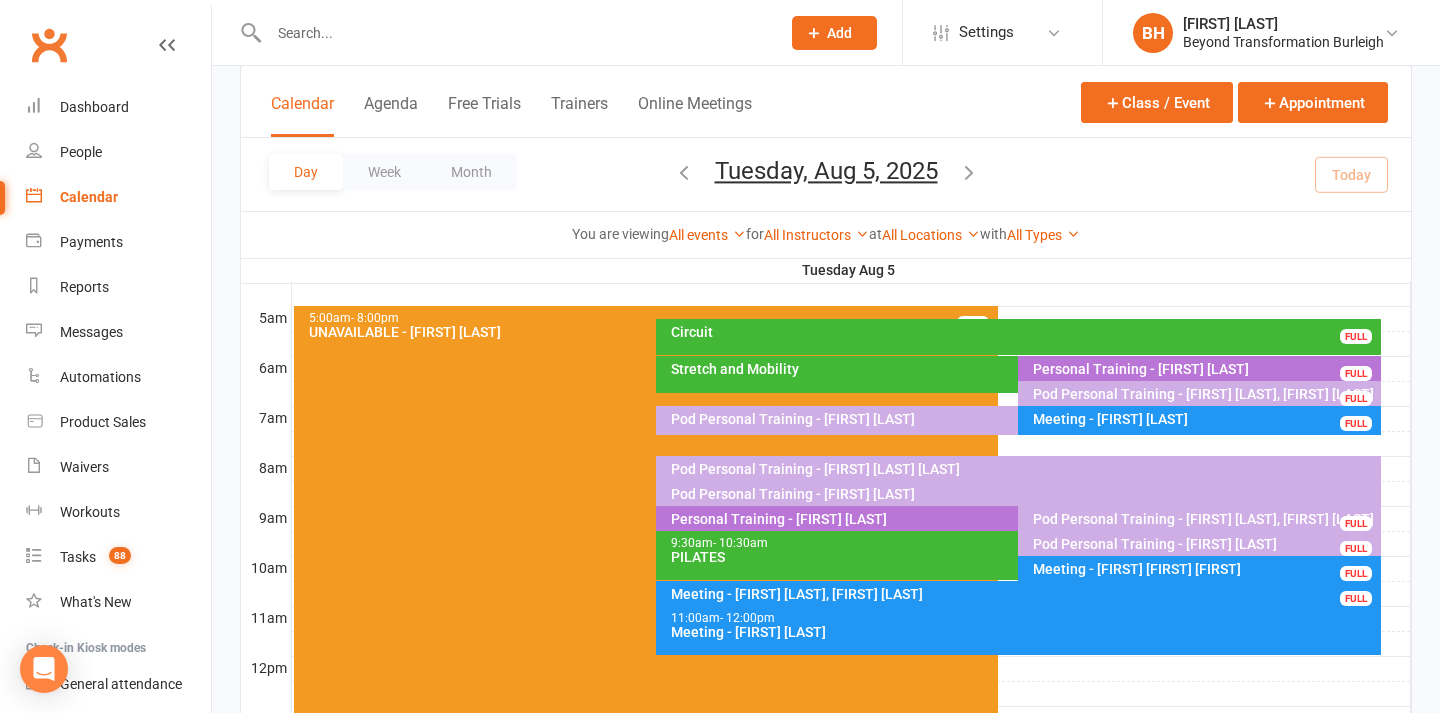 click on "Tuesday, Aug 5, 2025" at bounding box center (826, 171) 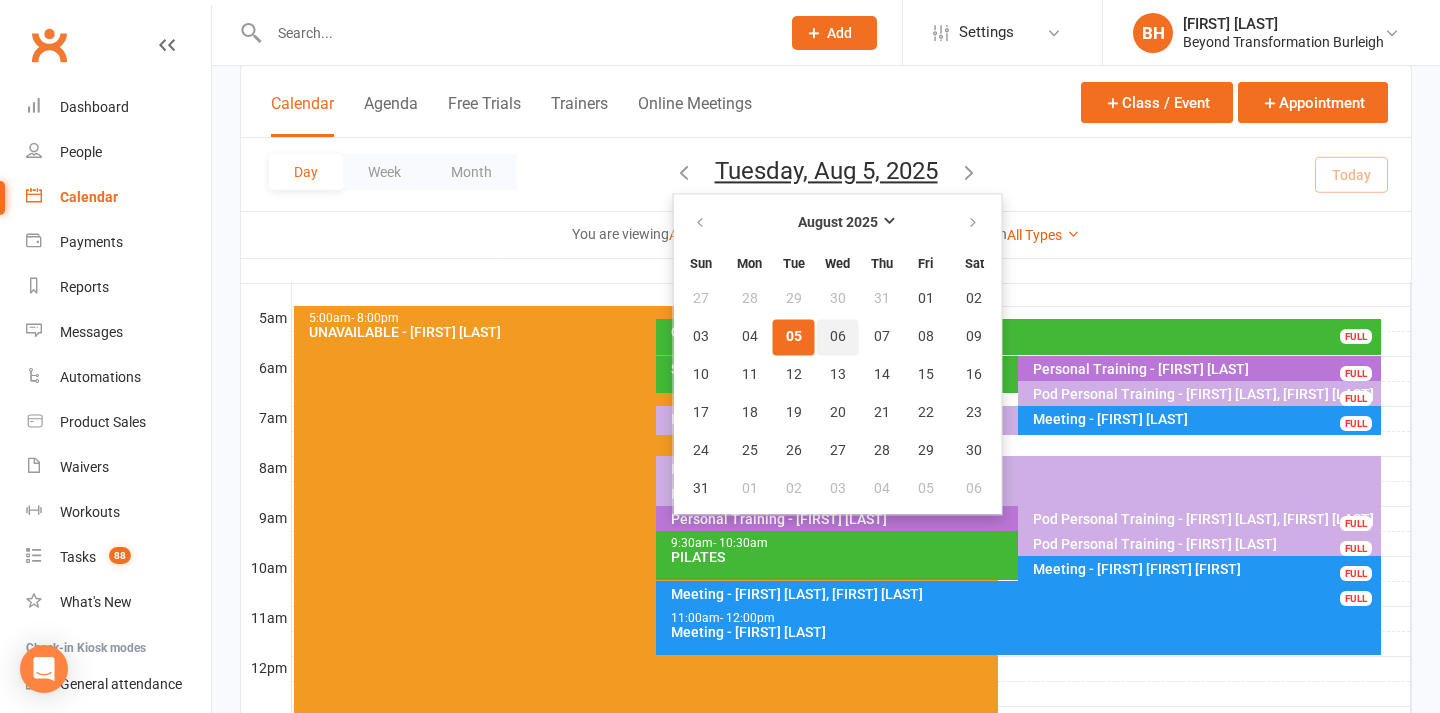 click on "06" at bounding box center (838, 337) 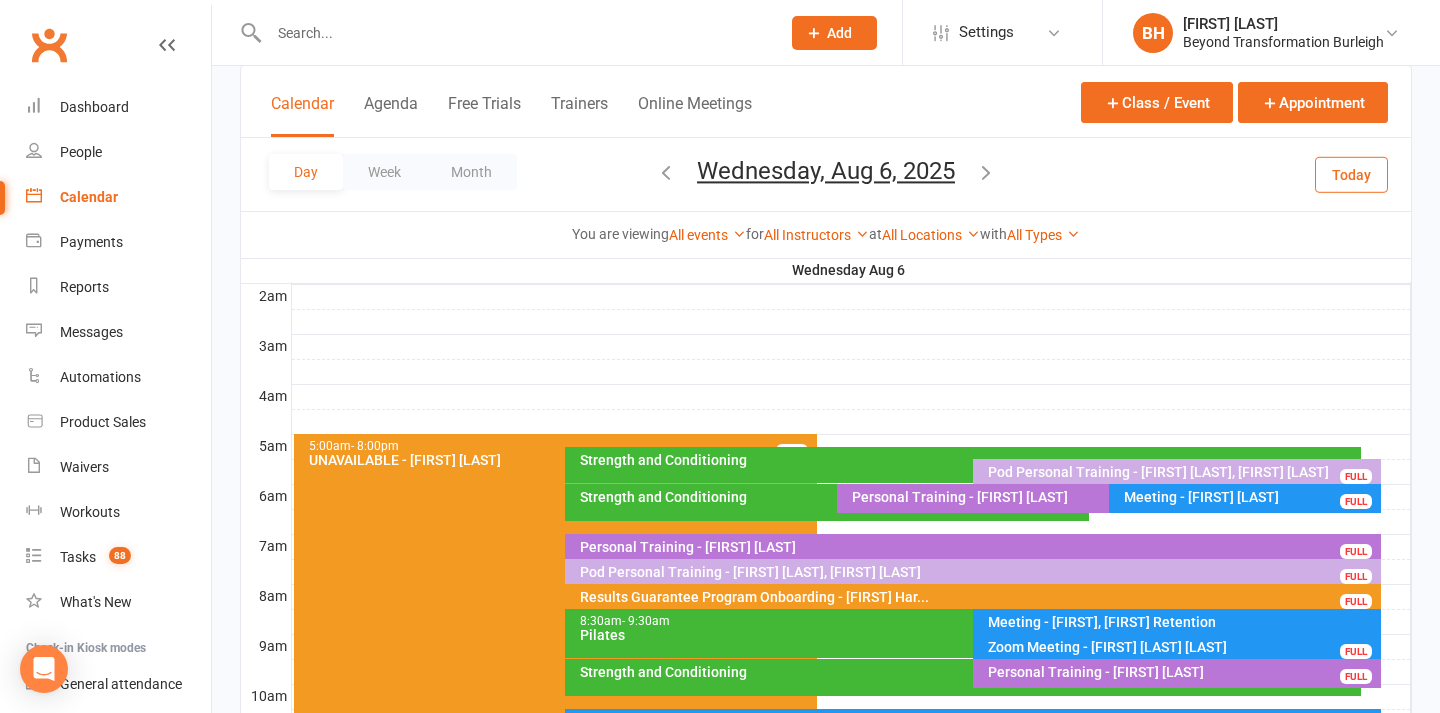 scroll, scrollTop: 197, scrollLeft: 0, axis: vertical 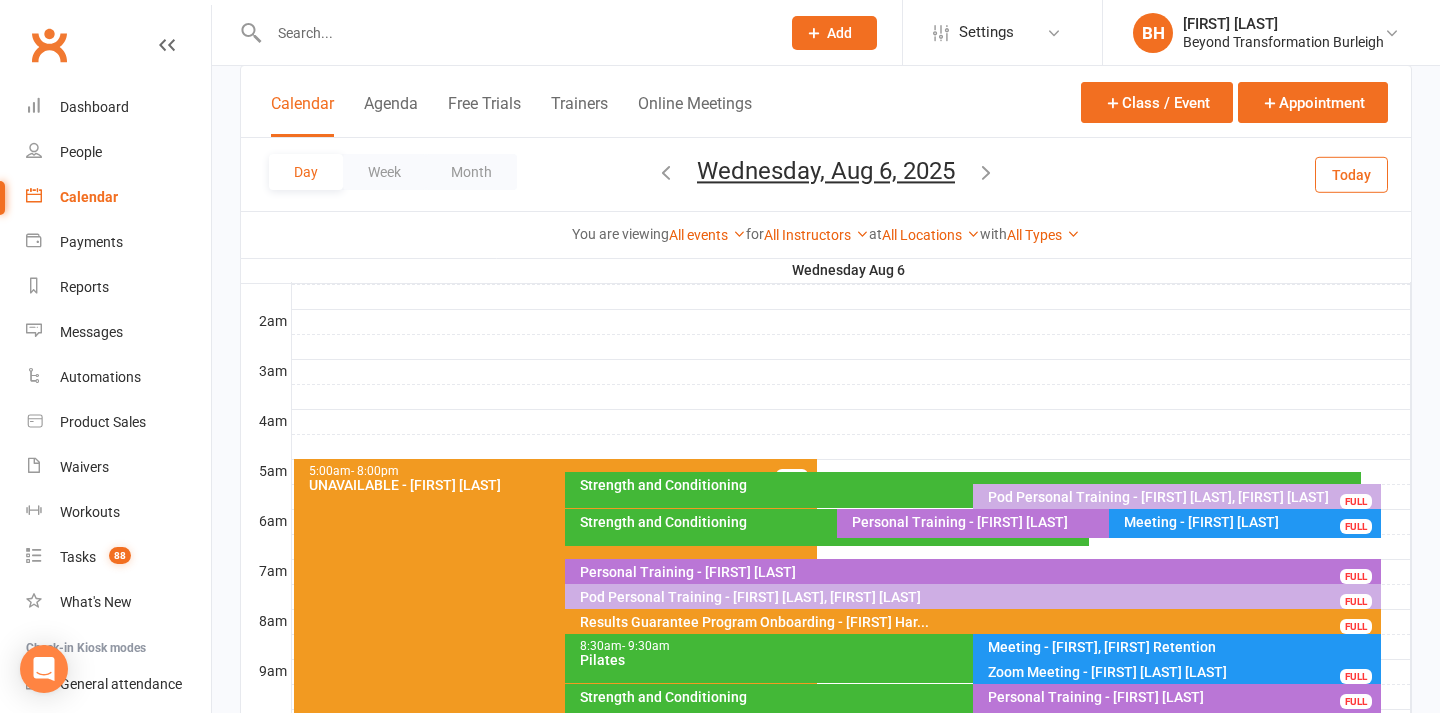 click on "Pod Personal Training - [FIRST] [LAST], [FIRST] [LAST]" at bounding box center (1182, 497) 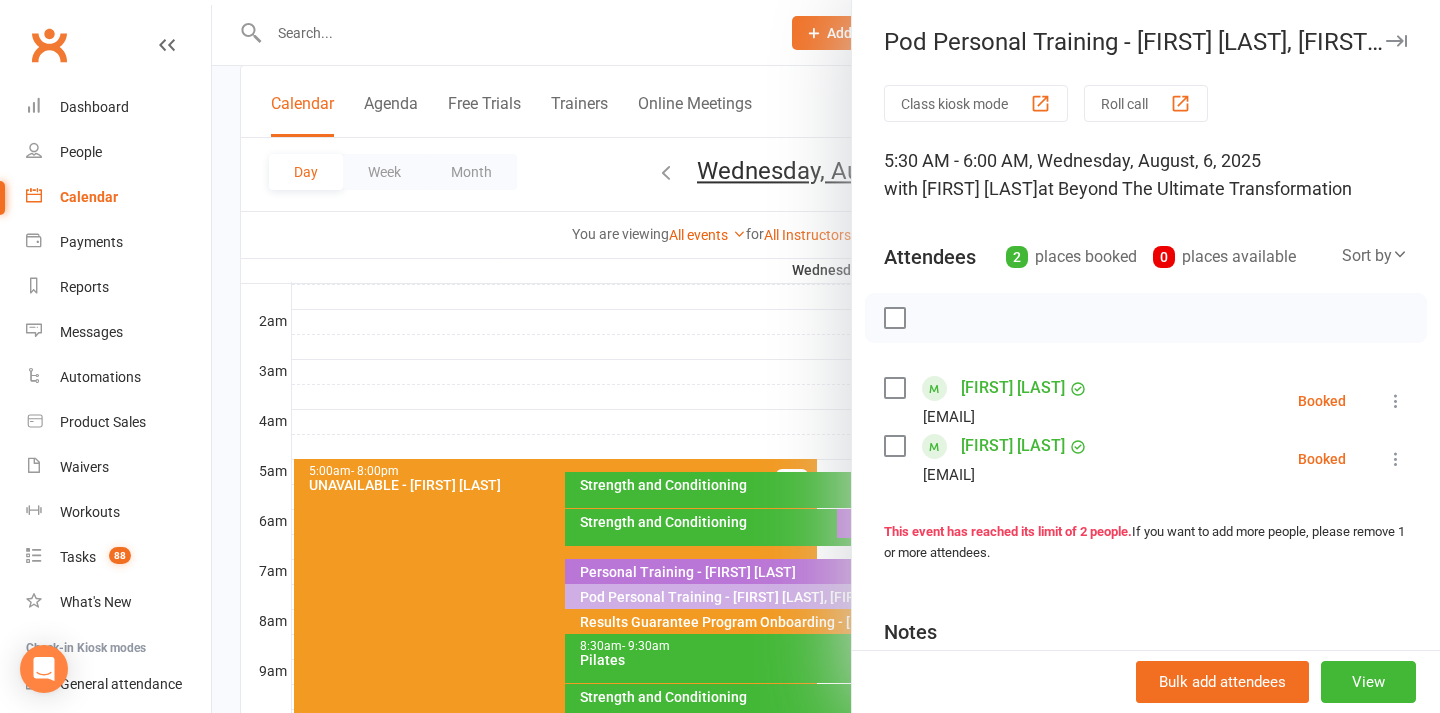 click at bounding box center (1396, 401) 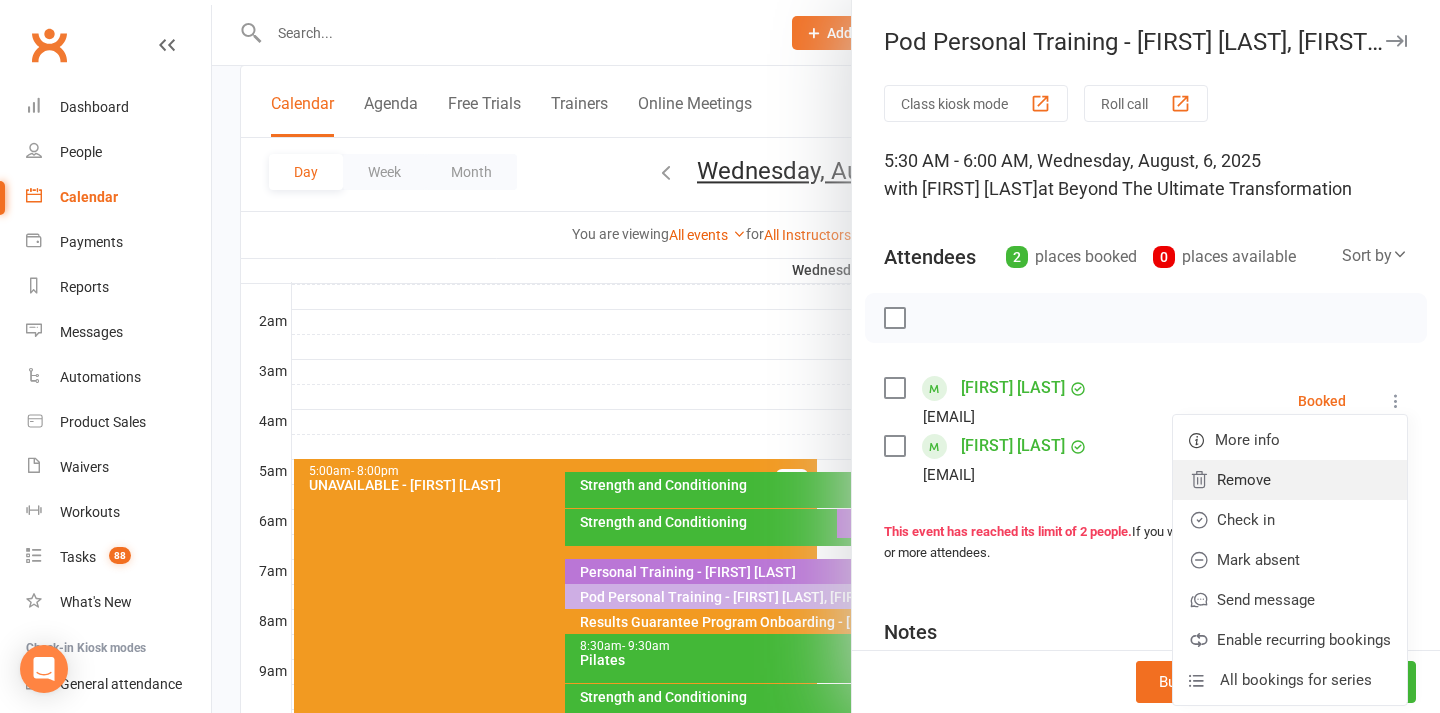 click on "Remove" at bounding box center [1290, 480] 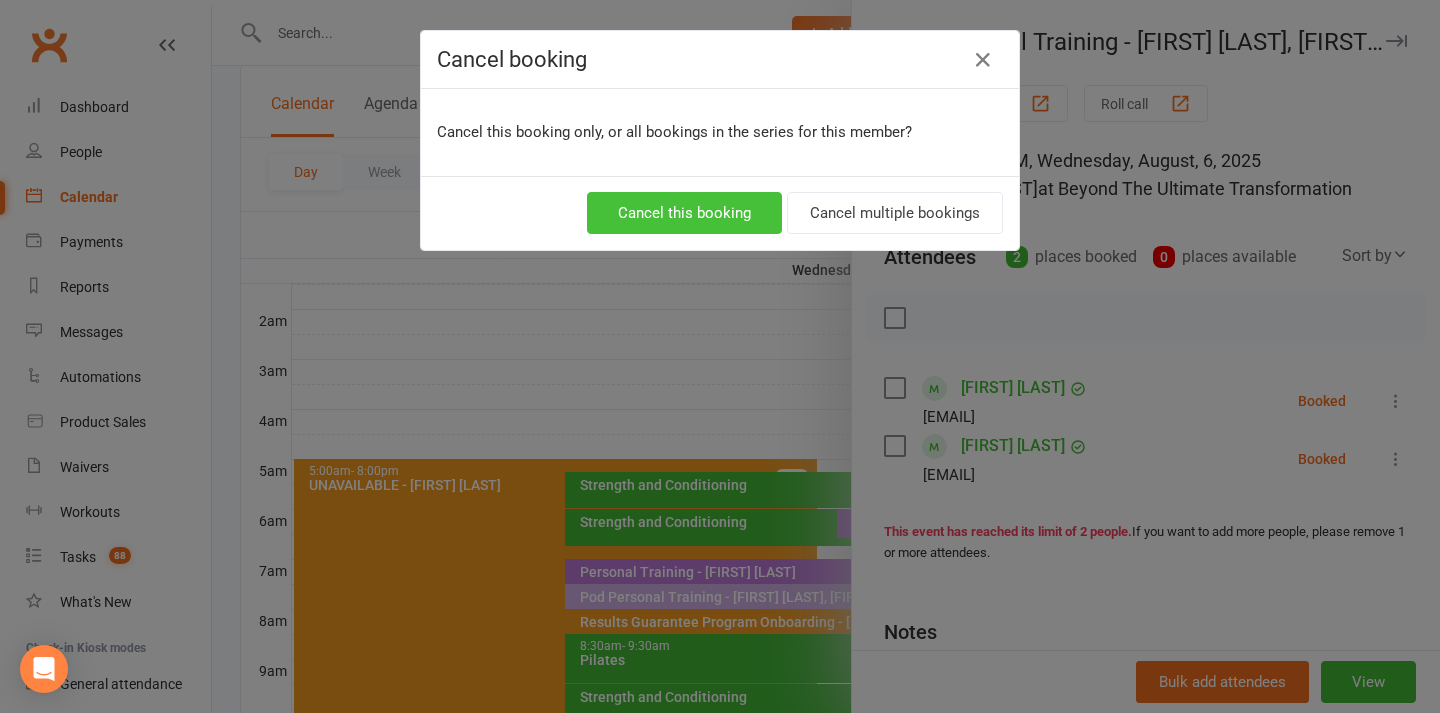click on "Cancel this booking" at bounding box center (684, 213) 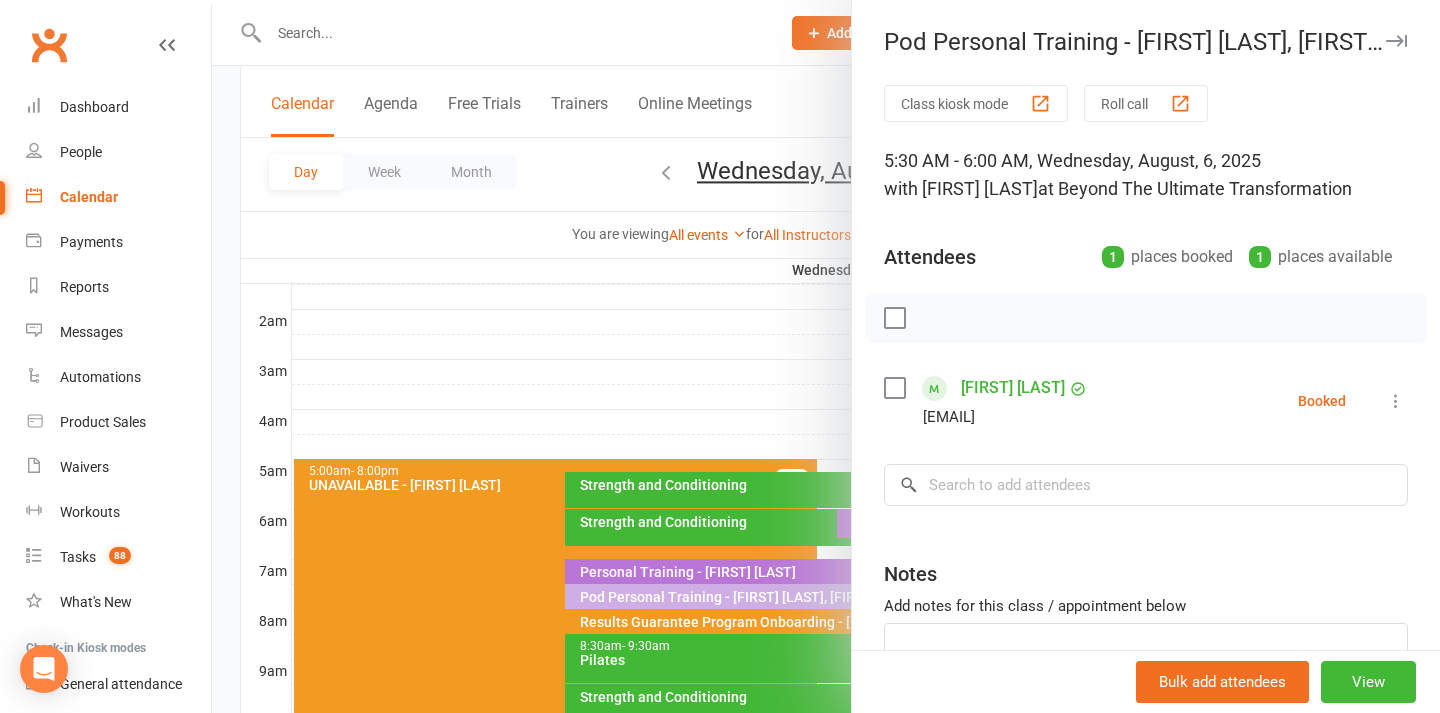 click at bounding box center [826, 356] 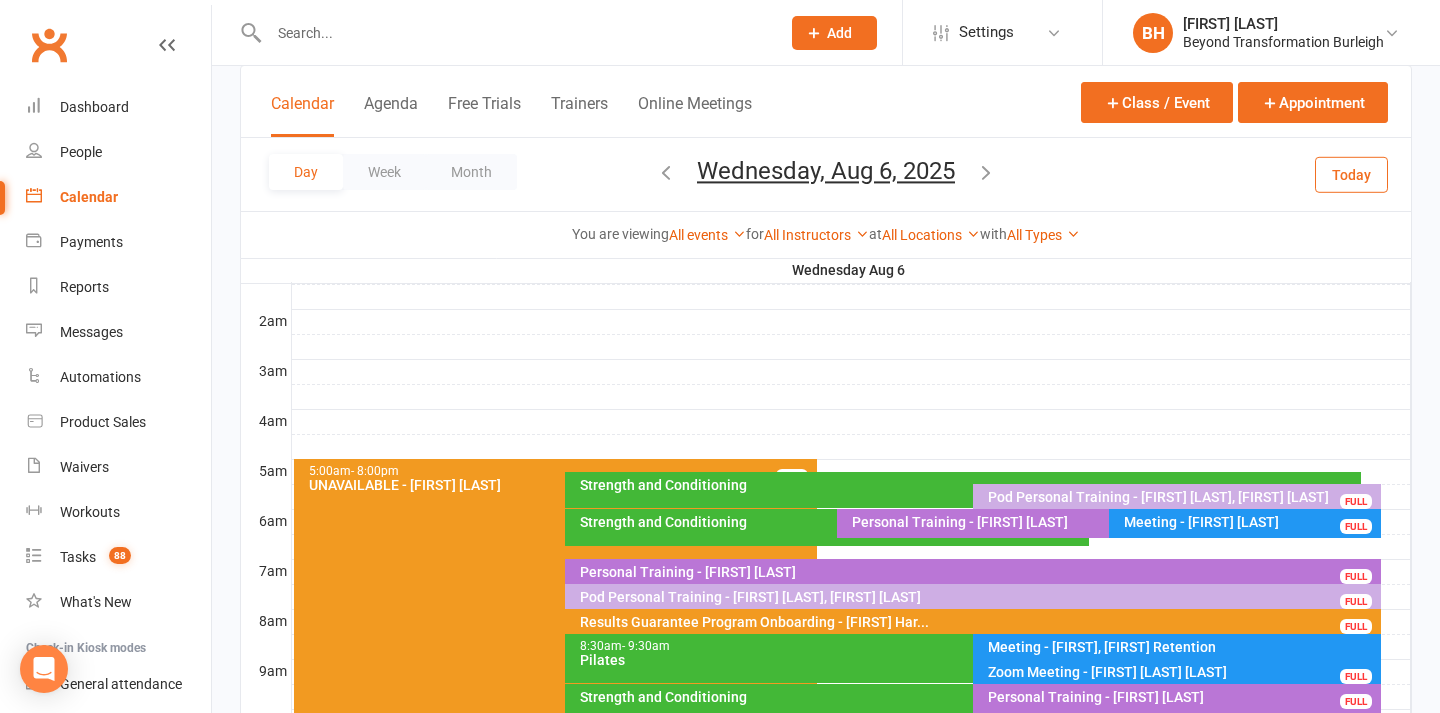 click at bounding box center [986, 172] 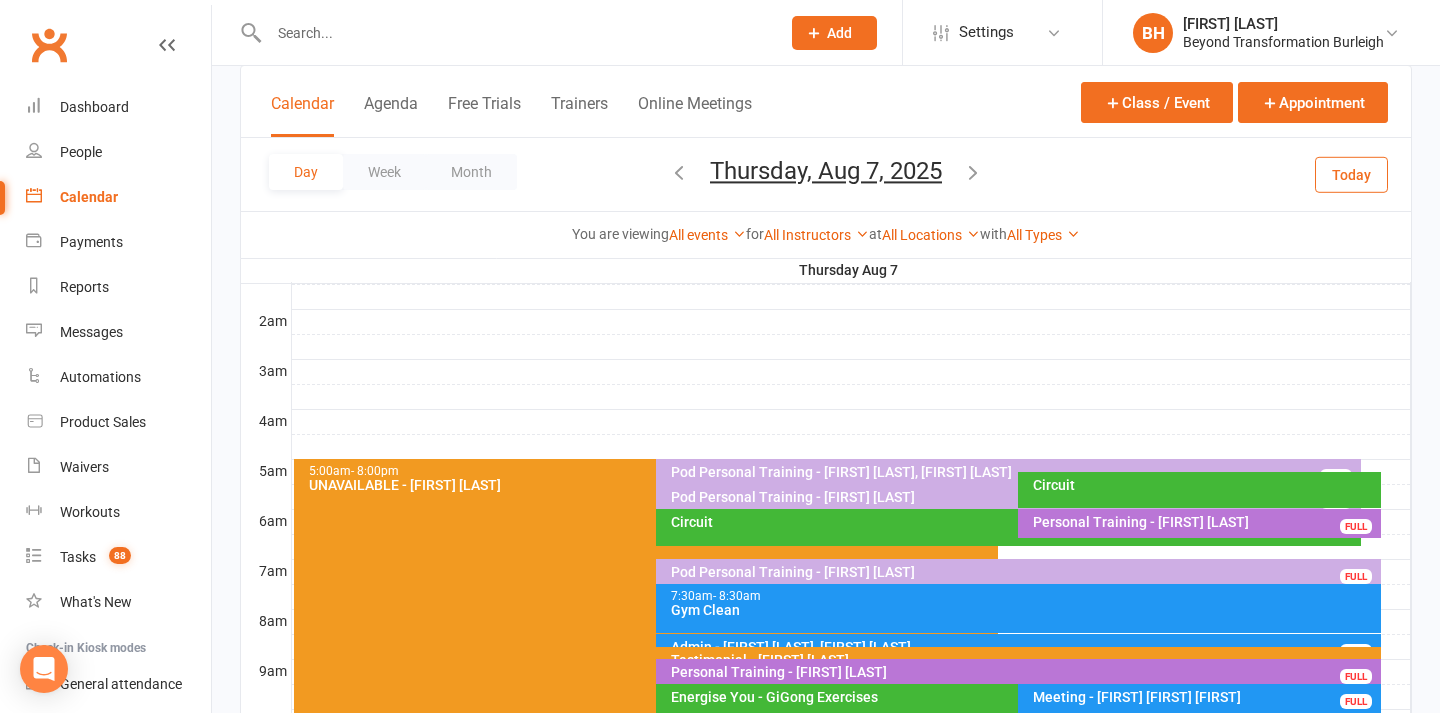 click on "Pod Personal Training - [FIRST] [LAST], [FIRST] [LAST]" at bounding box center [1013, 472] 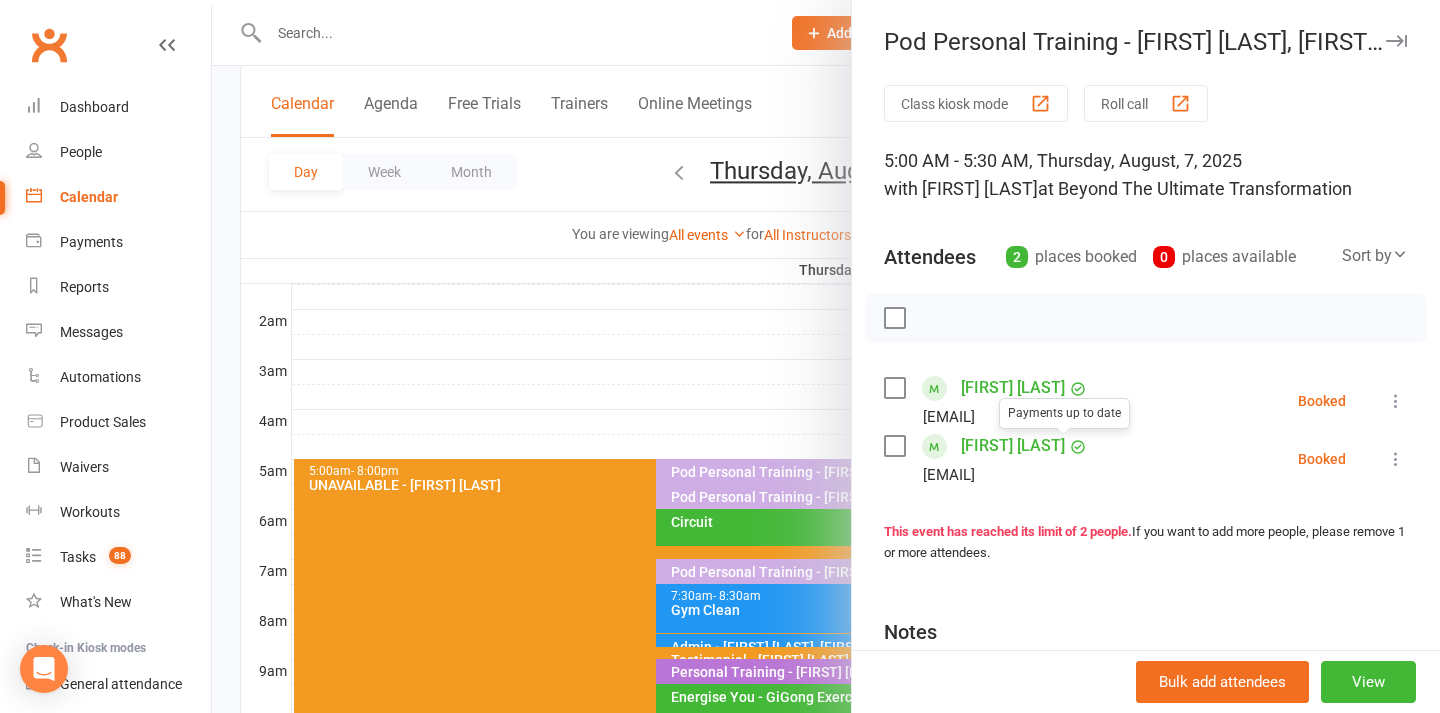 click on "[FIRST] [LAST]" at bounding box center (1013, 388) 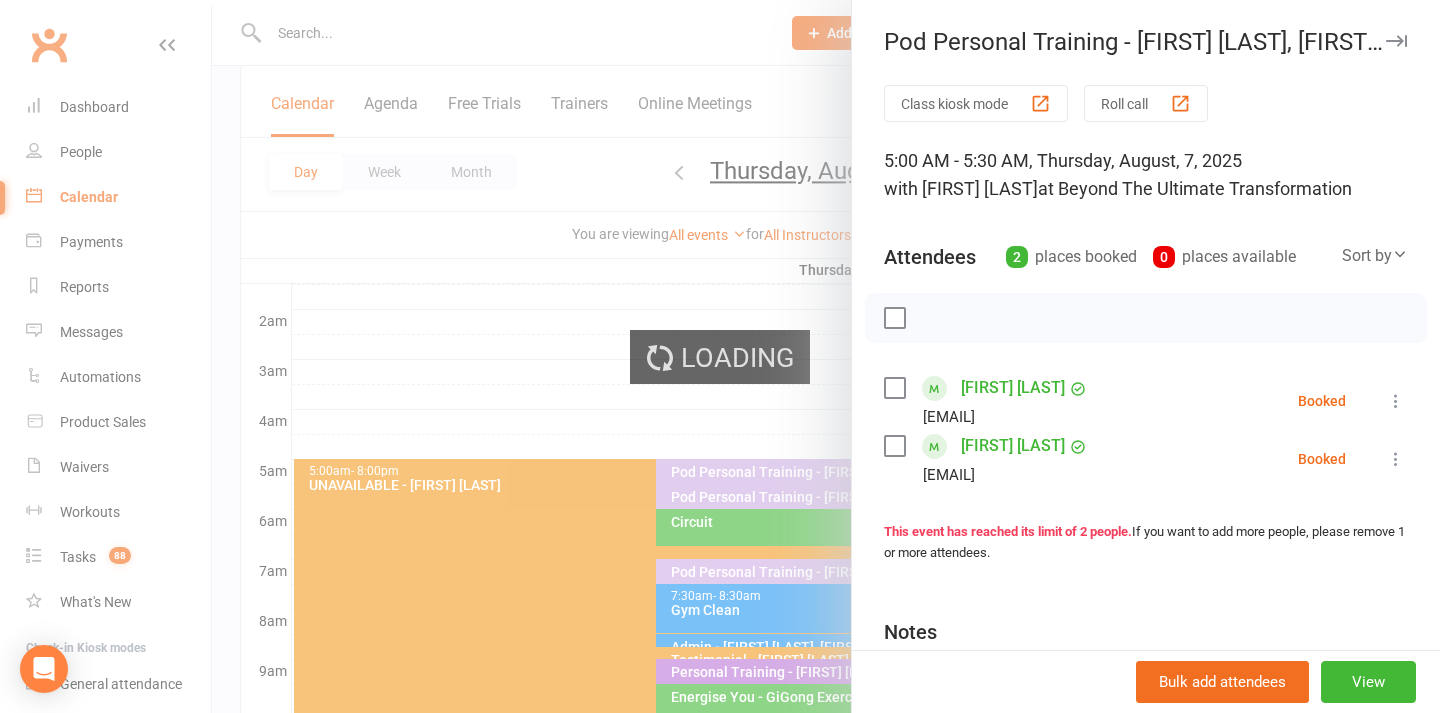 scroll, scrollTop: 0, scrollLeft: 0, axis: both 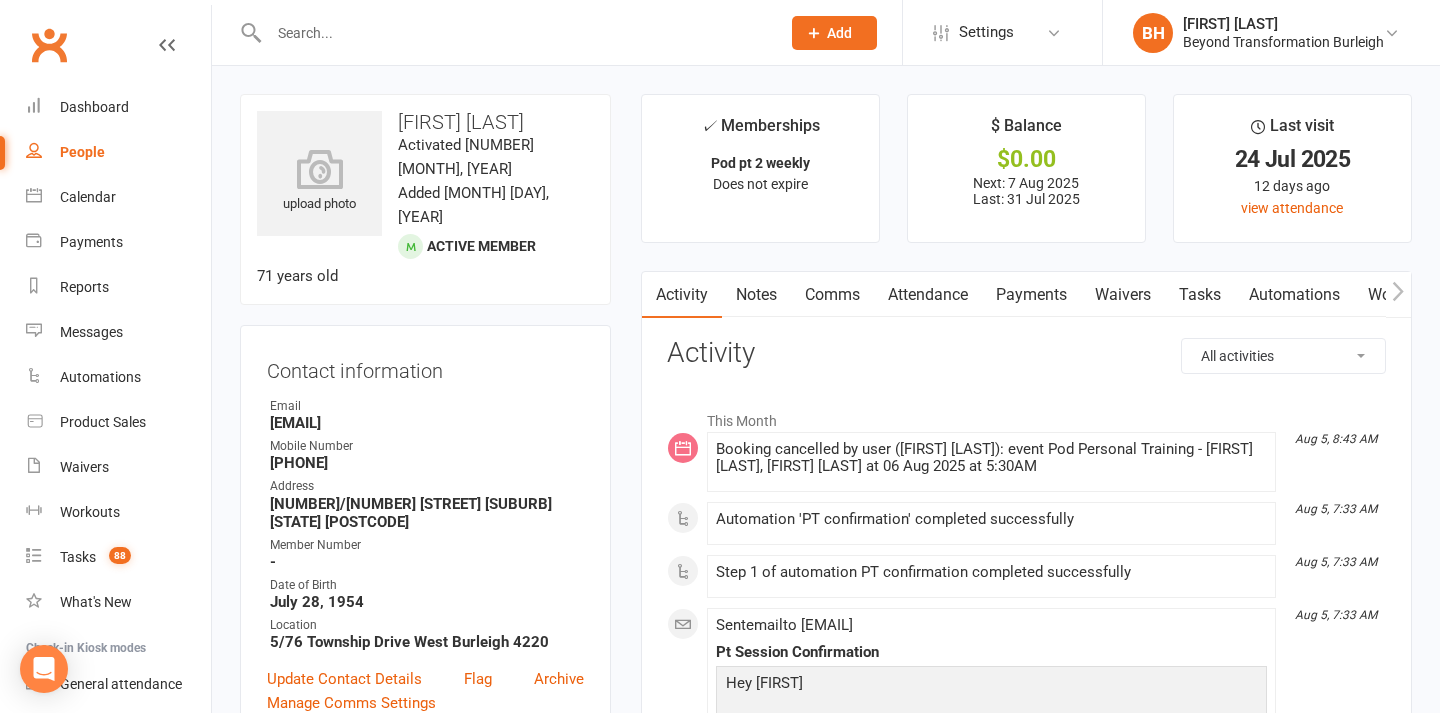 click on "Payments" at bounding box center (1031, 295) 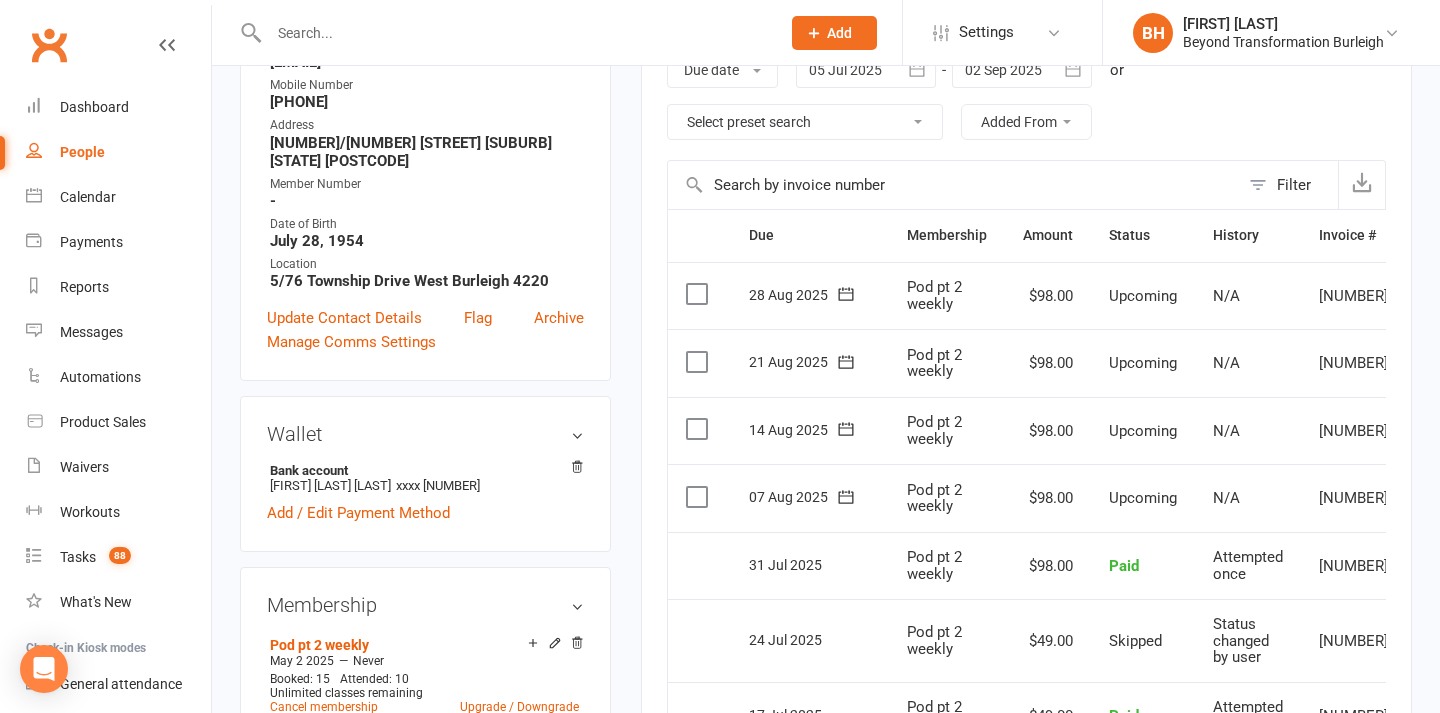 scroll, scrollTop: 403, scrollLeft: 0, axis: vertical 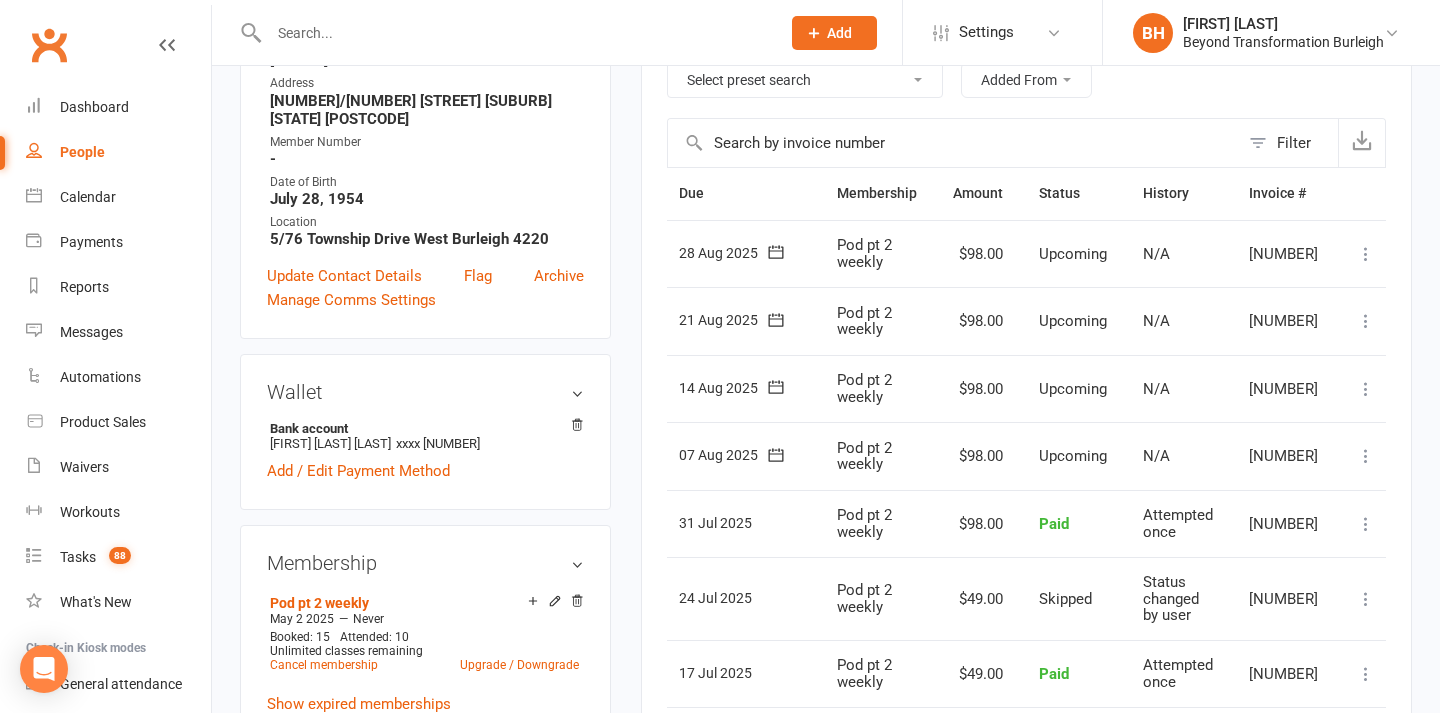 click at bounding box center (1366, 456) 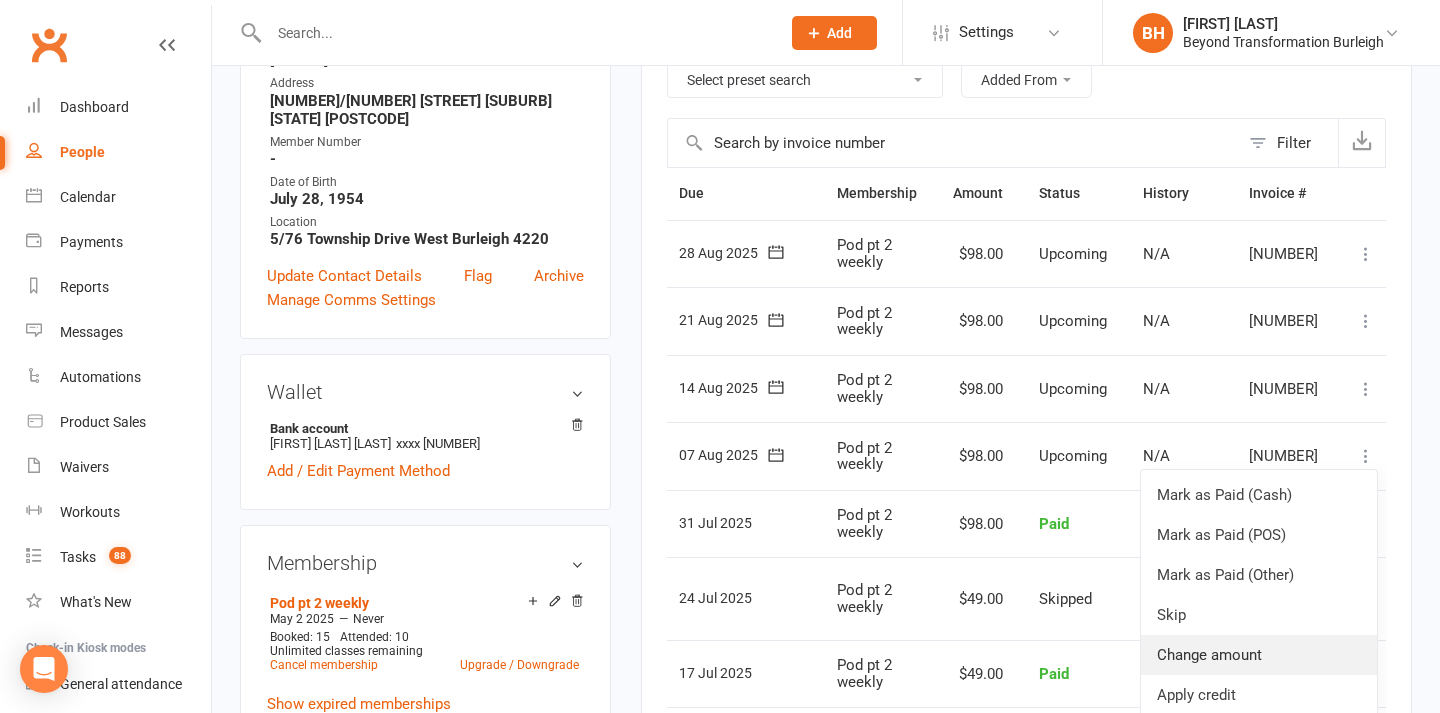 click on "Change amount" at bounding box center (1259, 655) 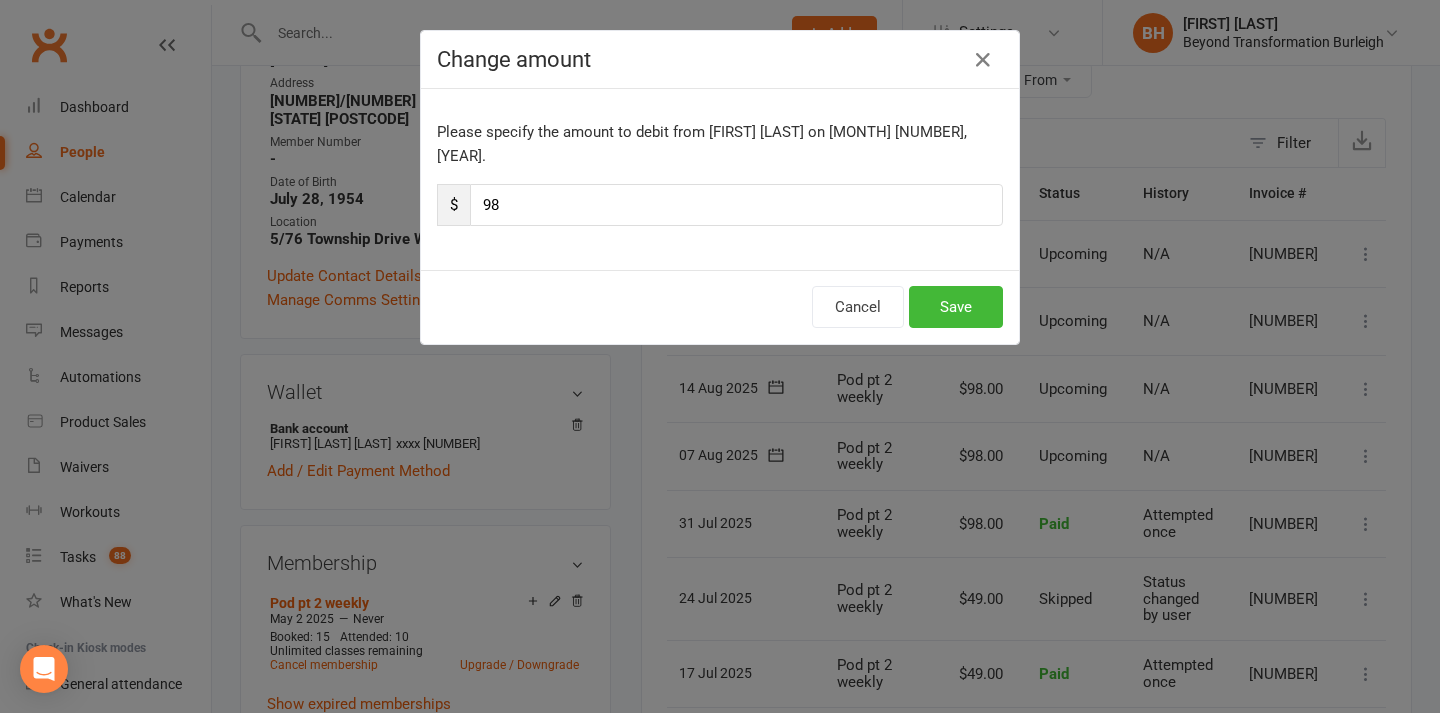 drag, startPoint x: 524, startPoint y: 169, endPoint x: 471, endPoint y: 169, distance: 53 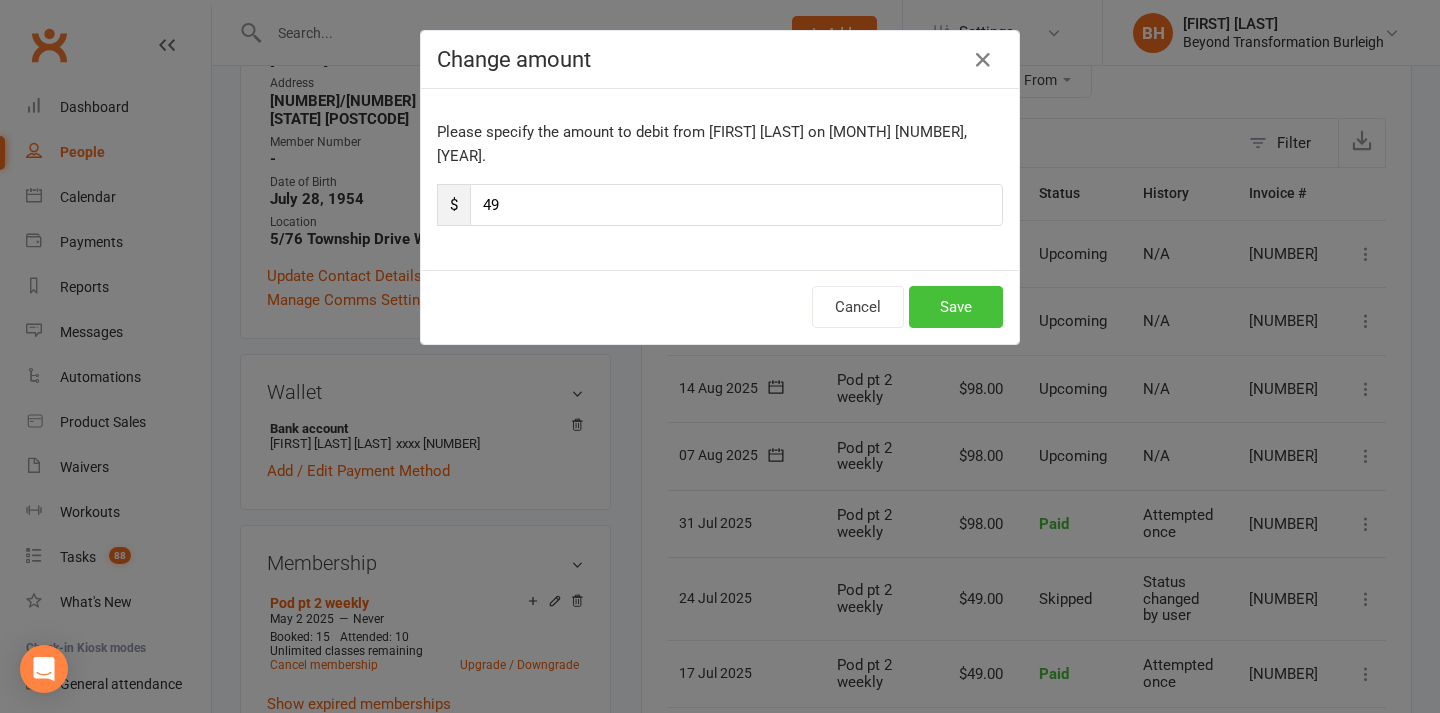 type on "49" 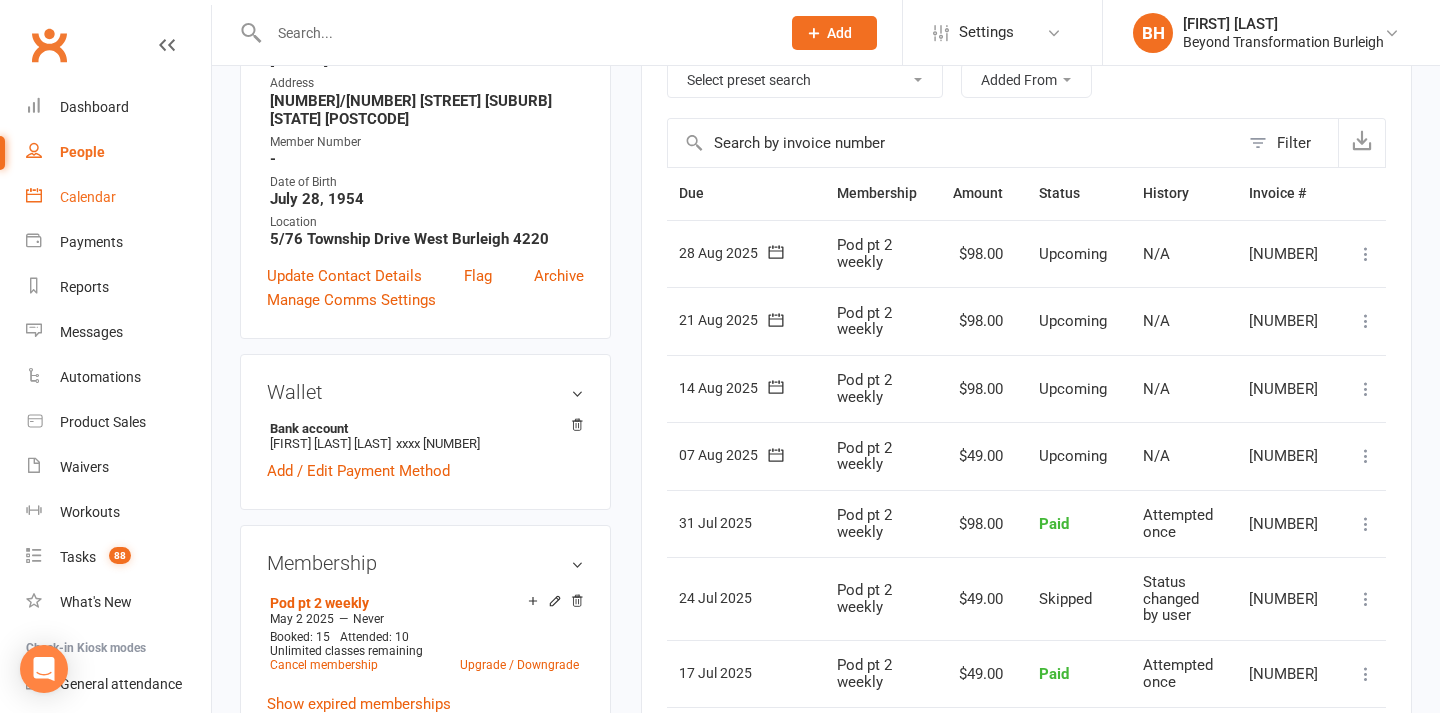 click on "Calendar" at bounding box center (88, 197) 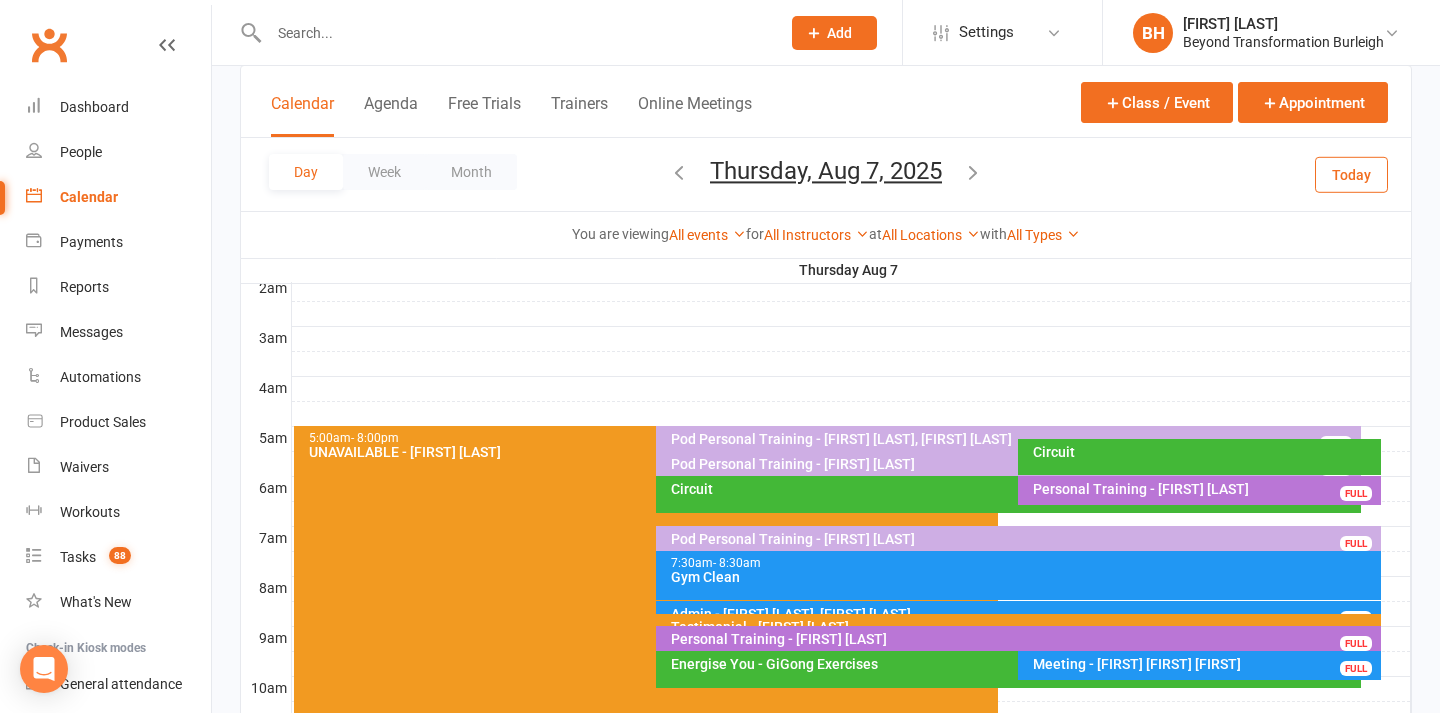 scroll, scrollTop: 239, scrollLeft: 0, axis: vertical 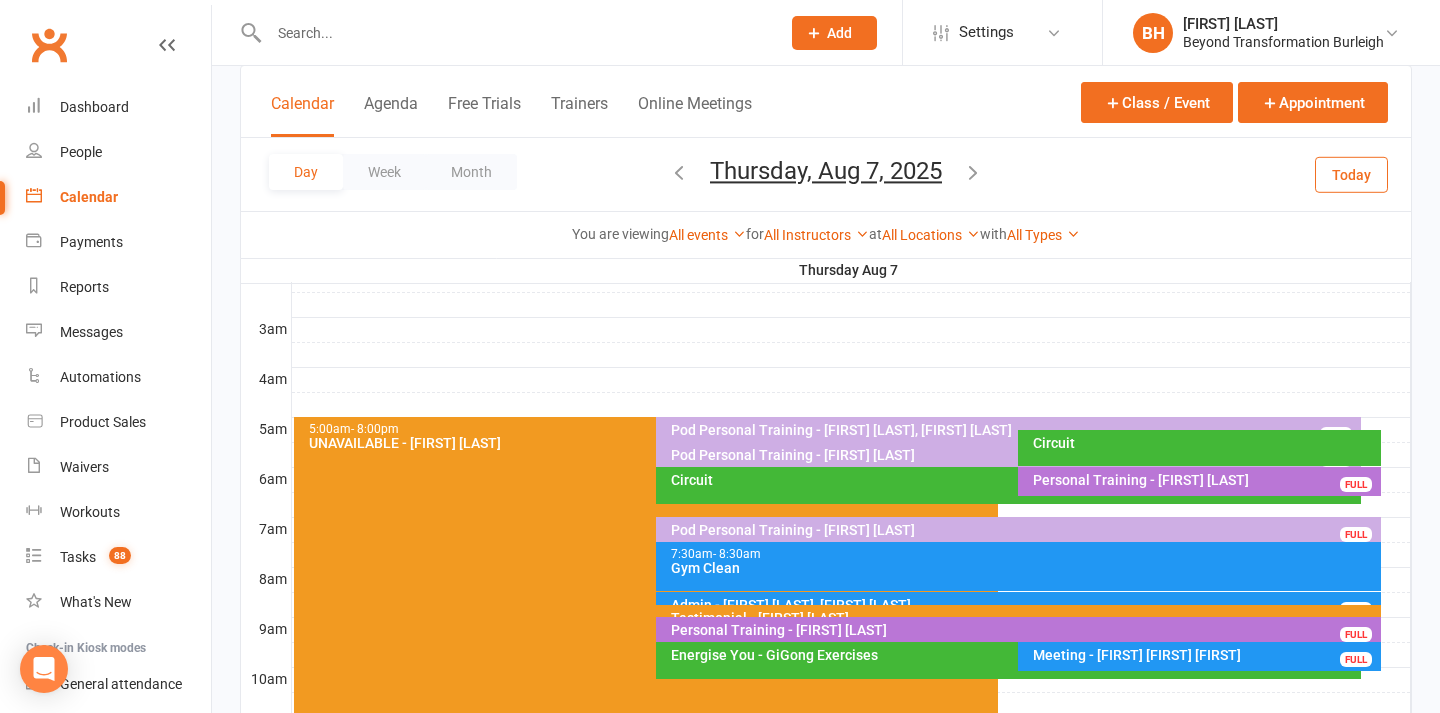 click on "Thursday, Aug 7, 2025" at bounding box center [826, 171] 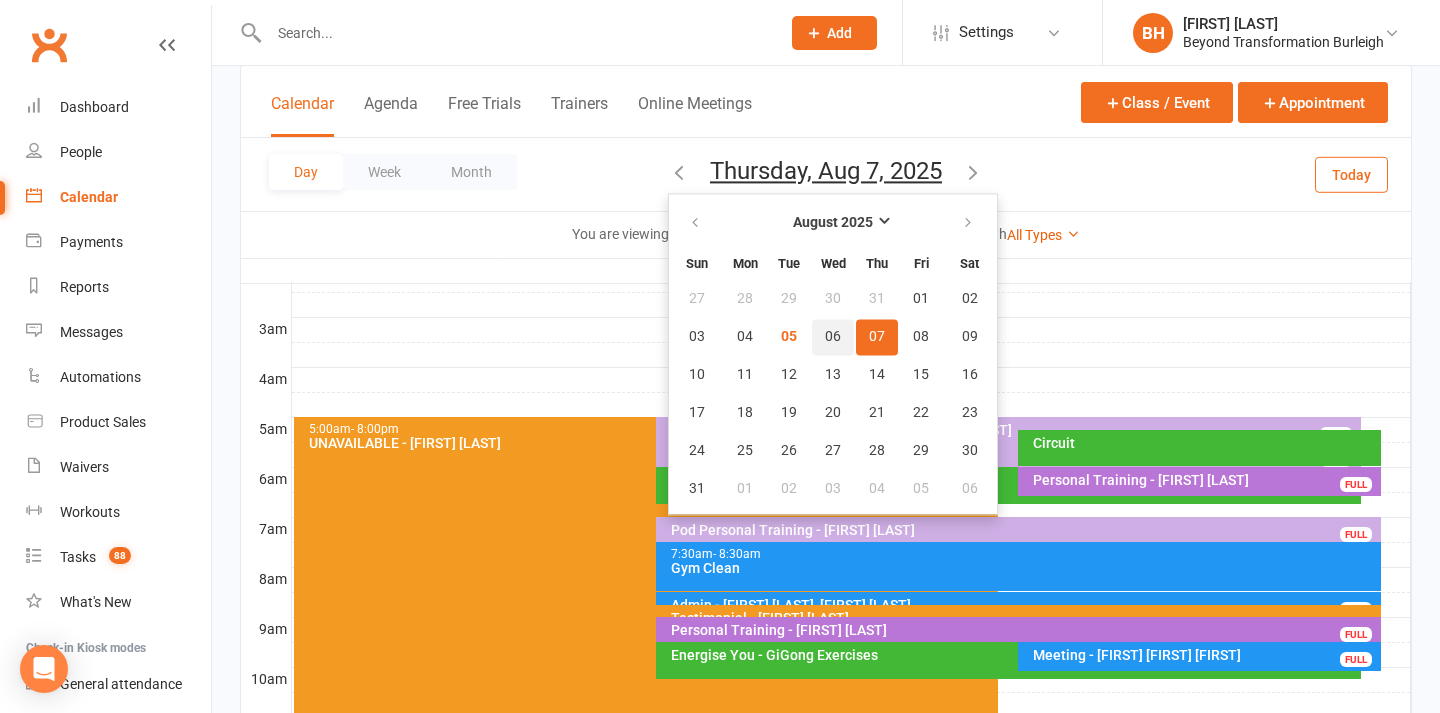 click on "06" at bounding box center [833, 337] 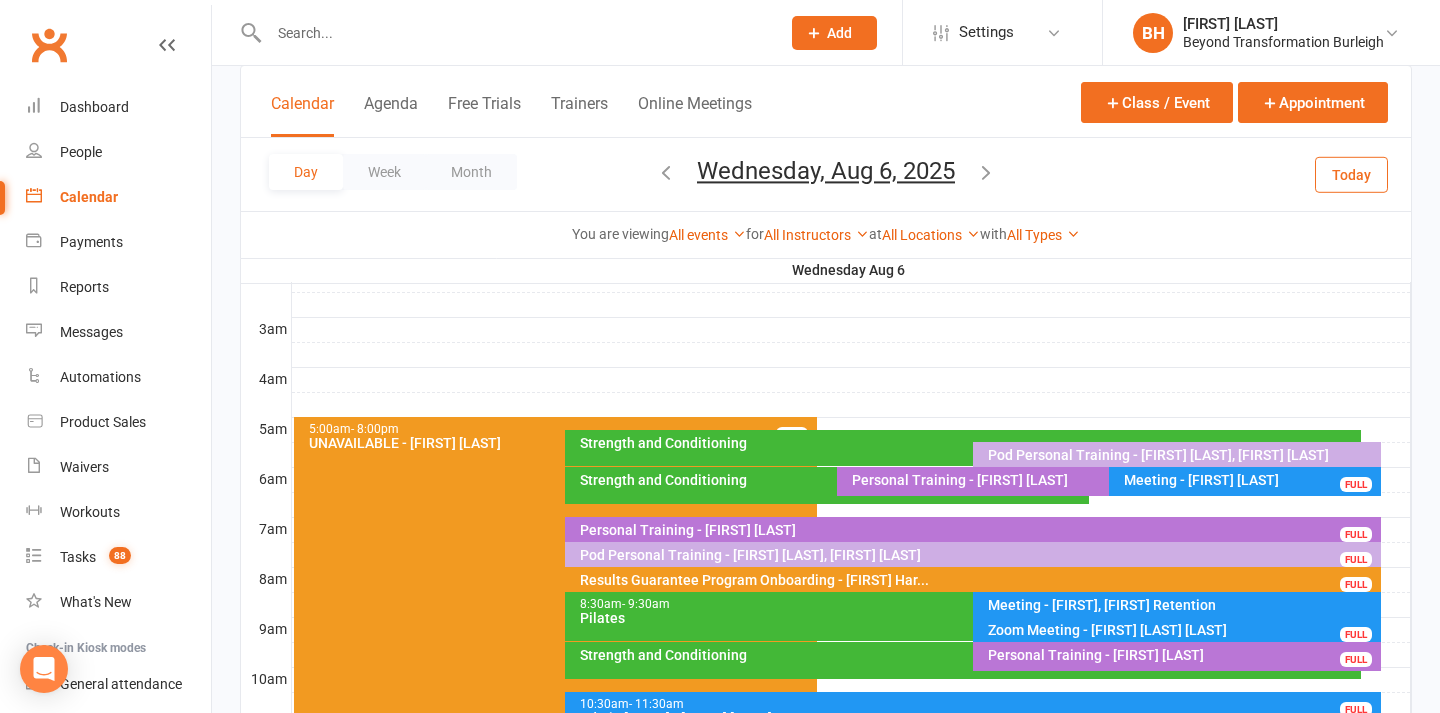 click on "Wednesday, Aug 6, 2025" at bounding box center (826, 171) 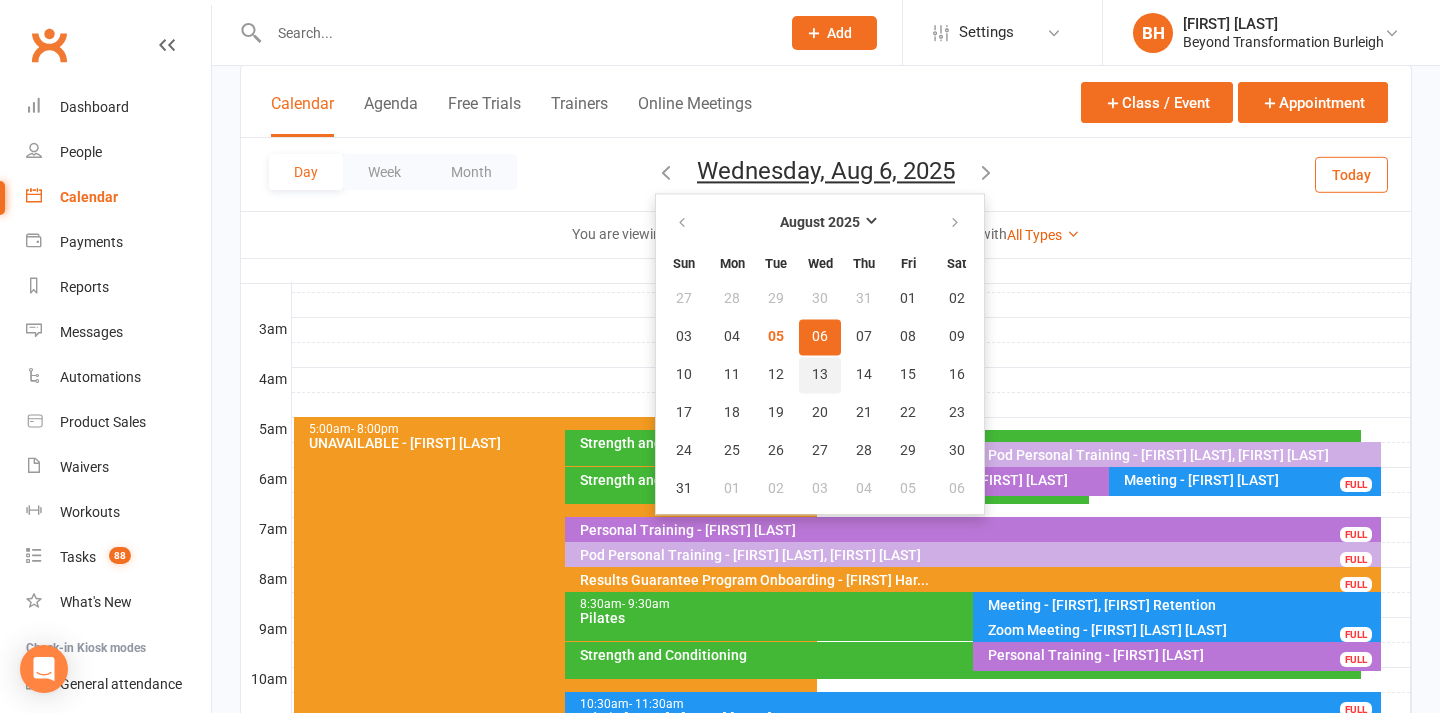 click on "13" at bounding box center (820, 375) 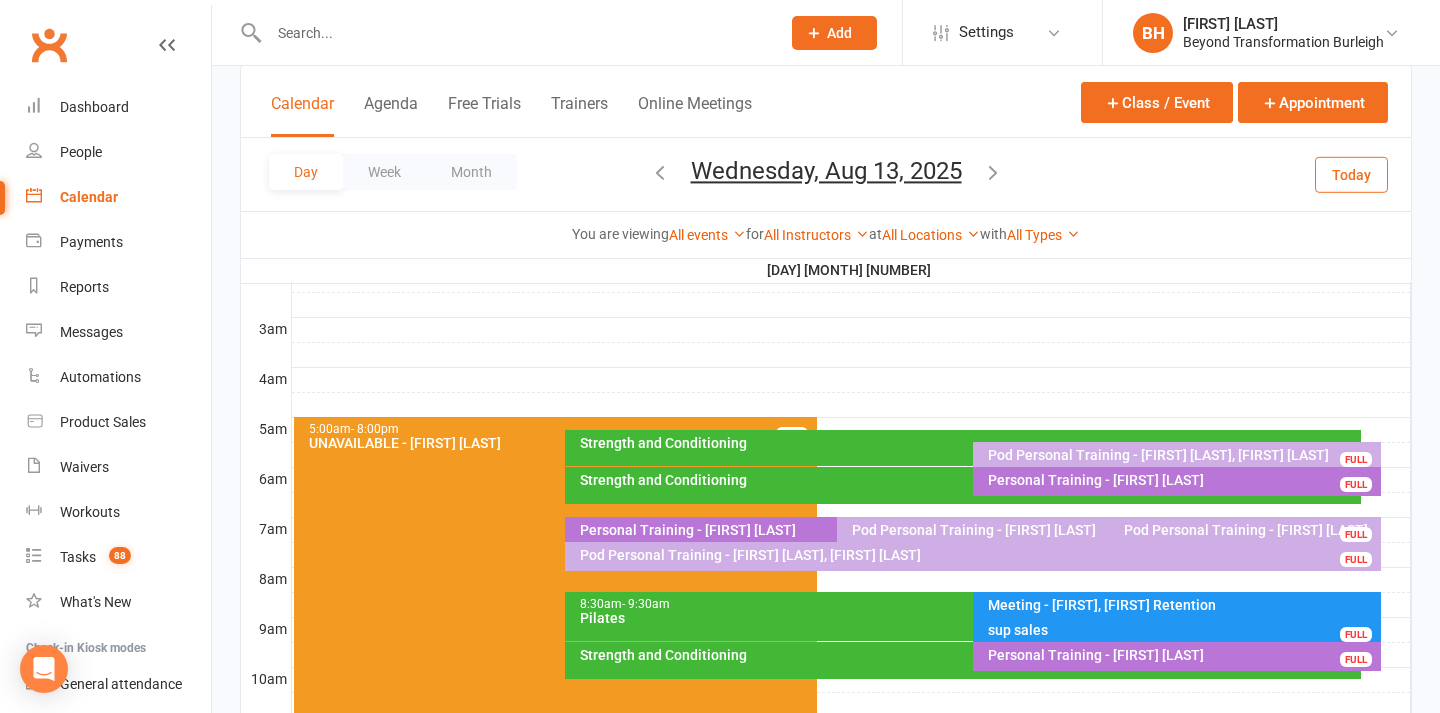 click on "Pod Personal Training - [FIRST] [LAST], [FIRST] [LAST]" at bounding box center [1182, 455] 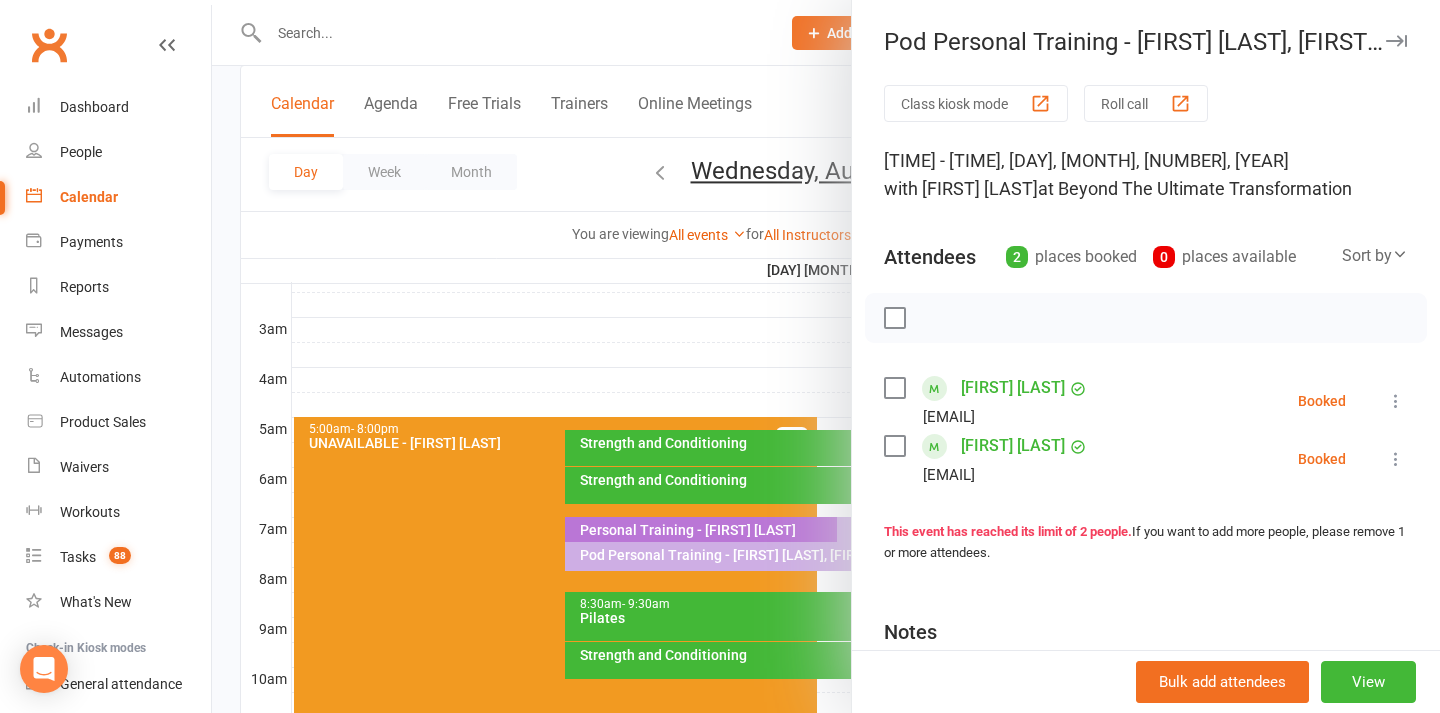 click at bounding box center (826, 356) 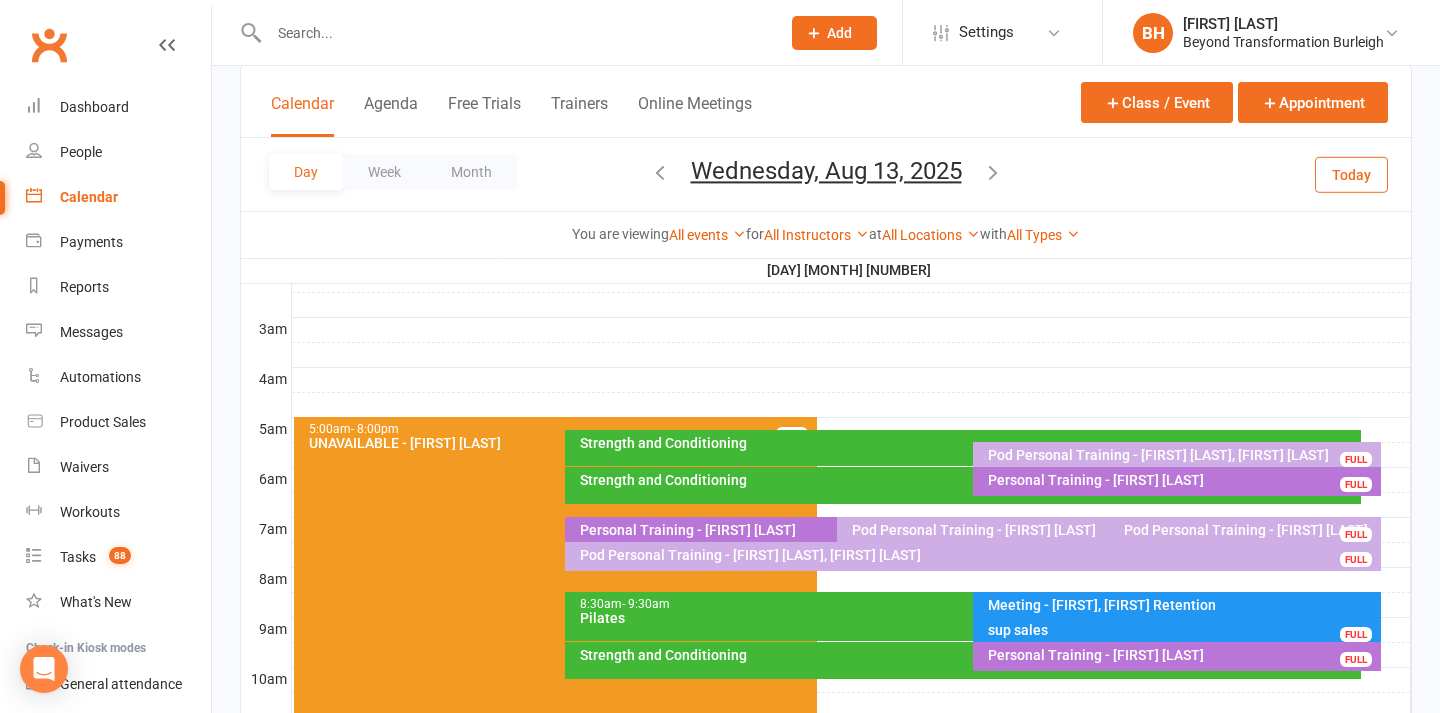 click at bounding box center (993, 172) 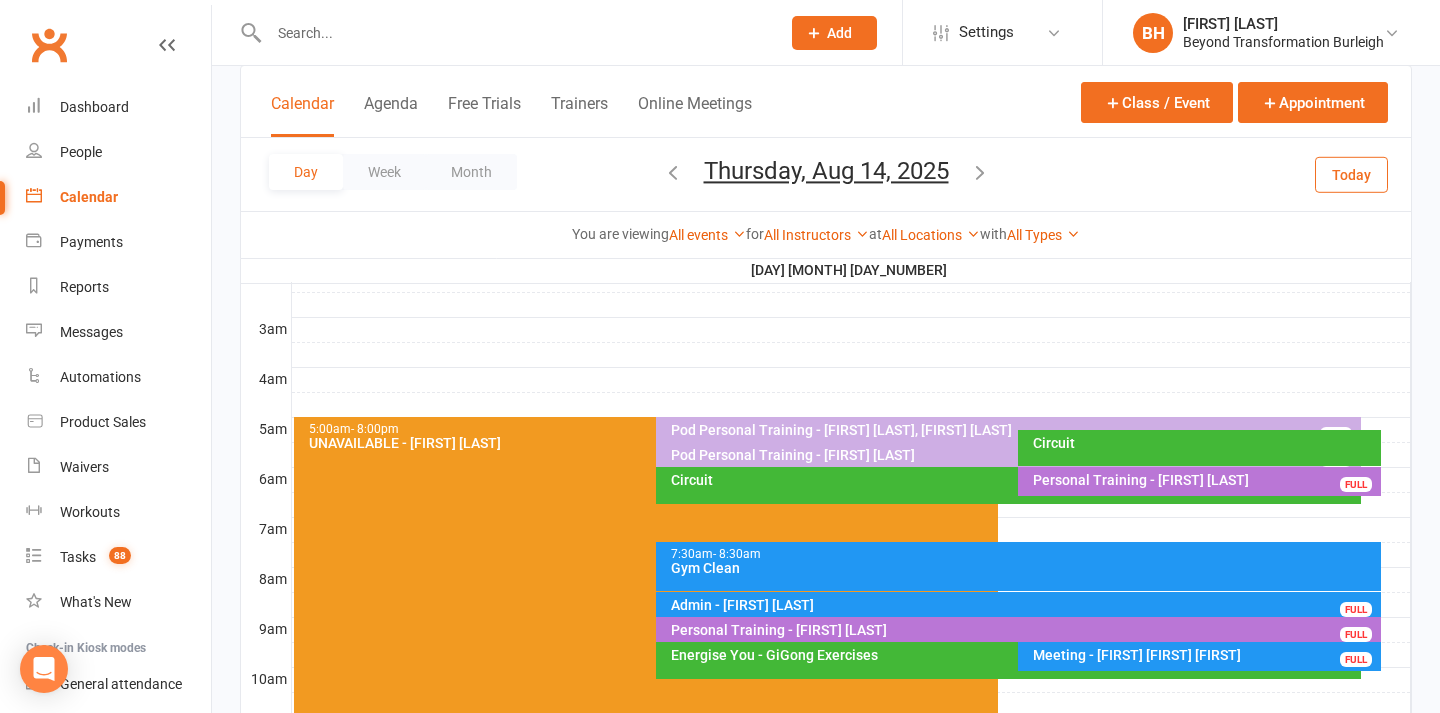 click on "Thursday, Aug 14, 2025" at bounding box center [826, 171] 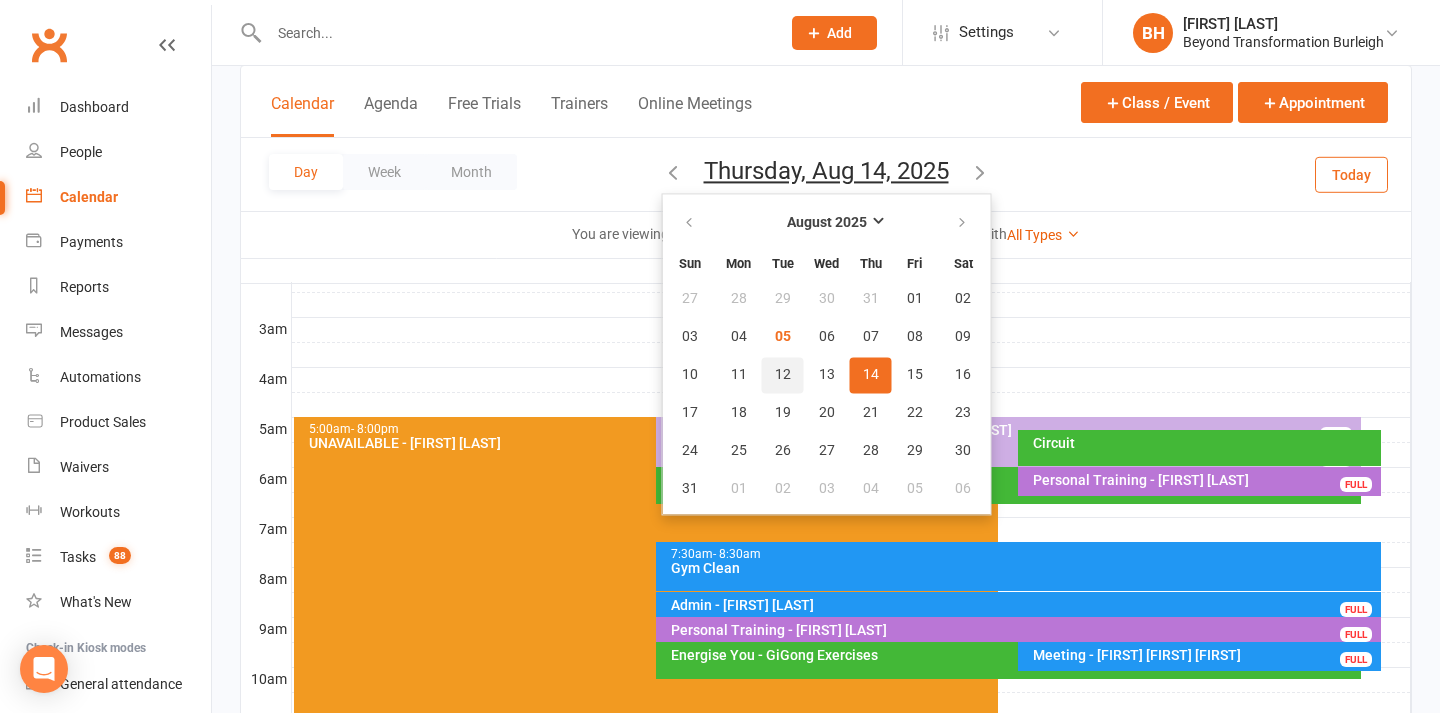 click on "12" at bounding box center (783, 375) 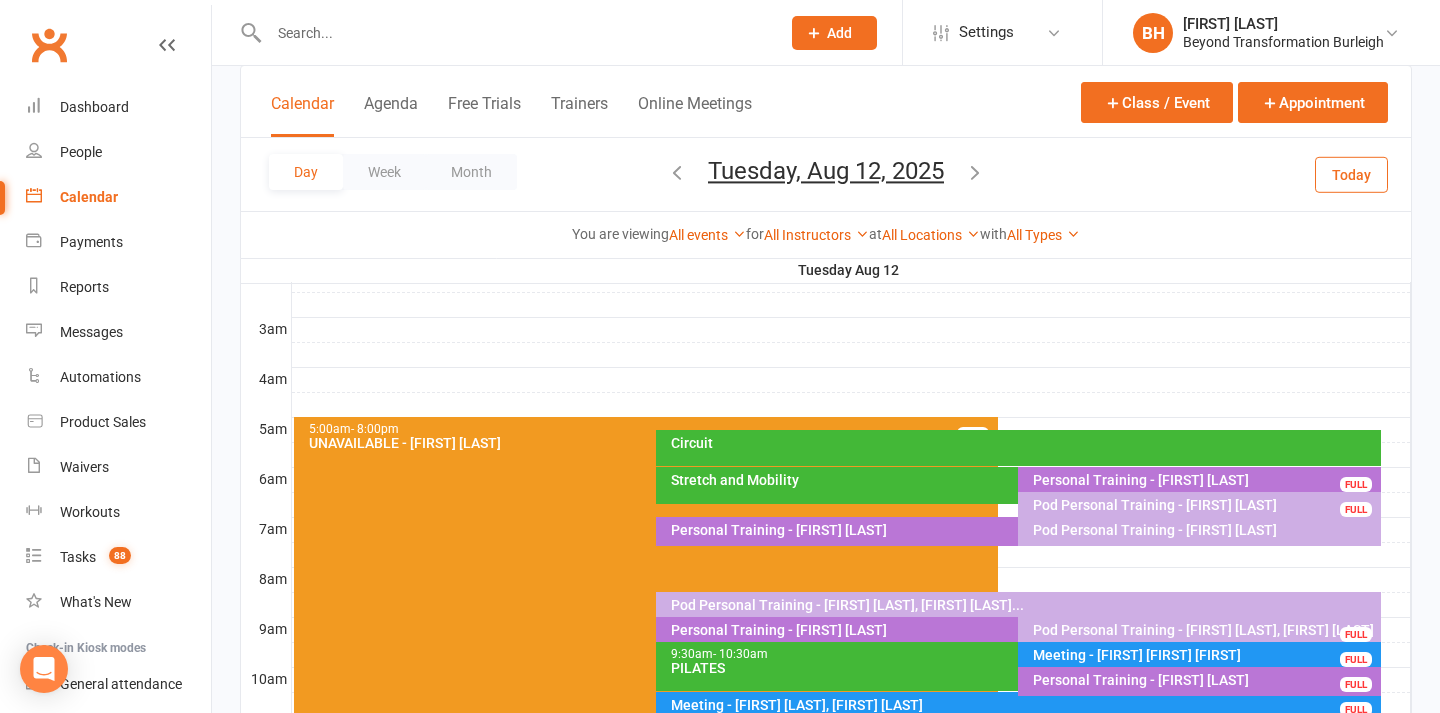 click on "Tuesday, Aug 12, 2025" at bounding box center (826, 171) 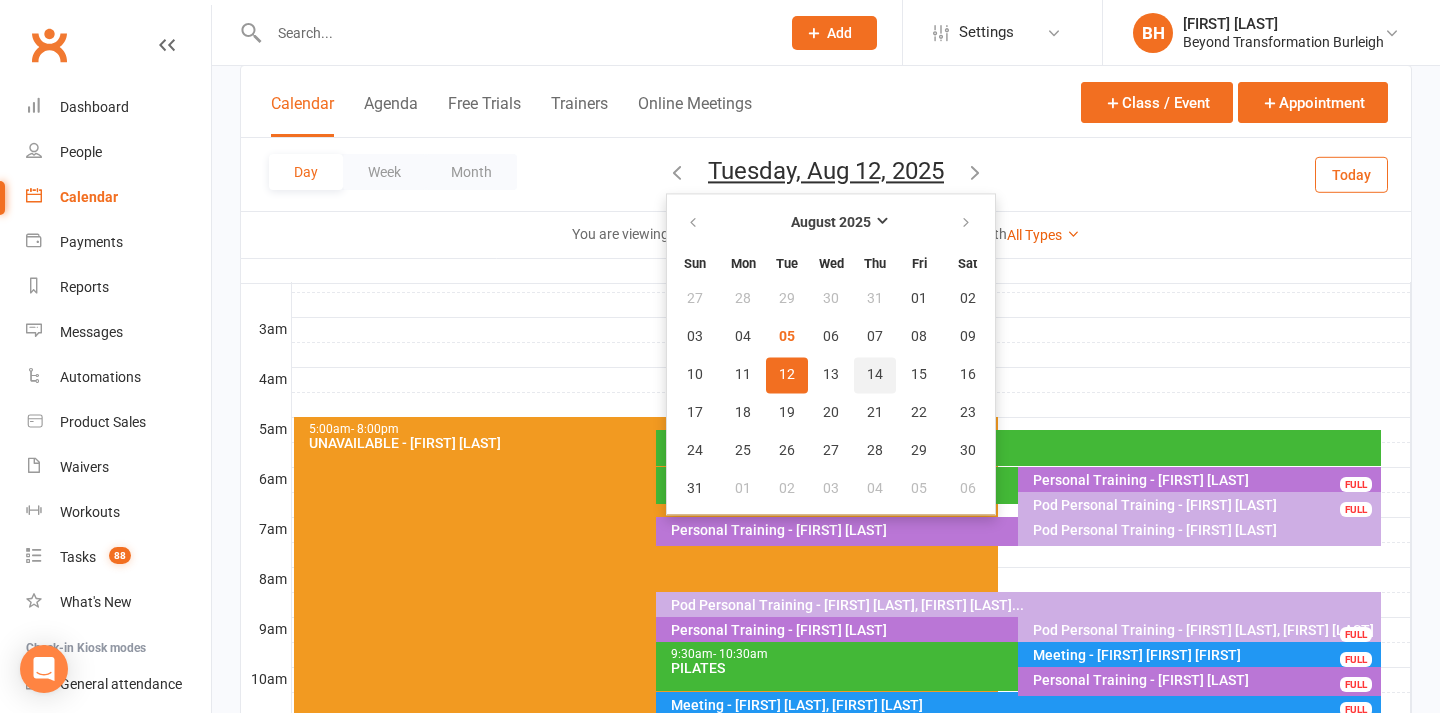 click on "14" at bounding box center [875, 375] 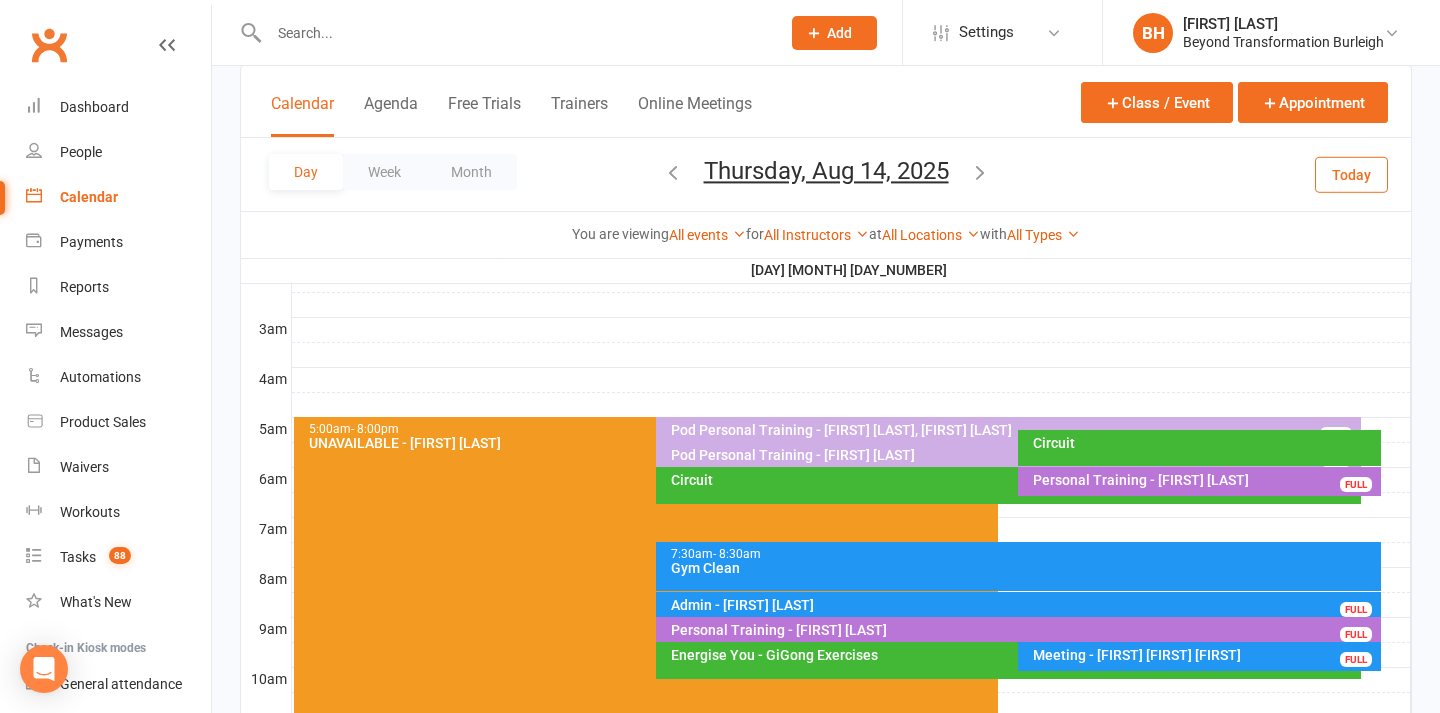 click at bounding box center (514, 33) 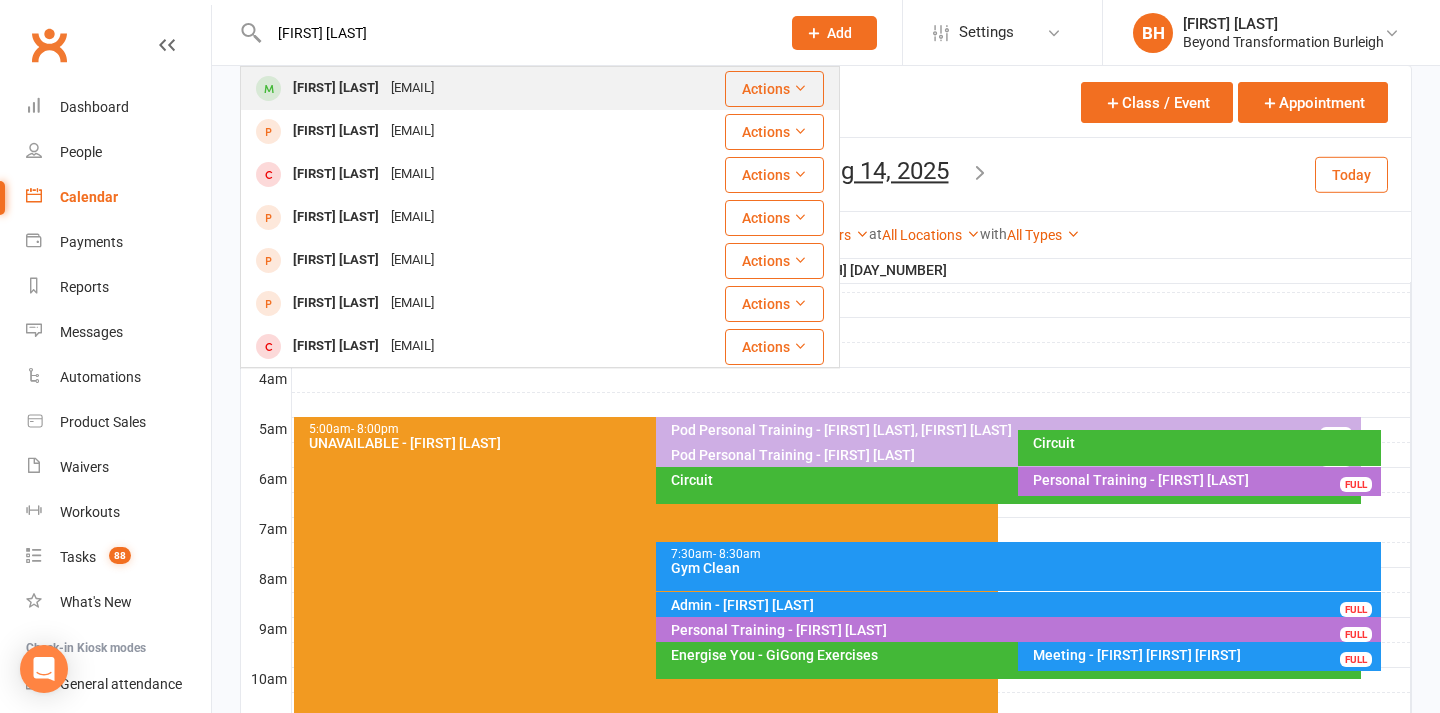 type on "[FIRST] [LAST]" 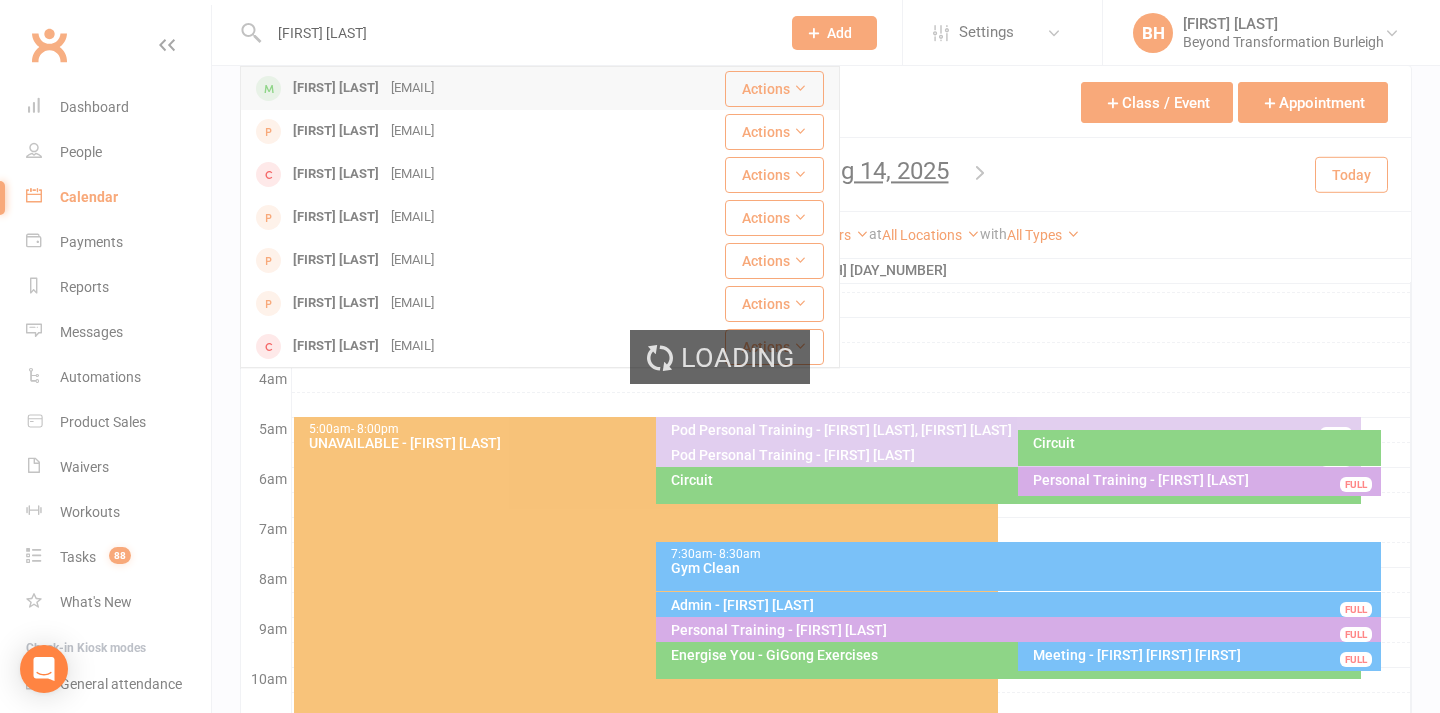 type 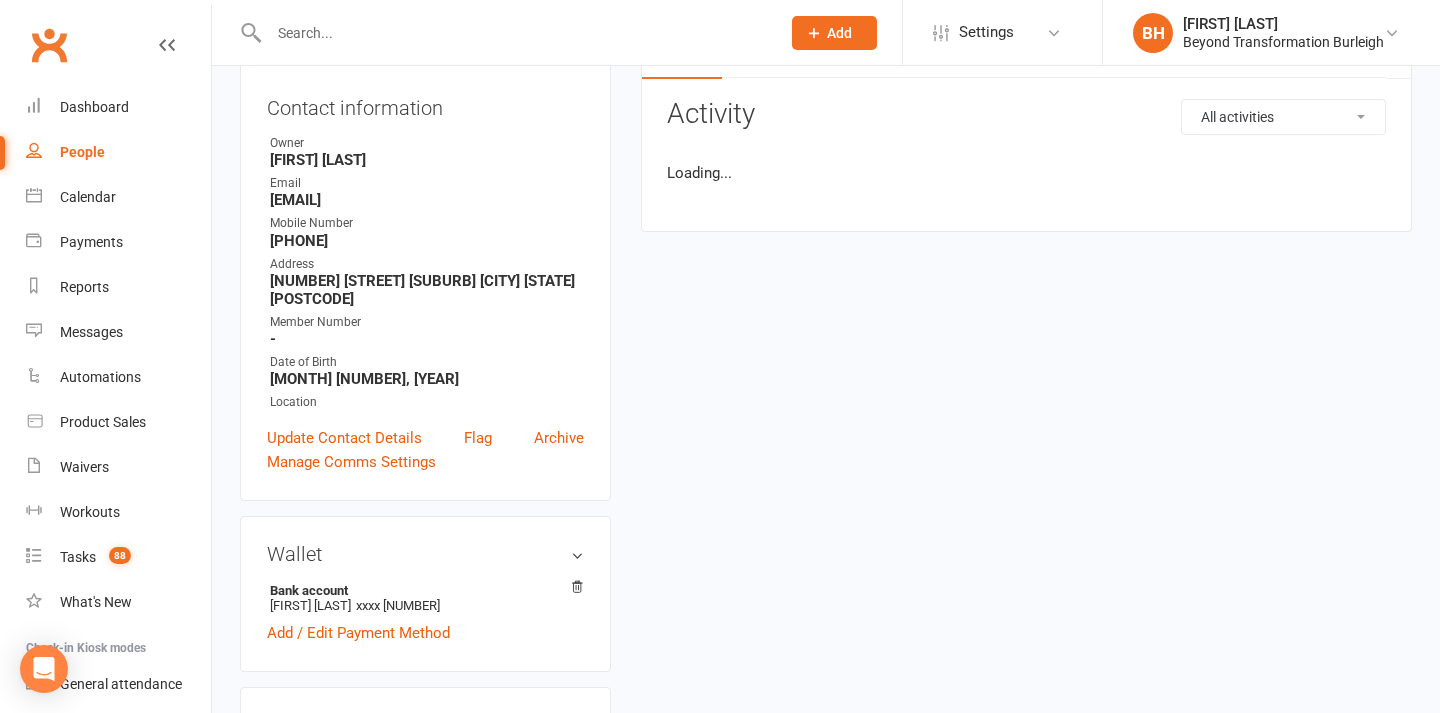 scroll, scrollTop: 0, scrollLeft: 0, axis: both 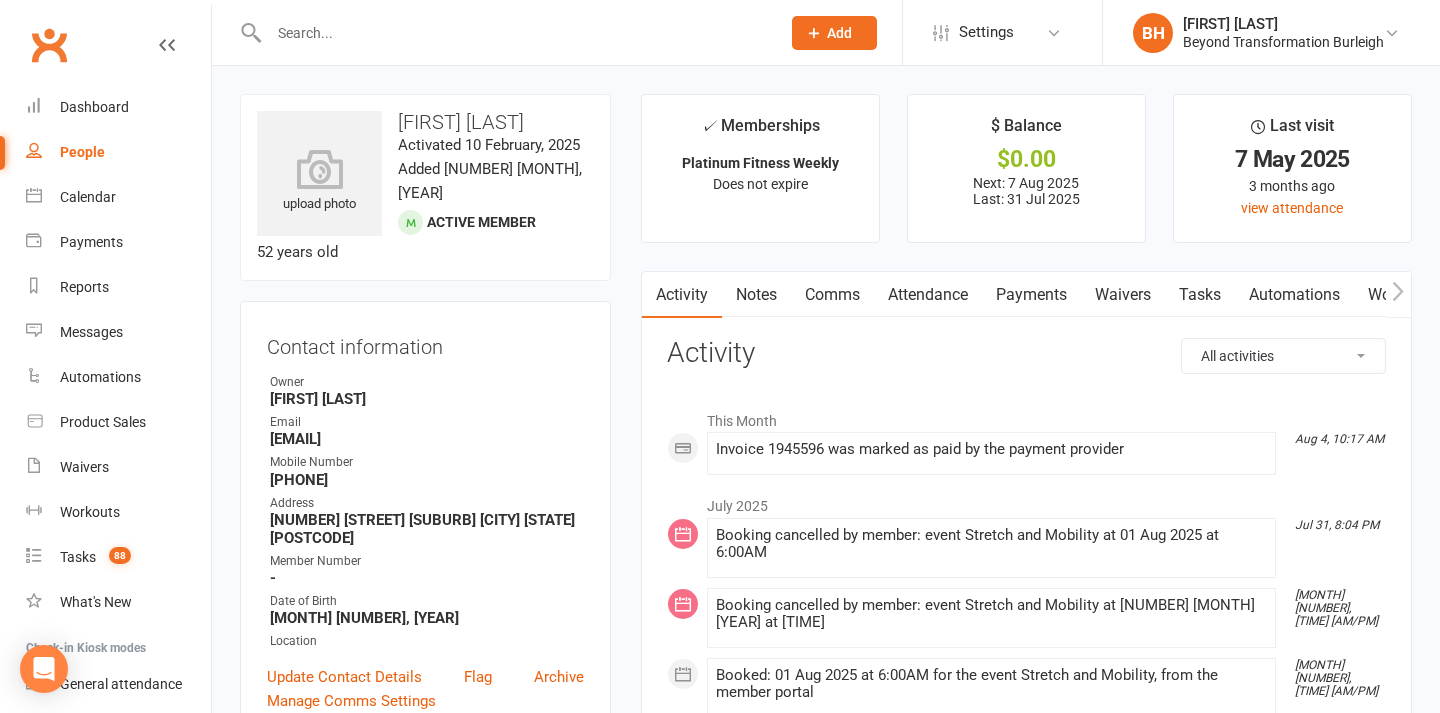 click on "Payments" at bounding box center [1031, 295] 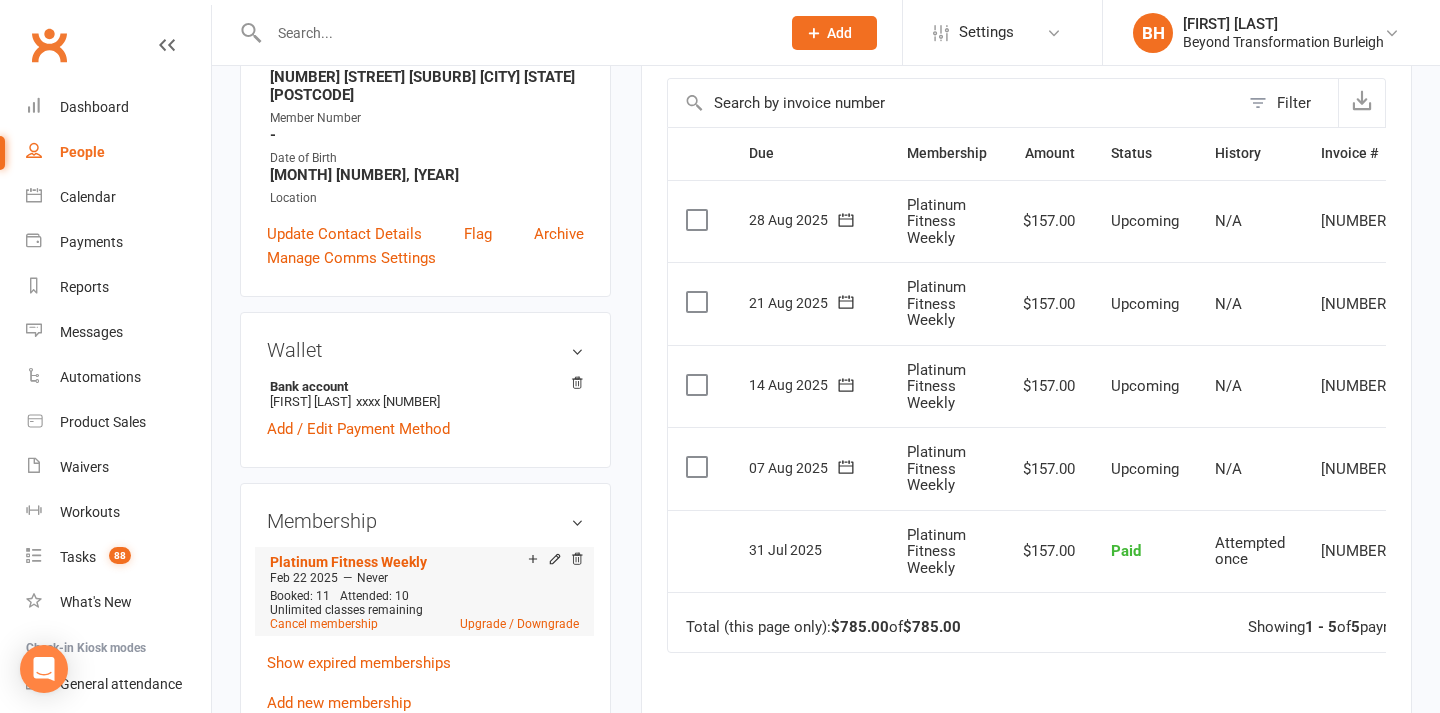 scroll, scrollTop: 476, scrollLeft: 0, axis: vertical 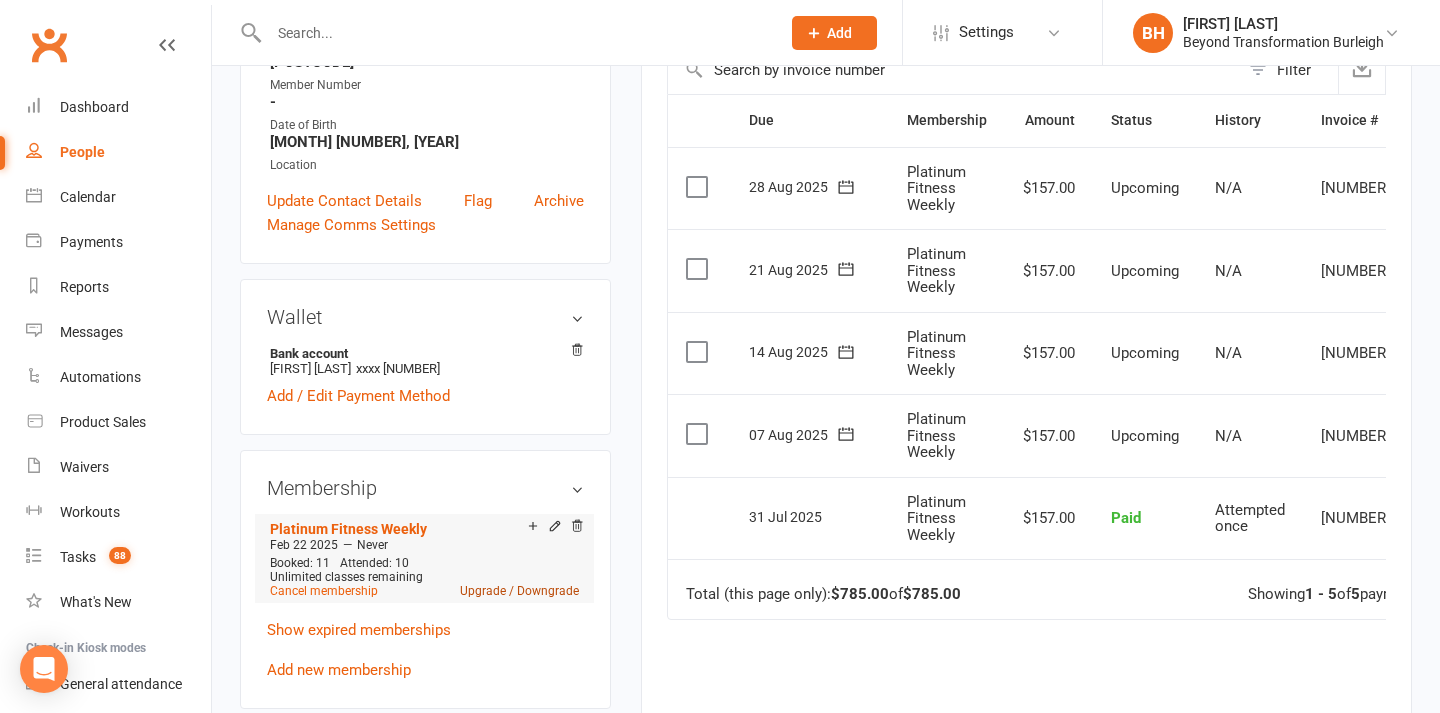 click on "Upgrade / Downgrade" at bounding box center (519, 591) 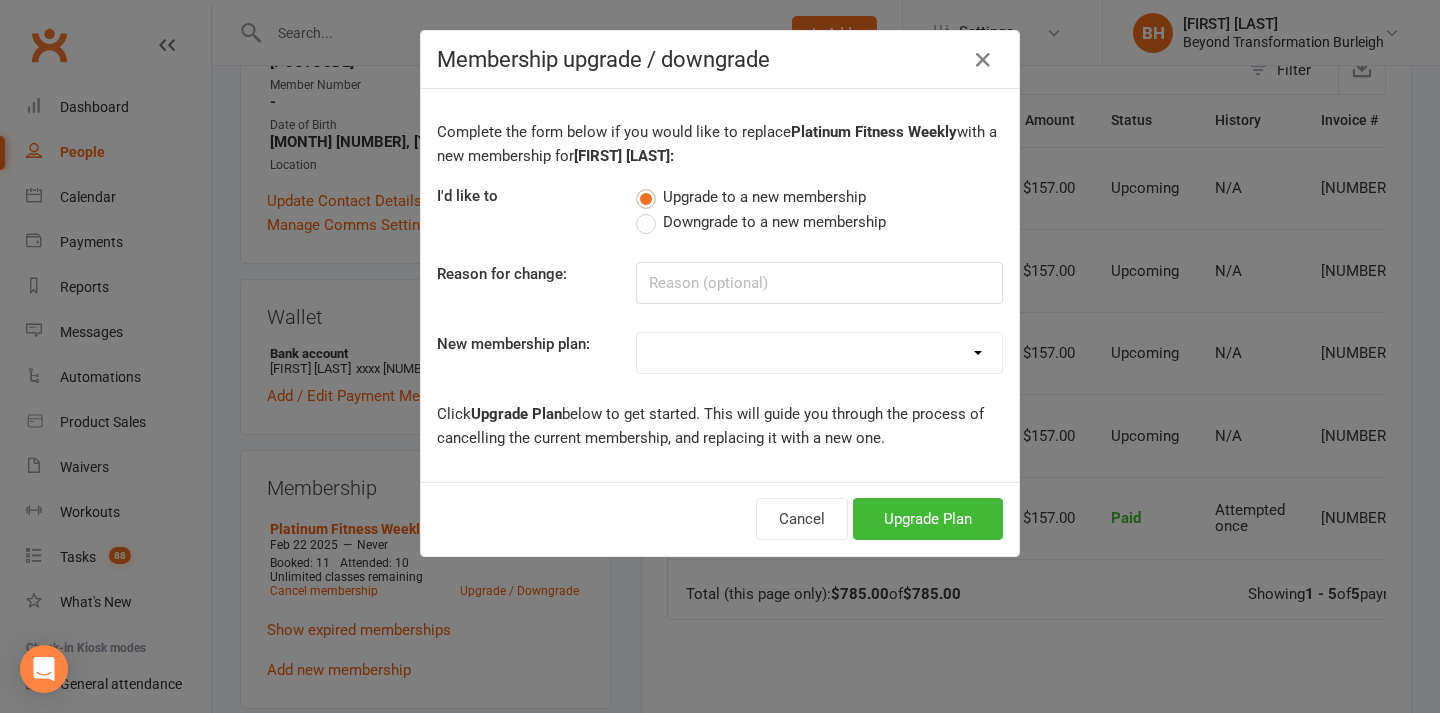 click on "Downgrade to a new membership" at bounding box center [774, 220] 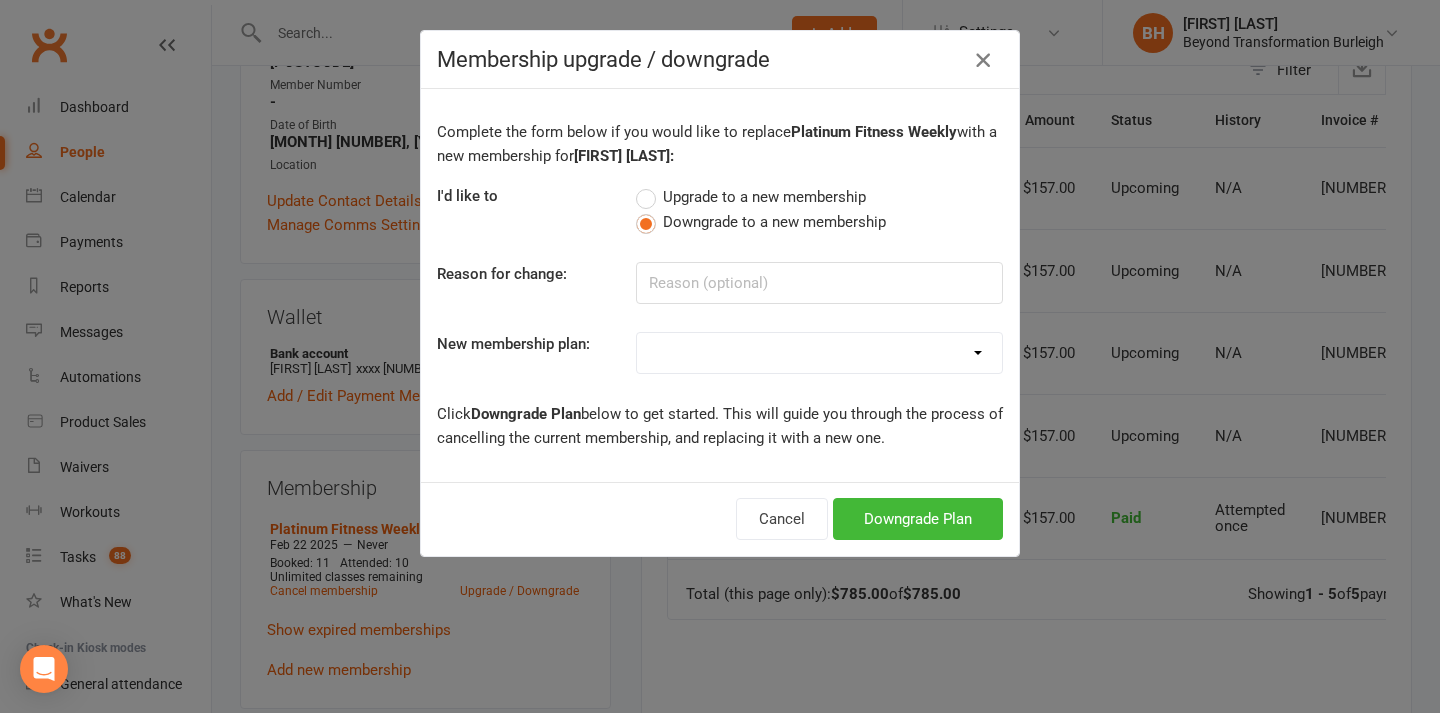 click at bounding box center (983, 60) 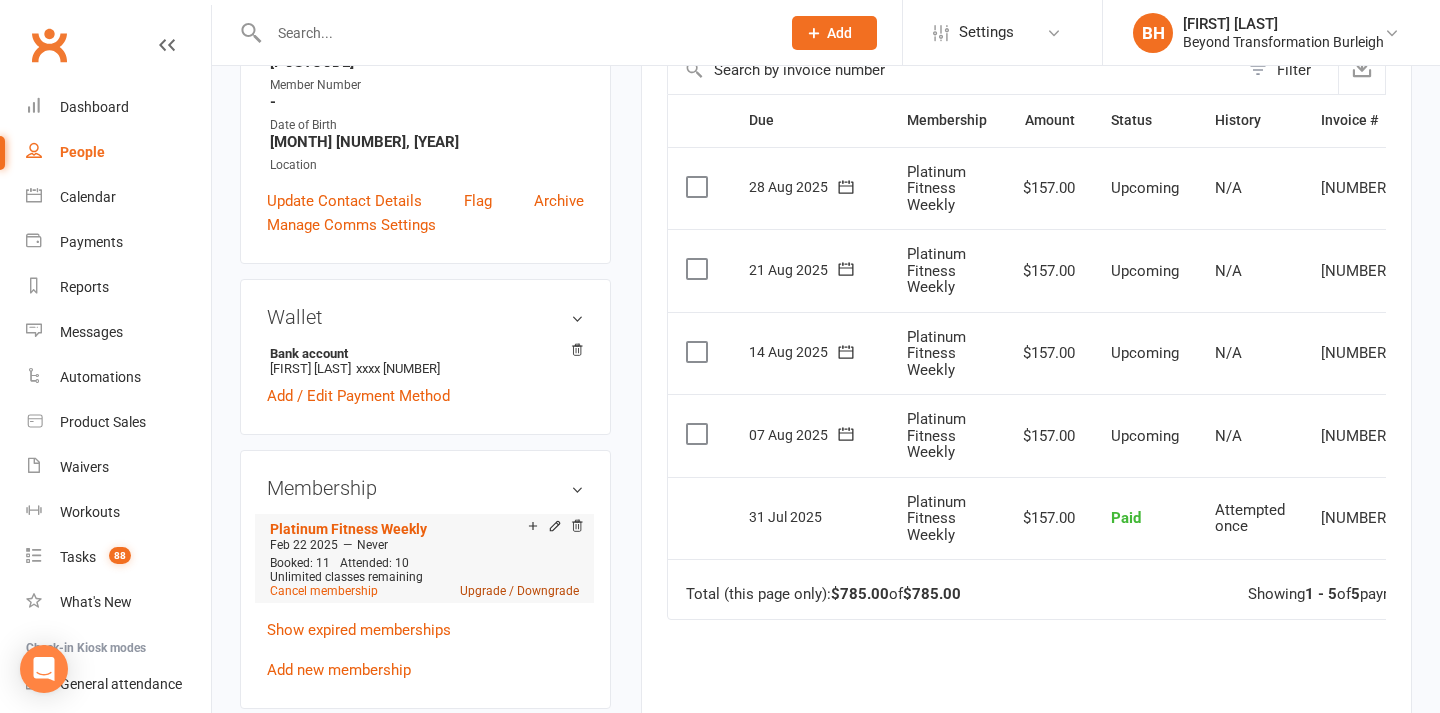 click on "Upgrade / Downgrade" at bounding box center [519, 591] 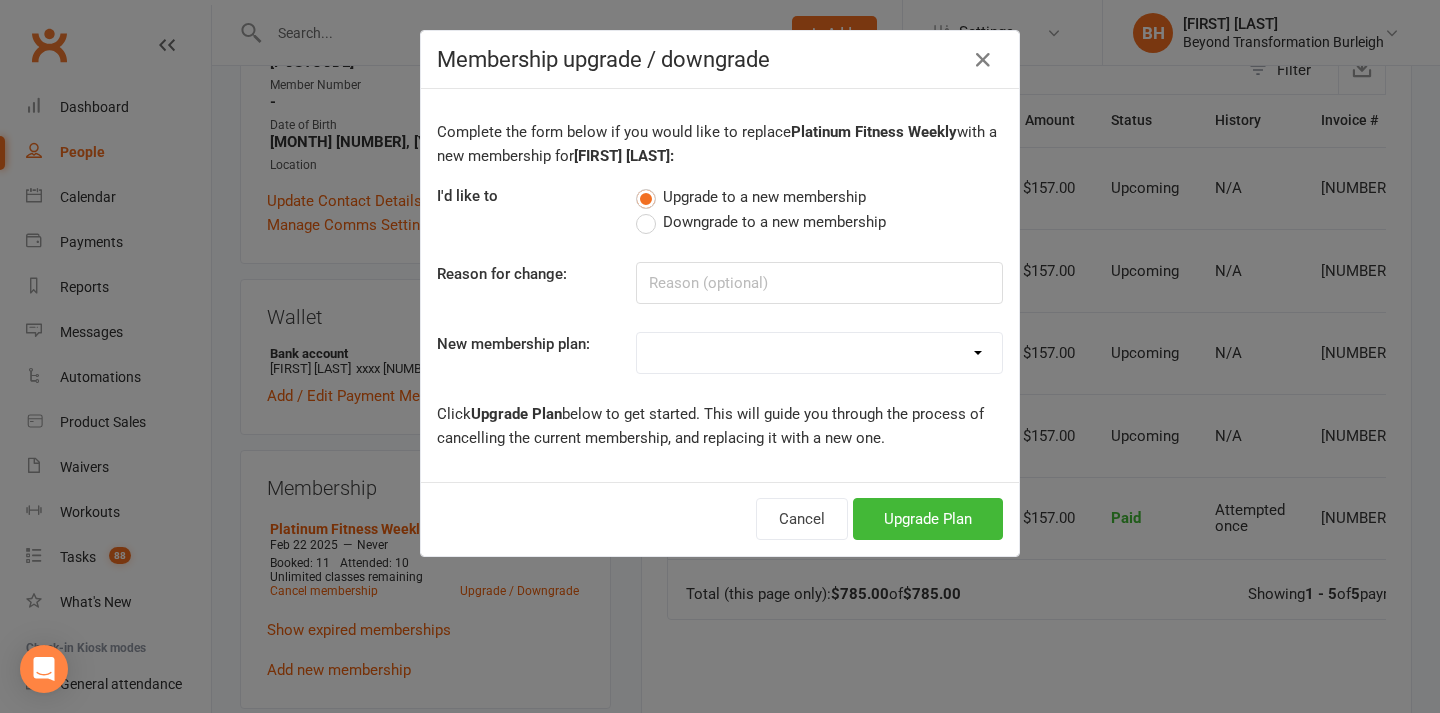 select on "20" 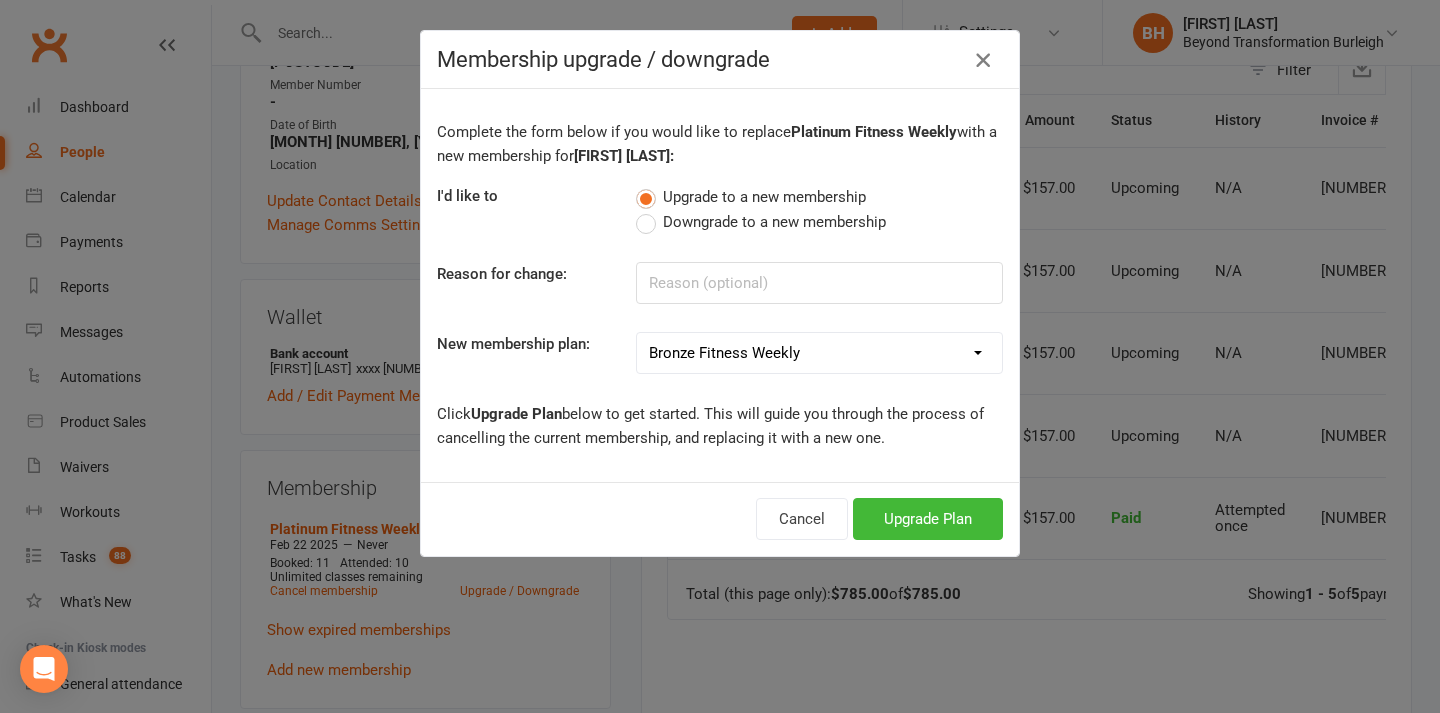 click at bounding box center [983, 60] 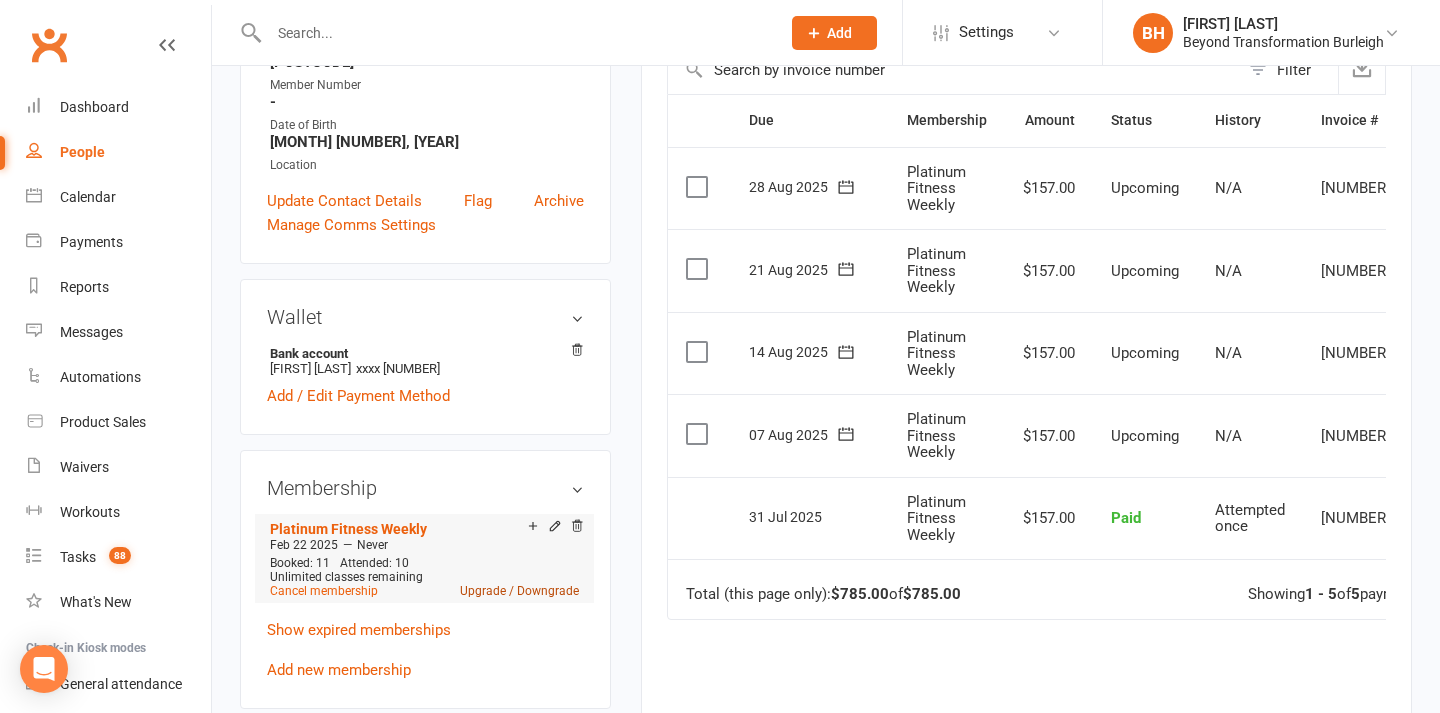click on "Upgrade / Downgrade" at bounding box center (519, 591) 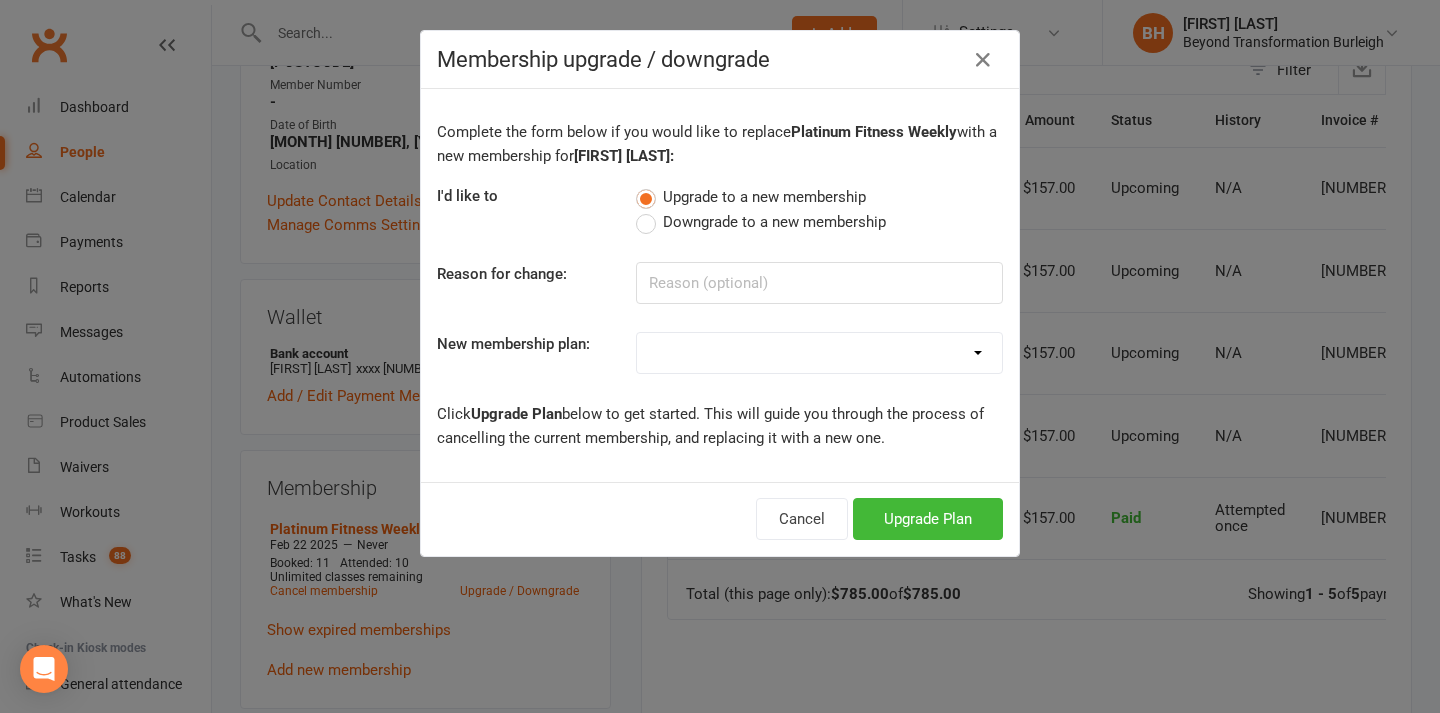 click on "Downgrade to a new membership" at bounding box center [774, 220] 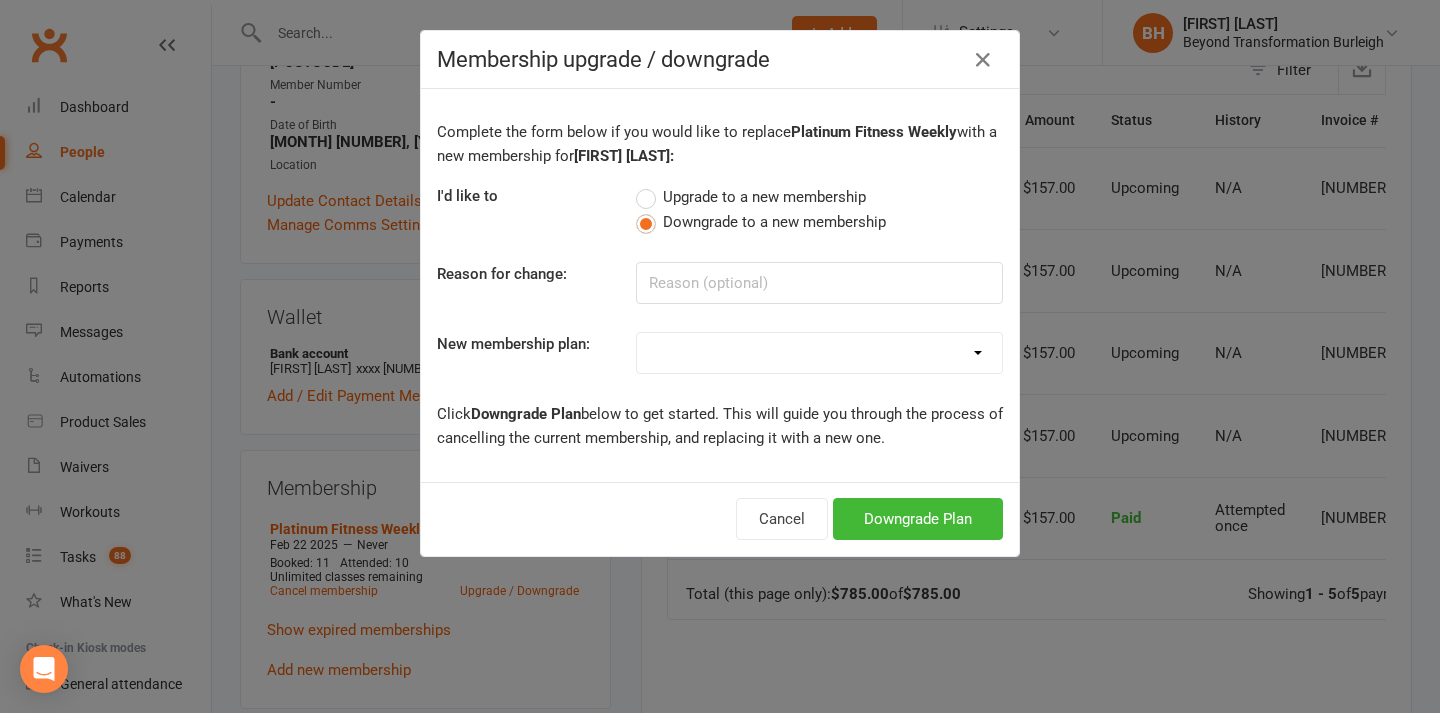 select on "20" 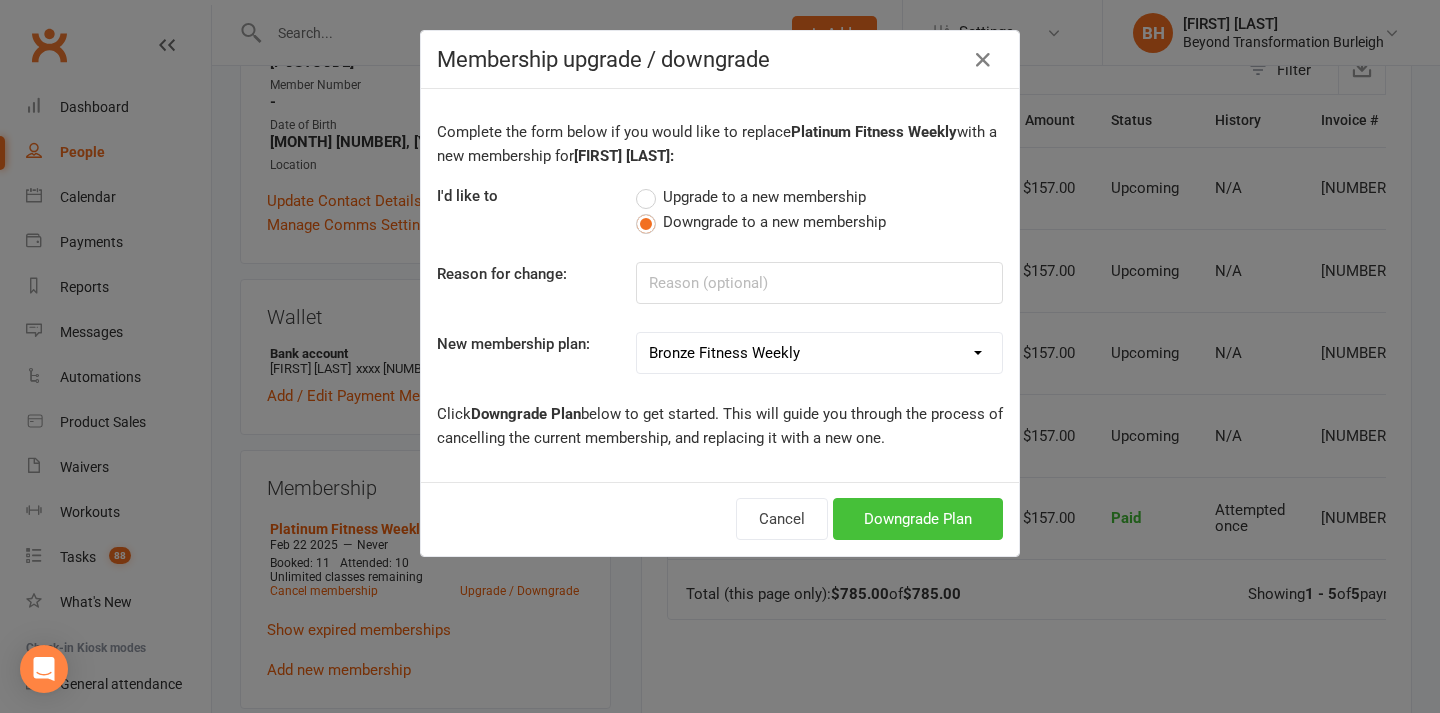 click on "Downgrade Plan" at bounding box center (918, 519) 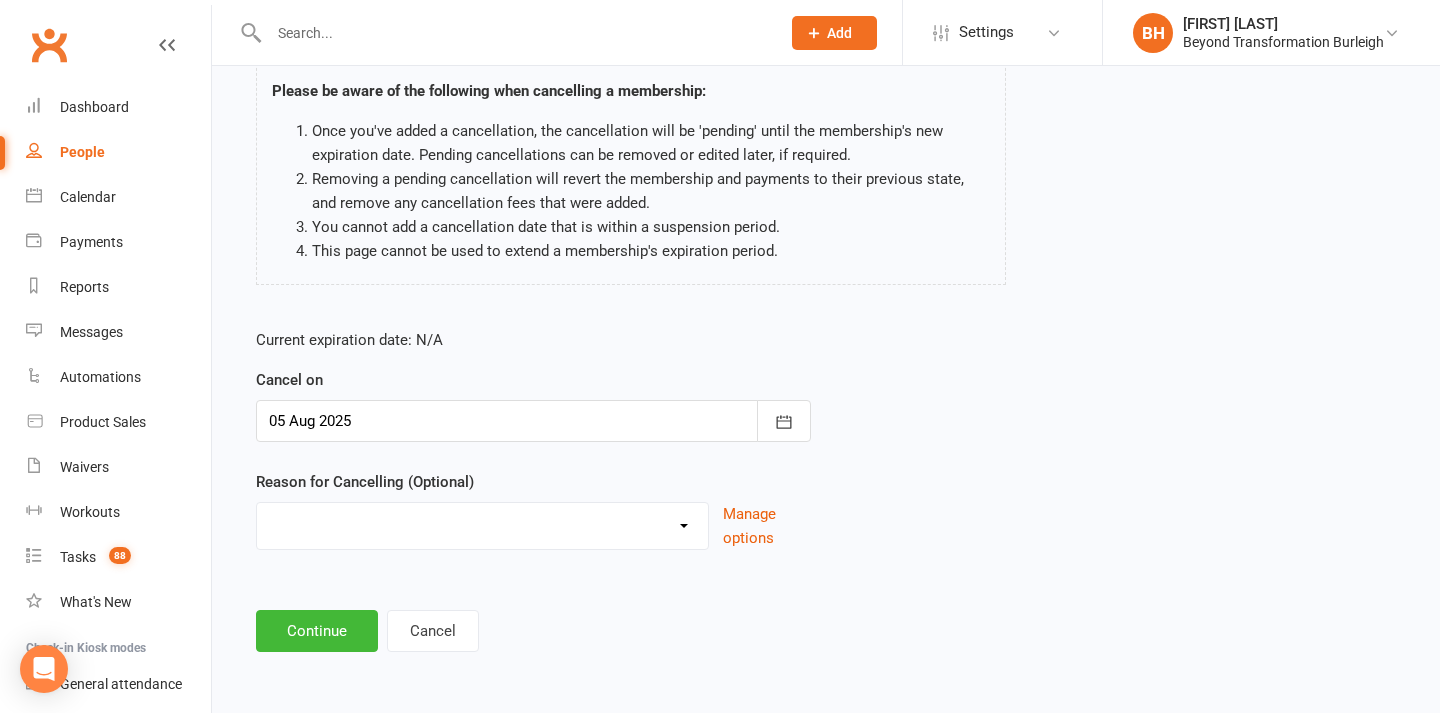 scroll, scrollTop: 0, scrollLeft: 0, axis: both 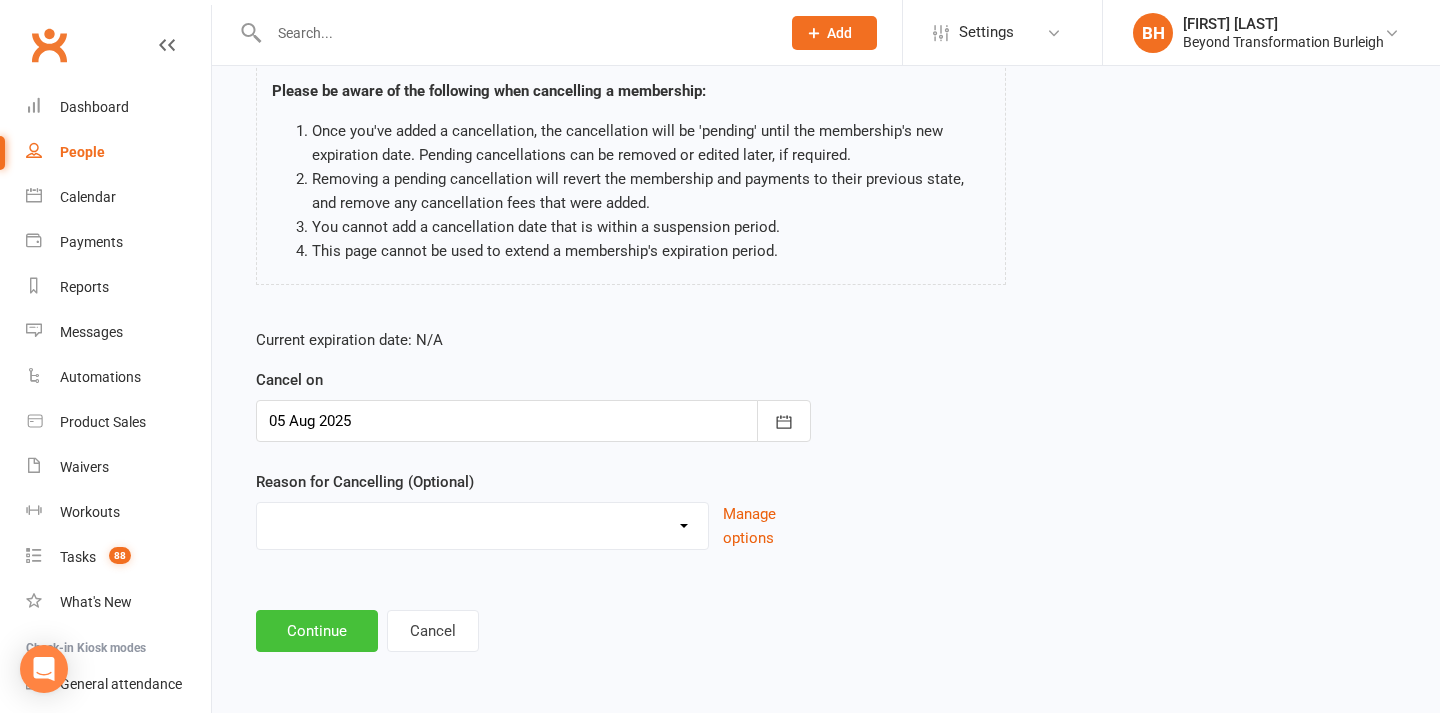 click on "Continue" at bounding box center [317, 631] 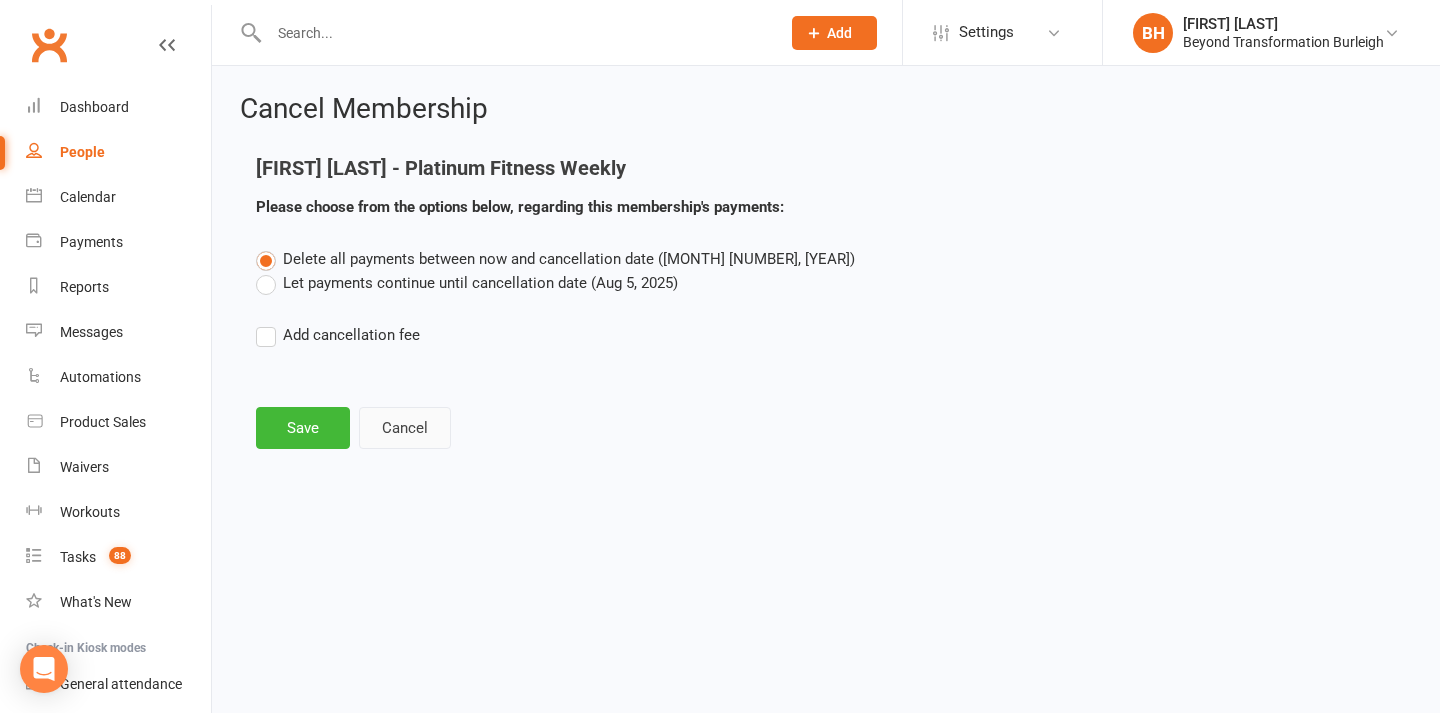 click on "Cancel" at bounding box center (405, 428) 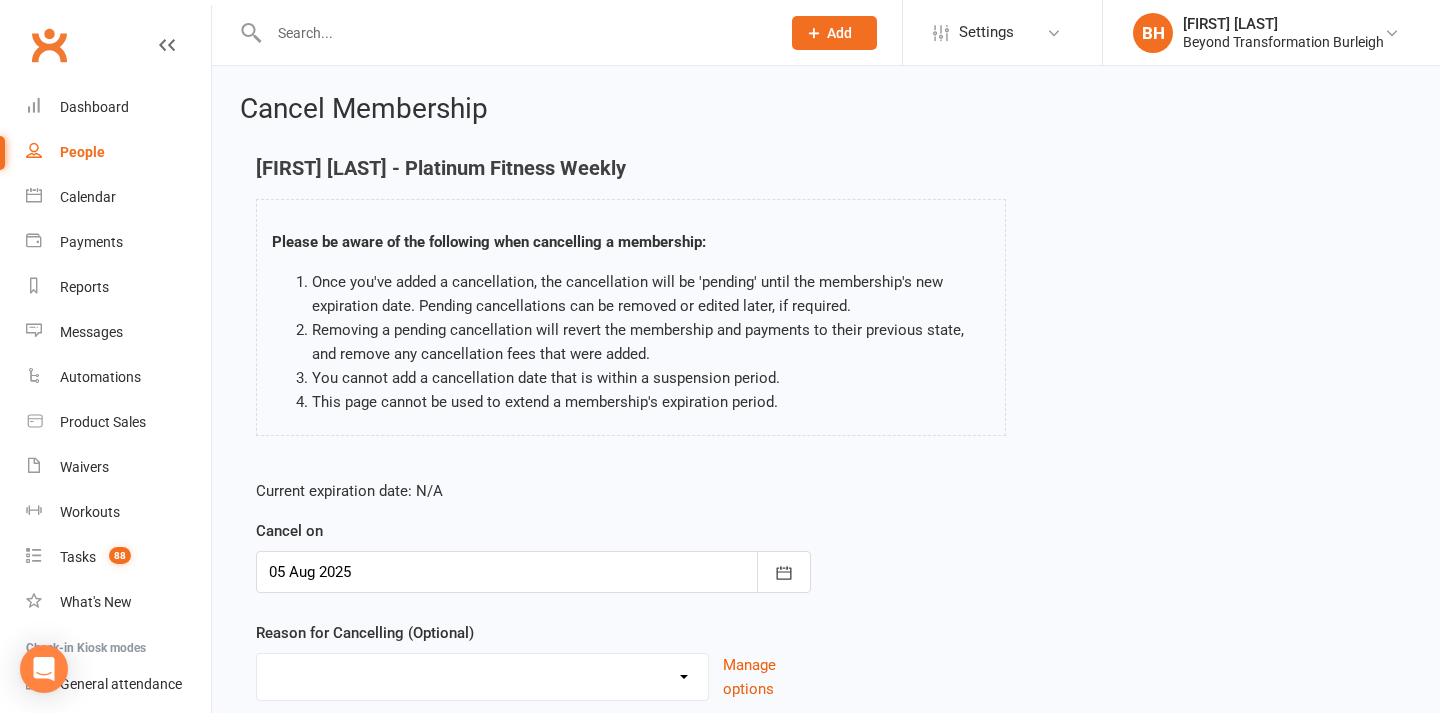 select on "8" 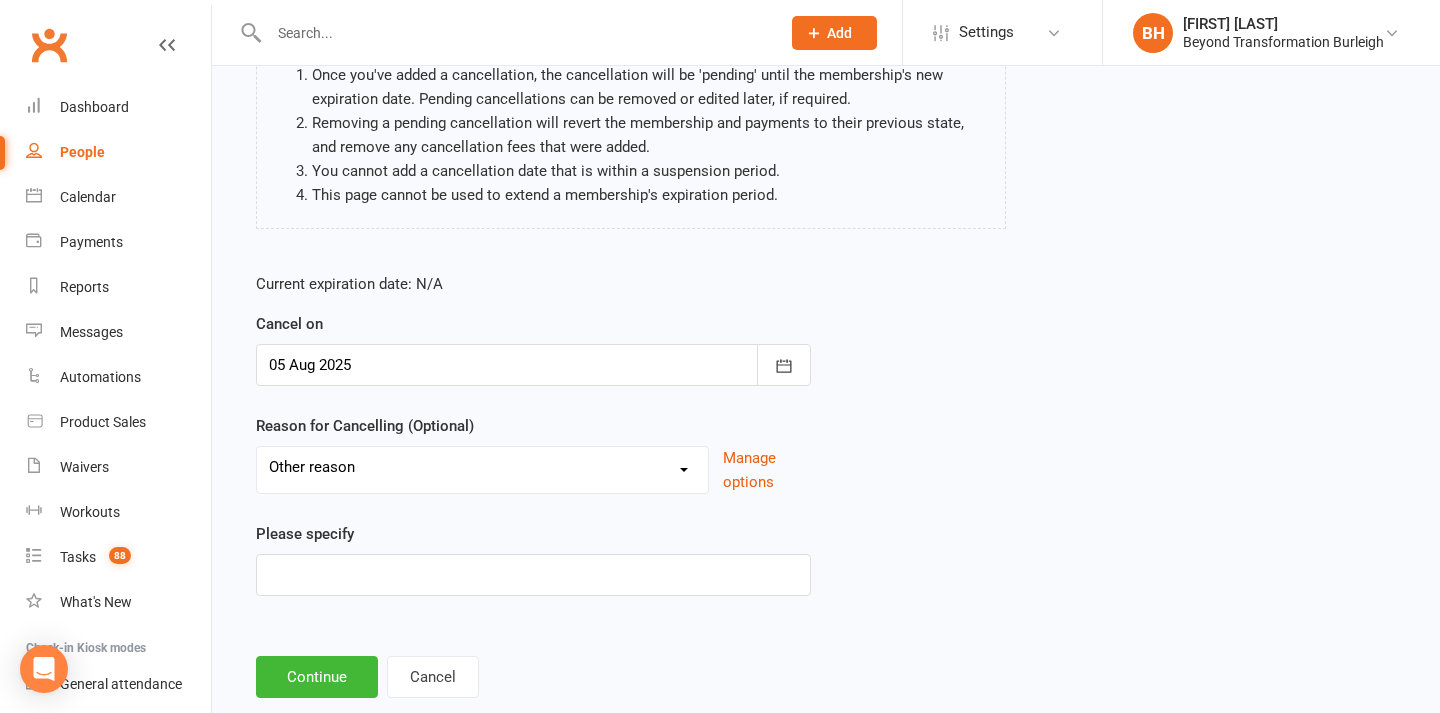 scroll, scrollTop: 246, scrollLeft: 0, axis: vertical 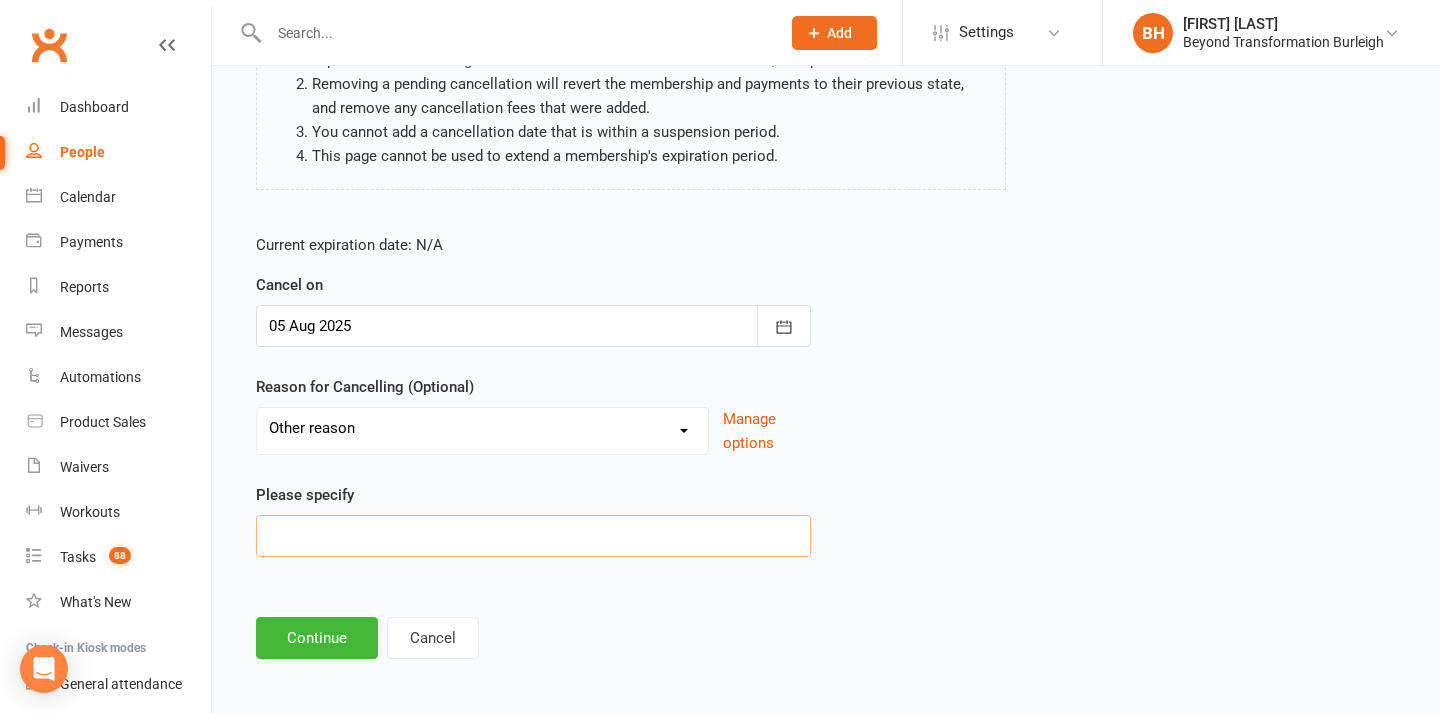 click at bounding box center [533, 536] 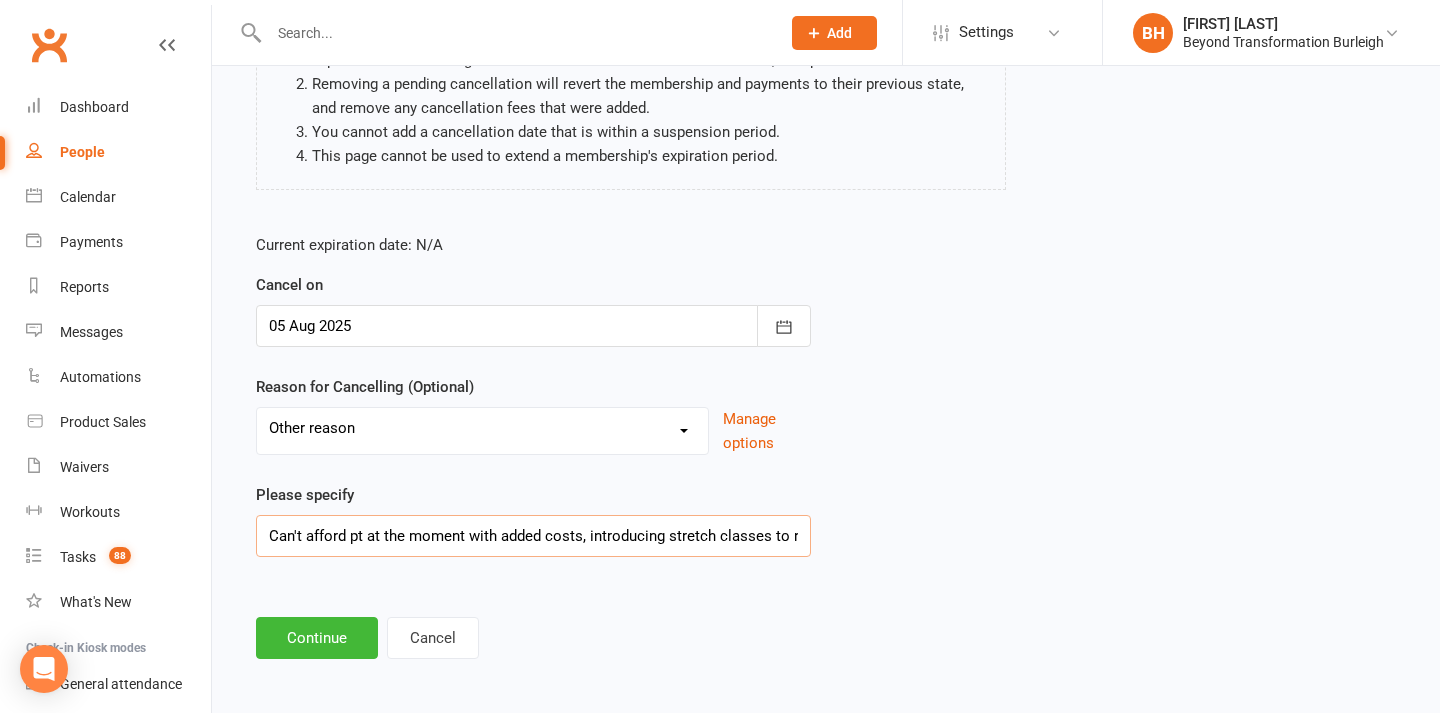 type on "Can't afford pt at the moment with added costs, introducing stretch classes to return for now, will get back into pt when finances are better" 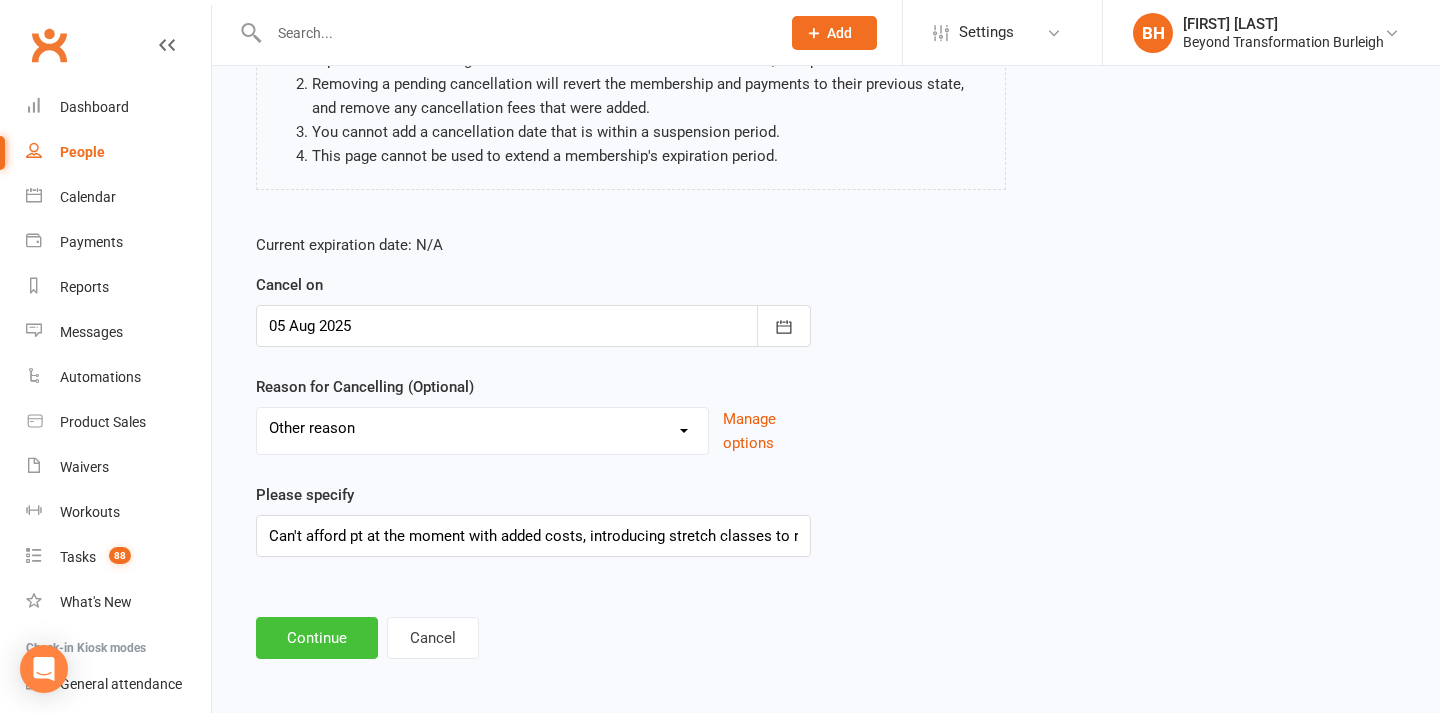 click on "Continue" at bounding box center [317, 638] 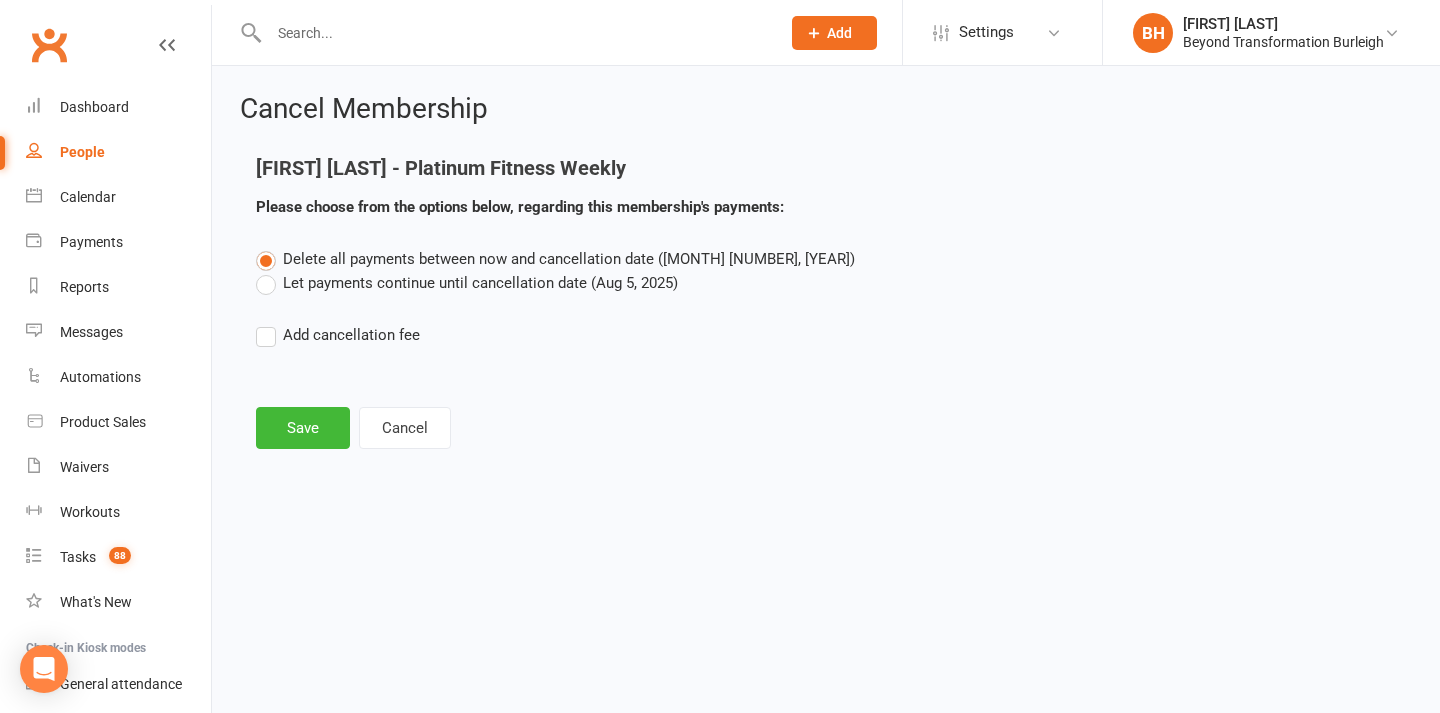 scroll, scrollTop: 0, scrollLeft: 0, axis: both 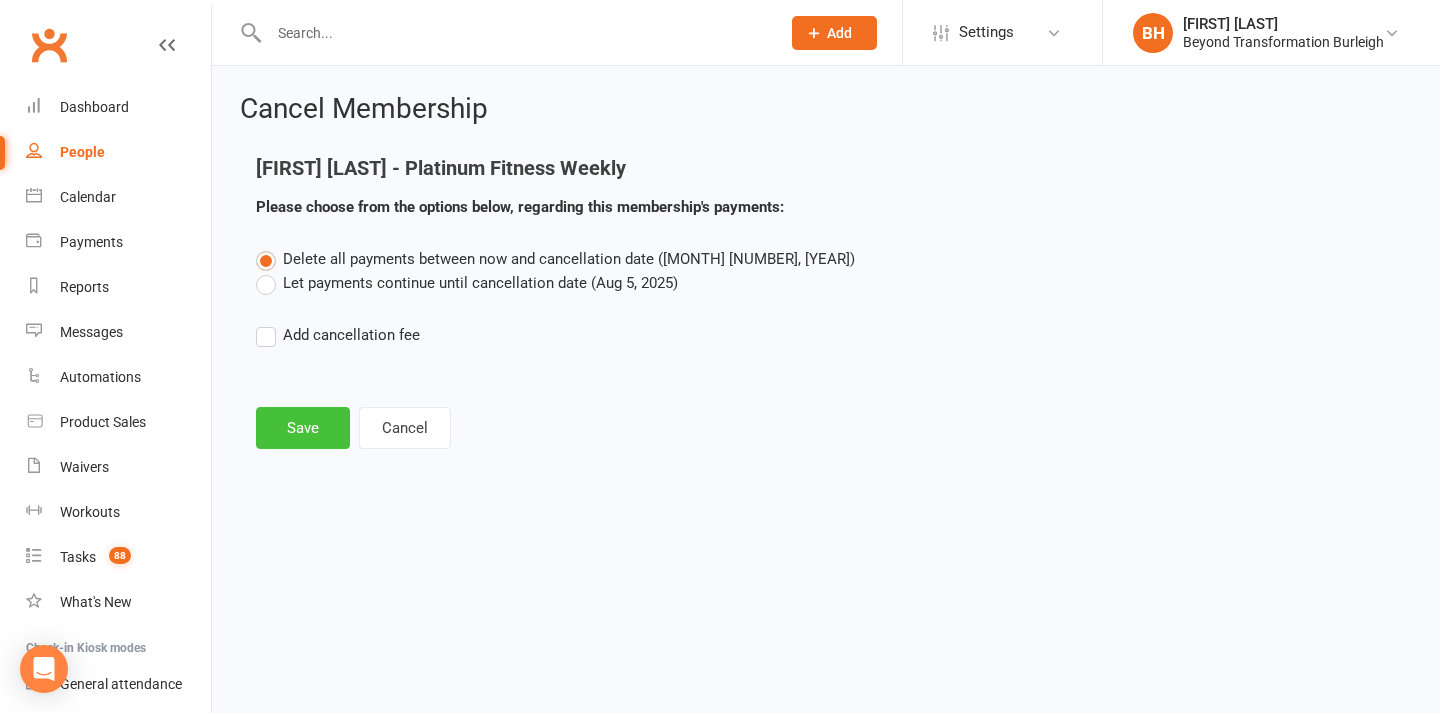 click on "Save" at bounding box center (303, 428) 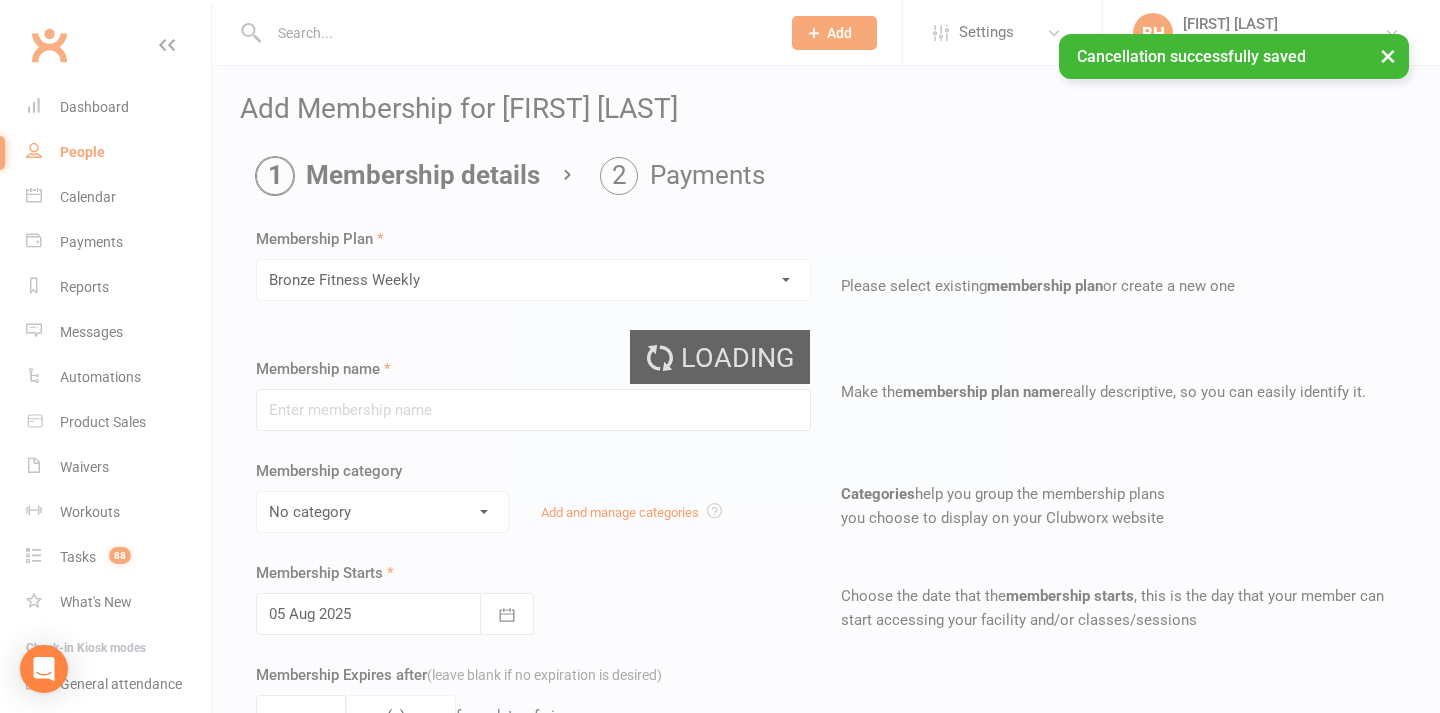 type on "Bronze Fitness Weekly" 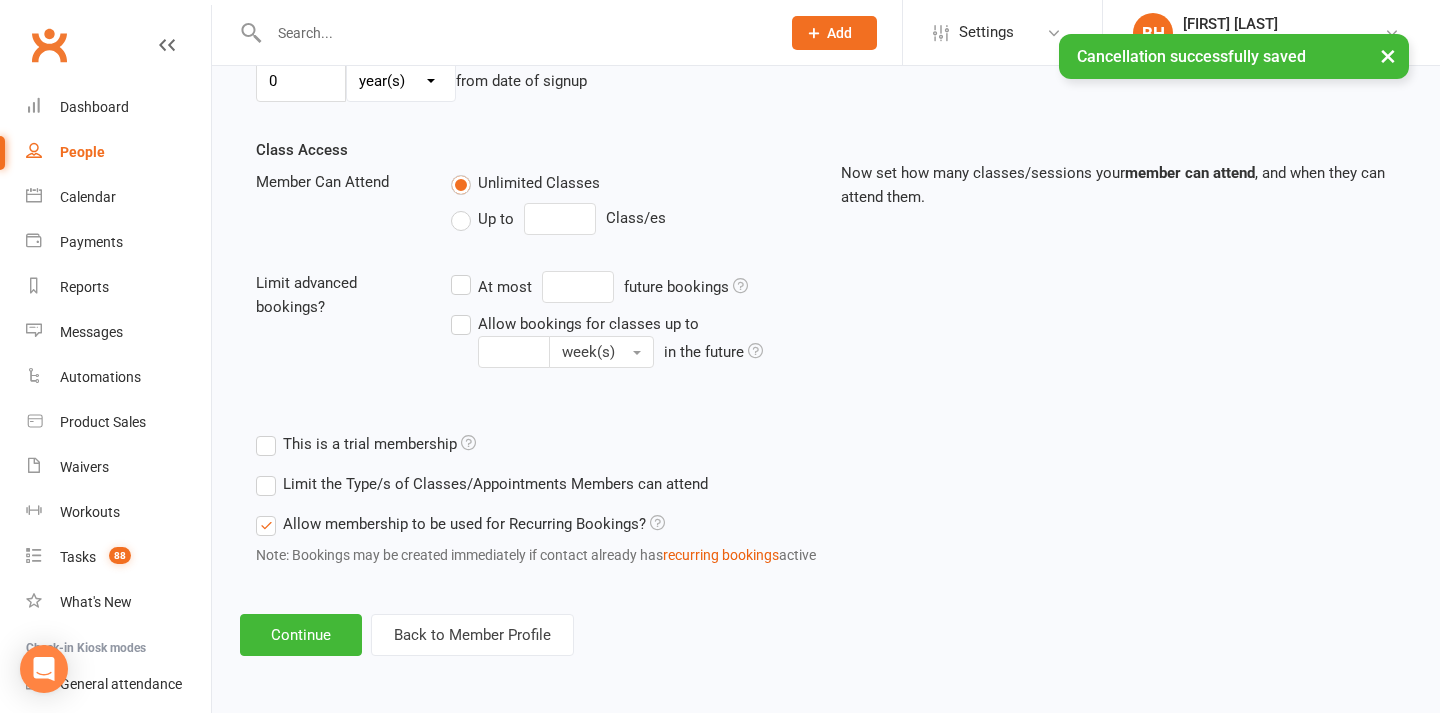 scroll, scrollTop: 651, scrollLeft: 0, axis: vertical 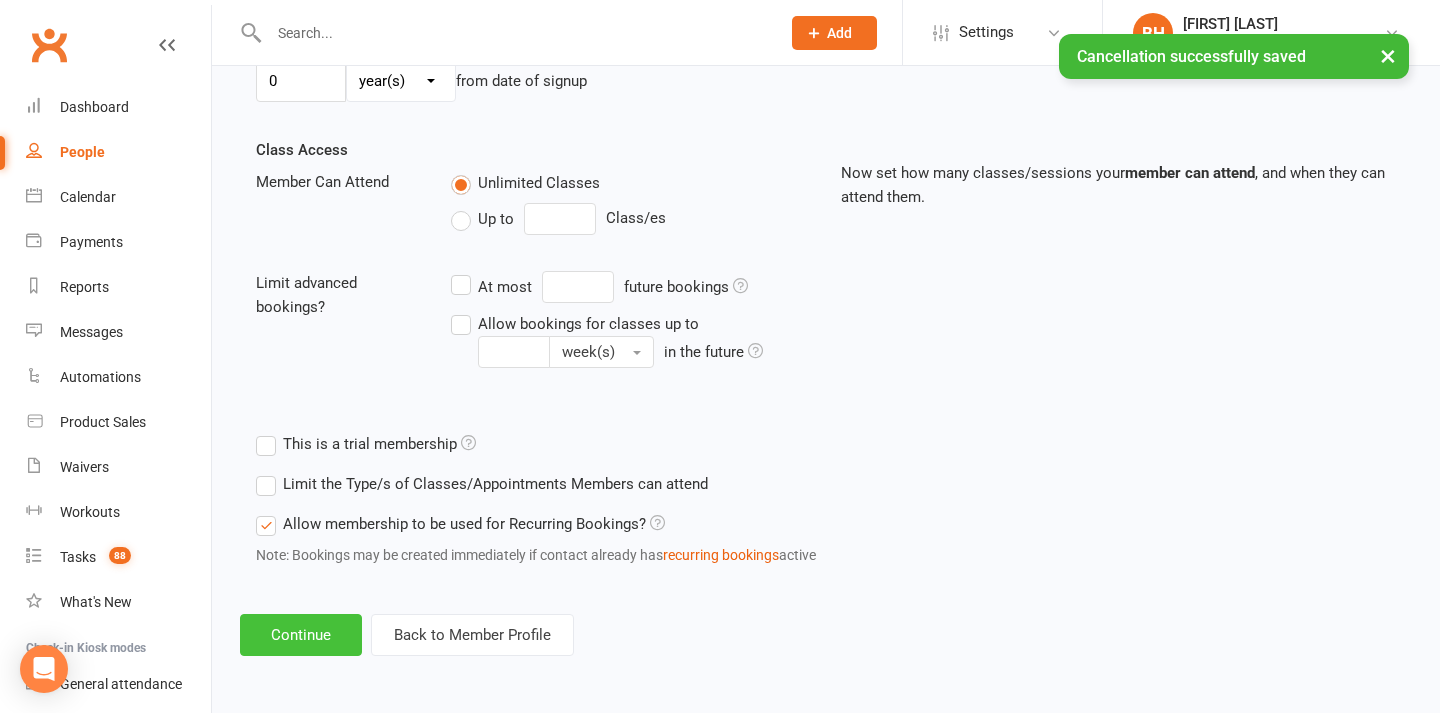 click on "Continue" at bounding box center [301, 635] 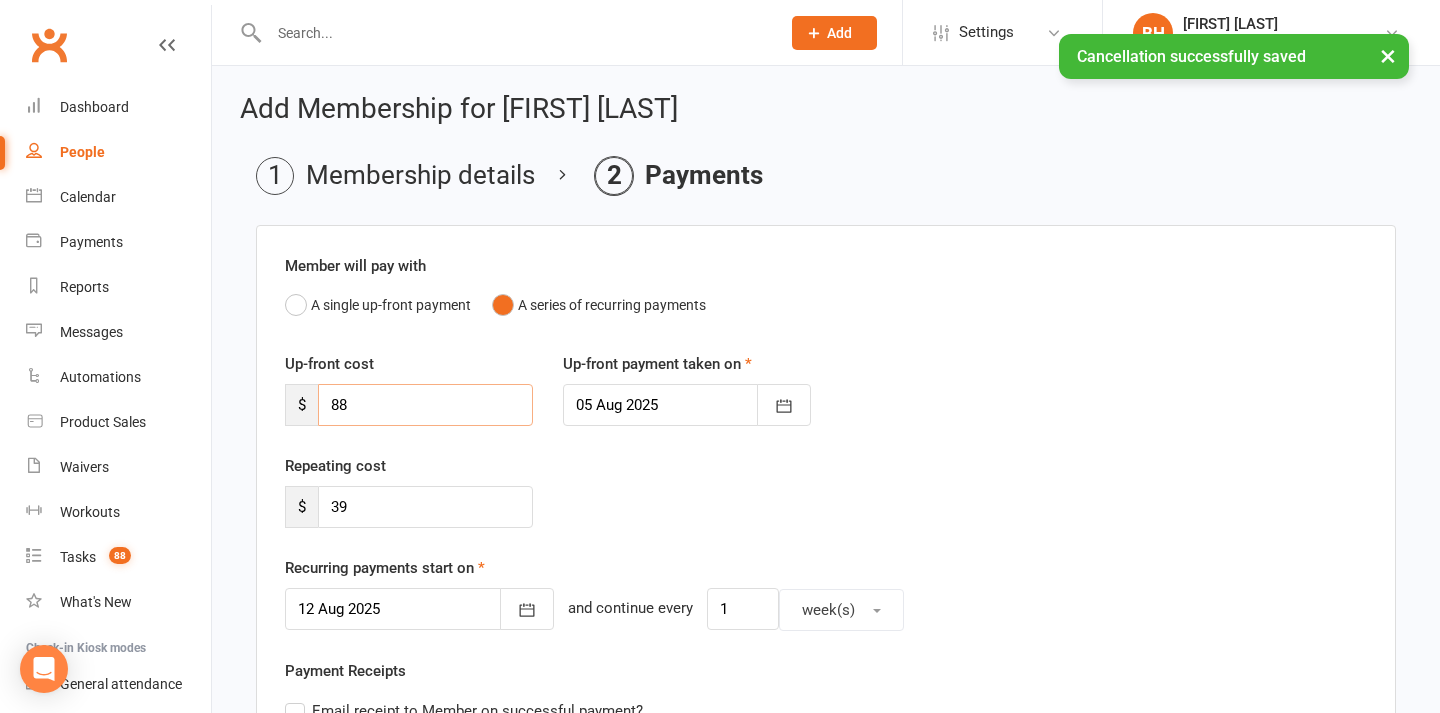 drag, startPoint x: 390, startPoint y: 392, endPoint x: 306, endPoint y: 393, distance: 84.00595 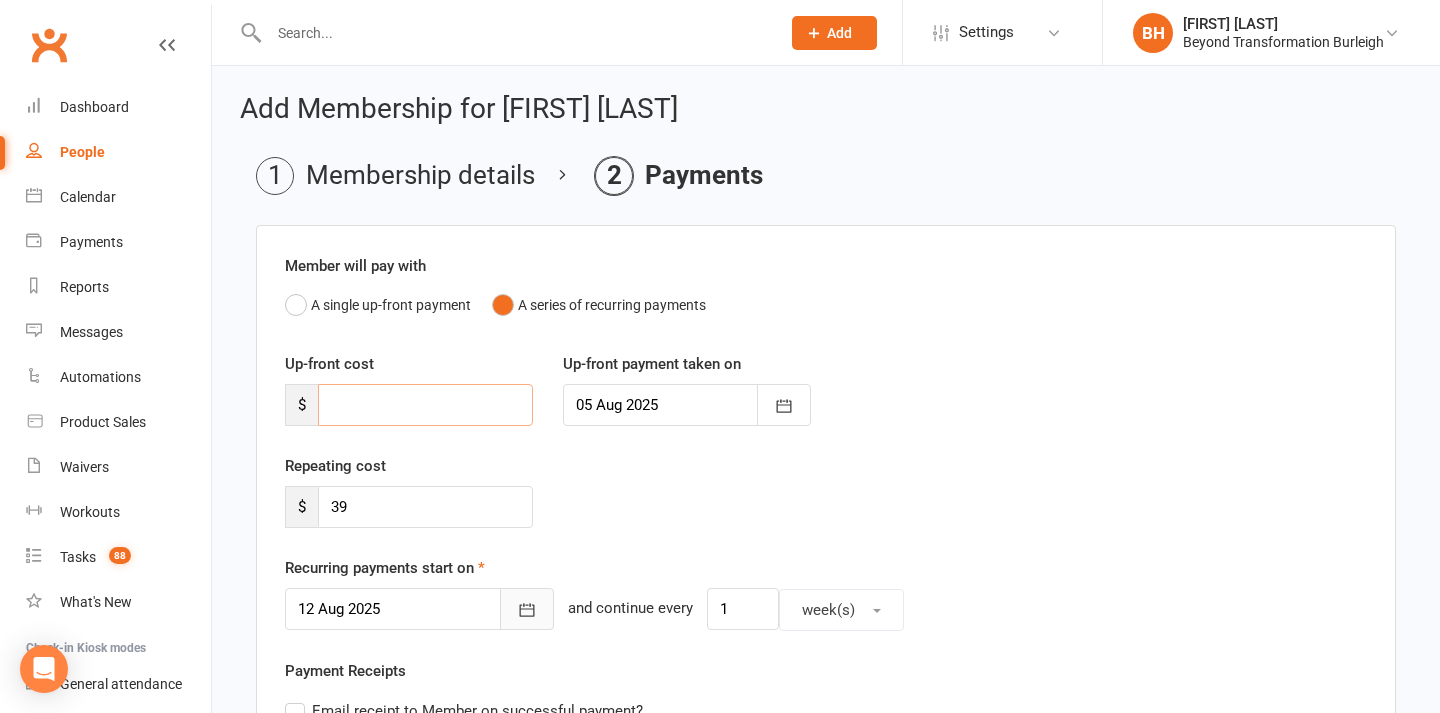 type 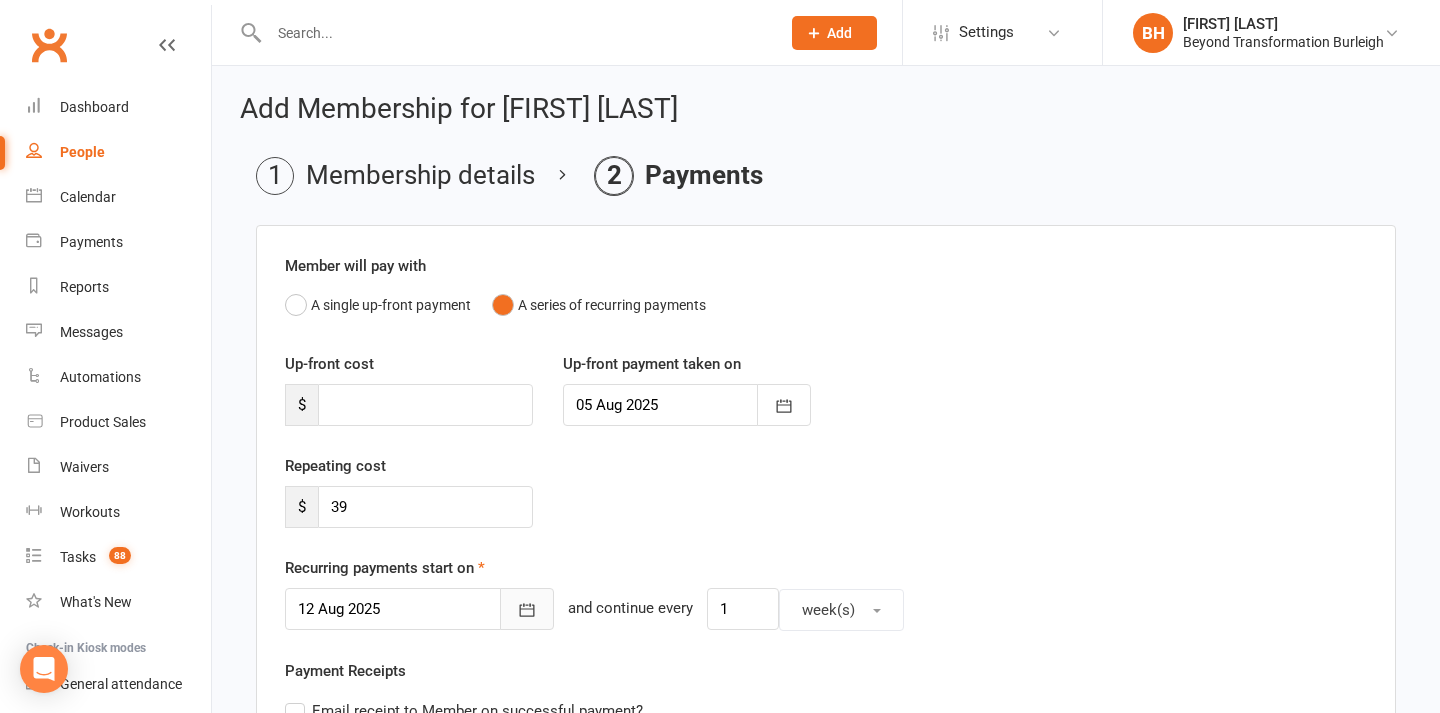 click at bounding box center (527, 609) 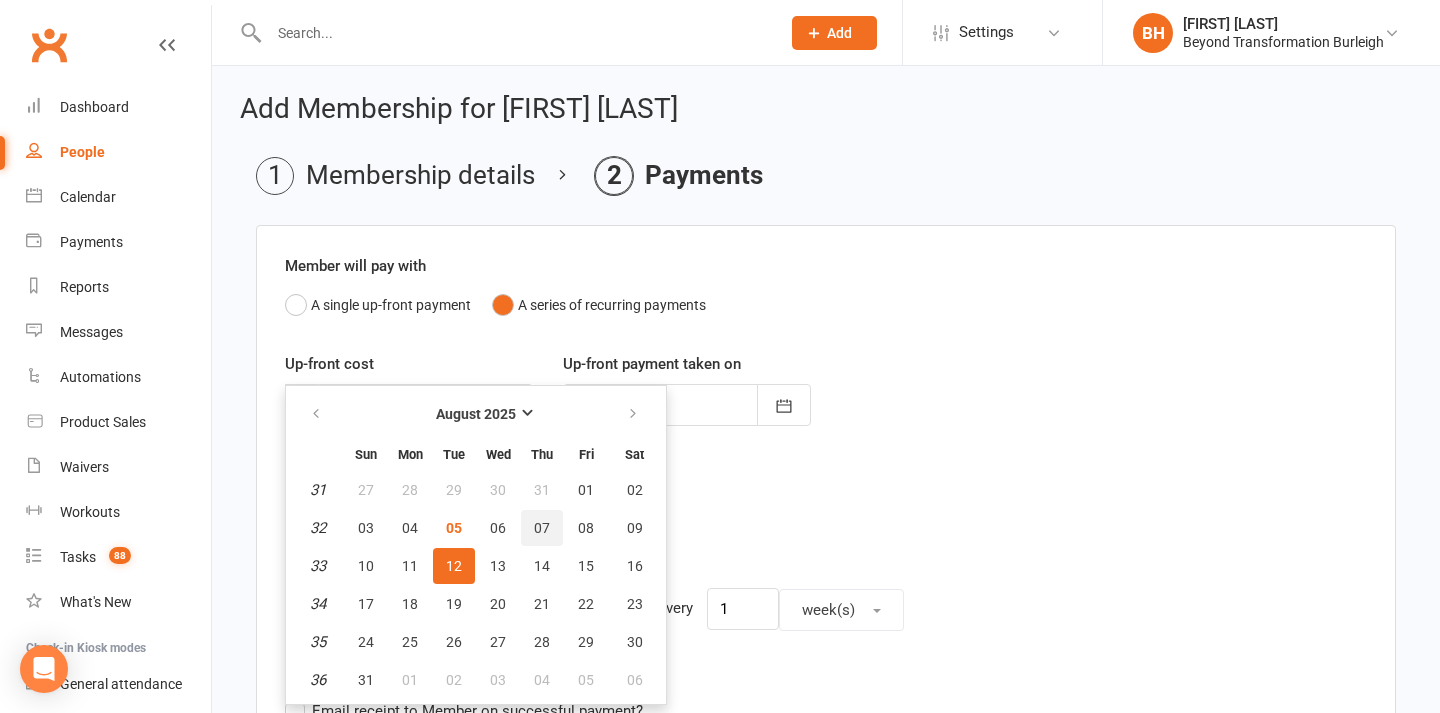 click on "07" at bounding box center [542, 528] 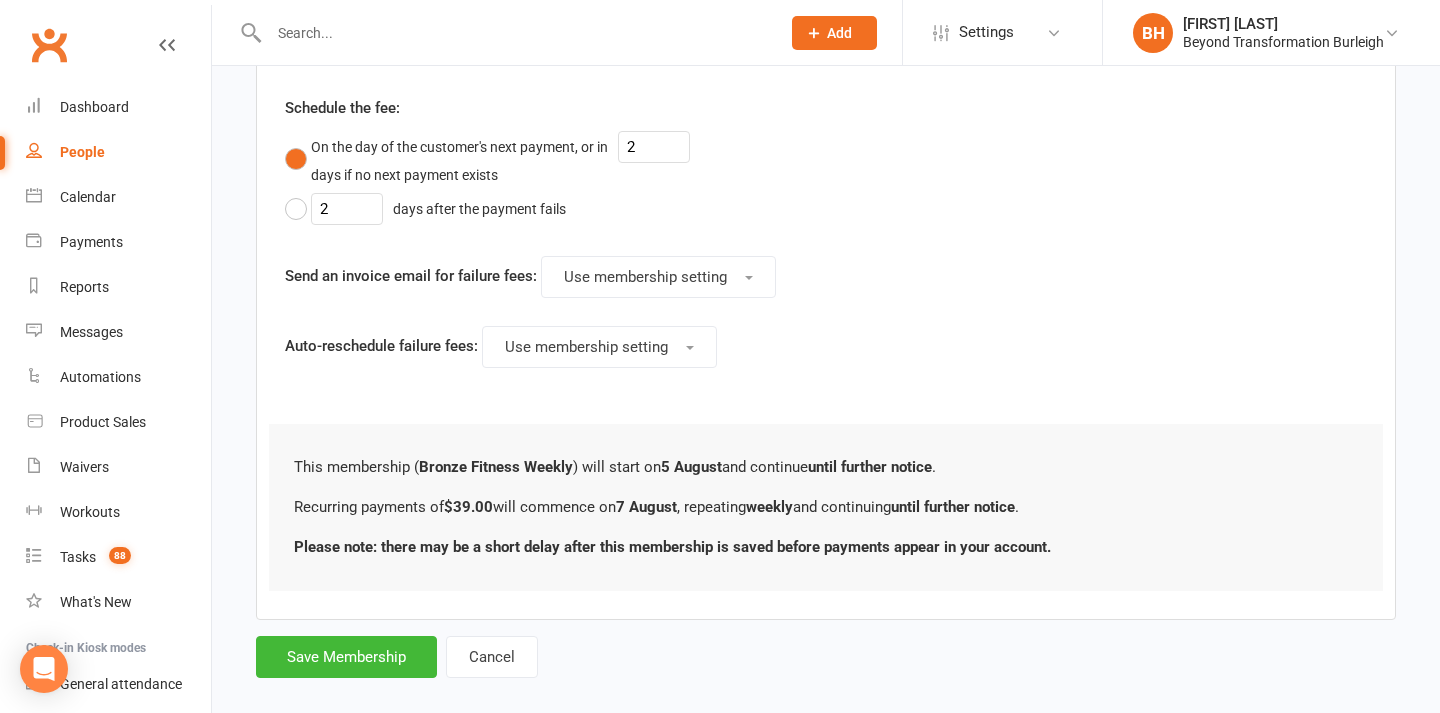 scroll, scrollTop: 1034, scrollLeft: 0, axis: vertical 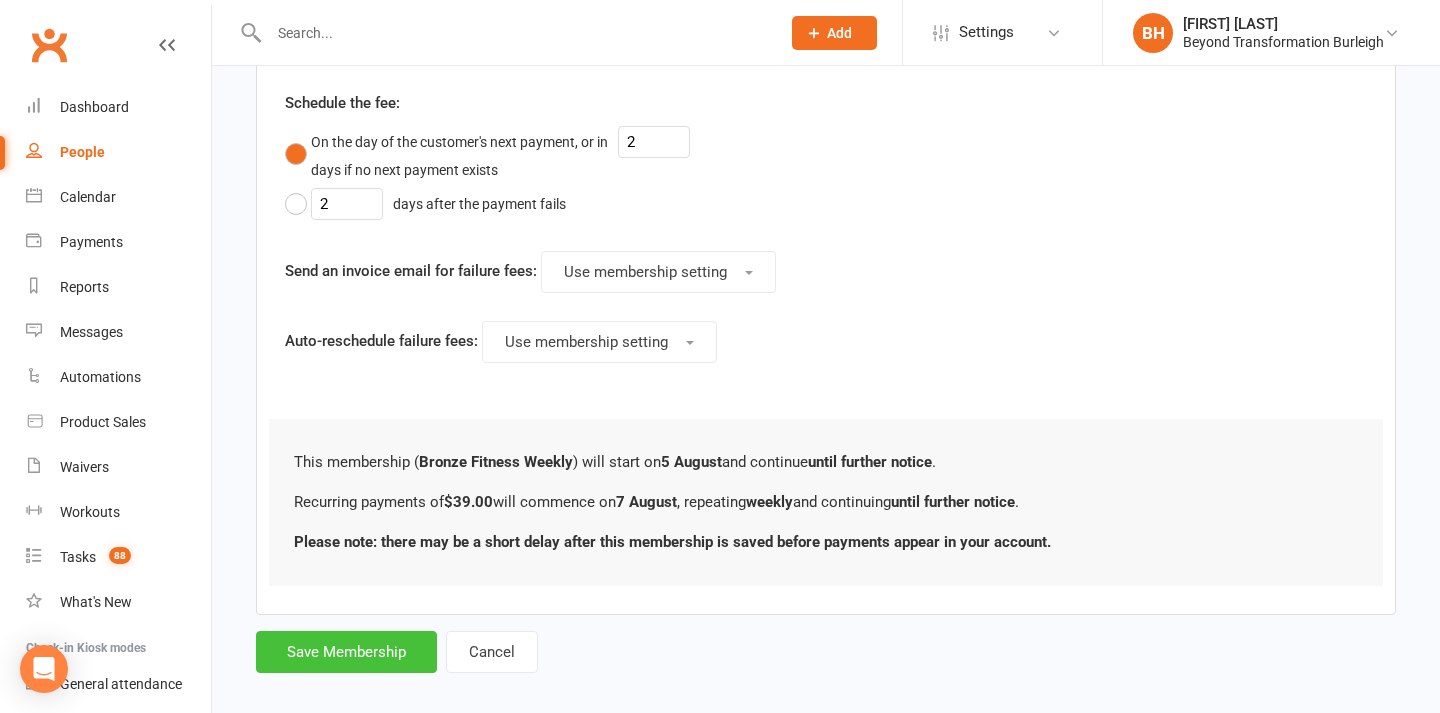 click on "Save Membership" at bounding box center [346, 652] 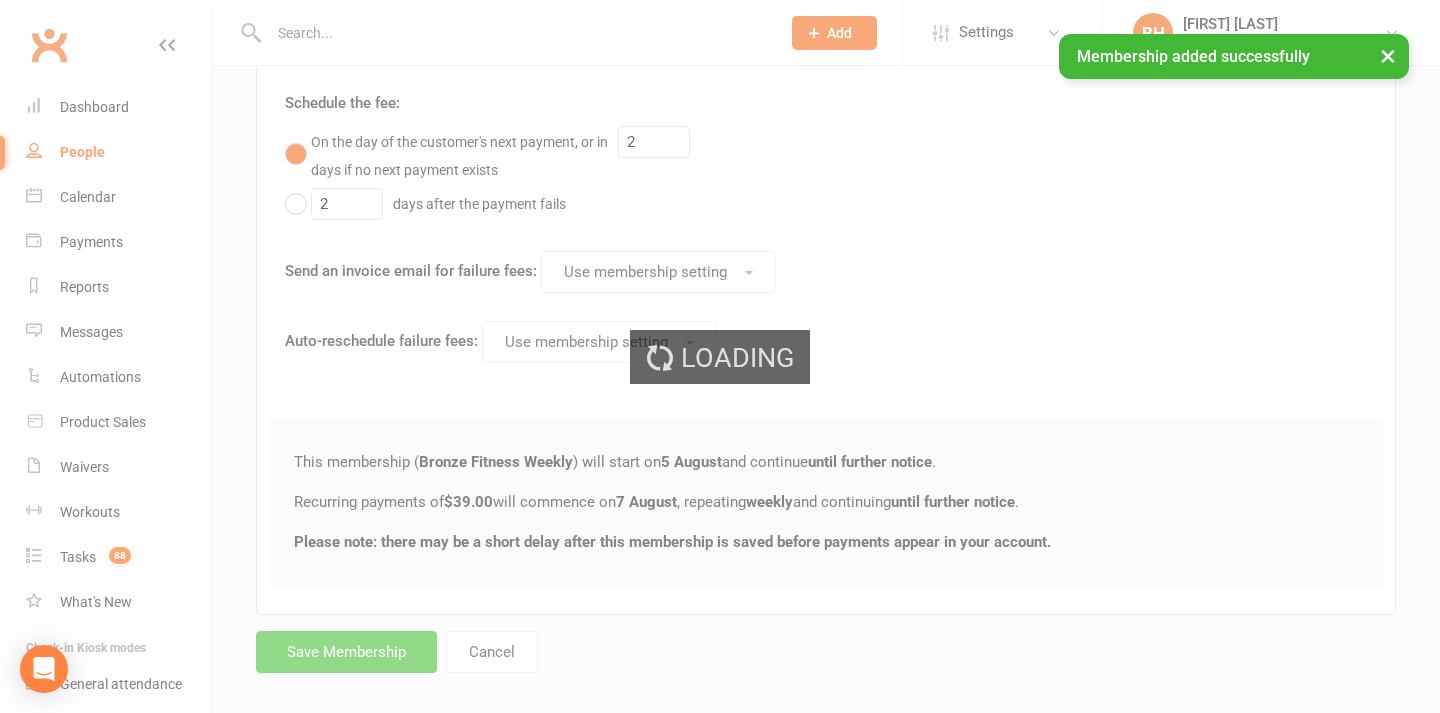 scroll, scrollTop: 0, scrollLeft: 0, axis: both 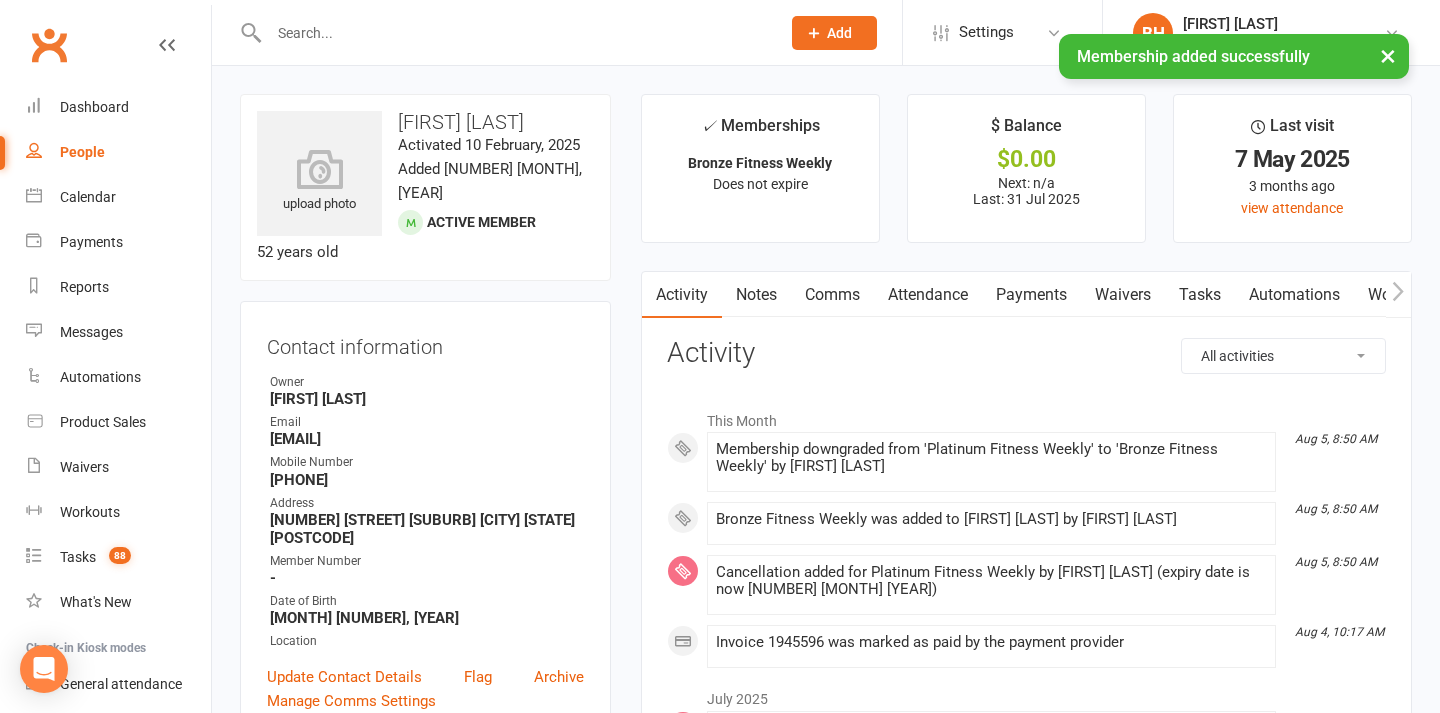 click on "Payments" at bounding box center [1031, 295] 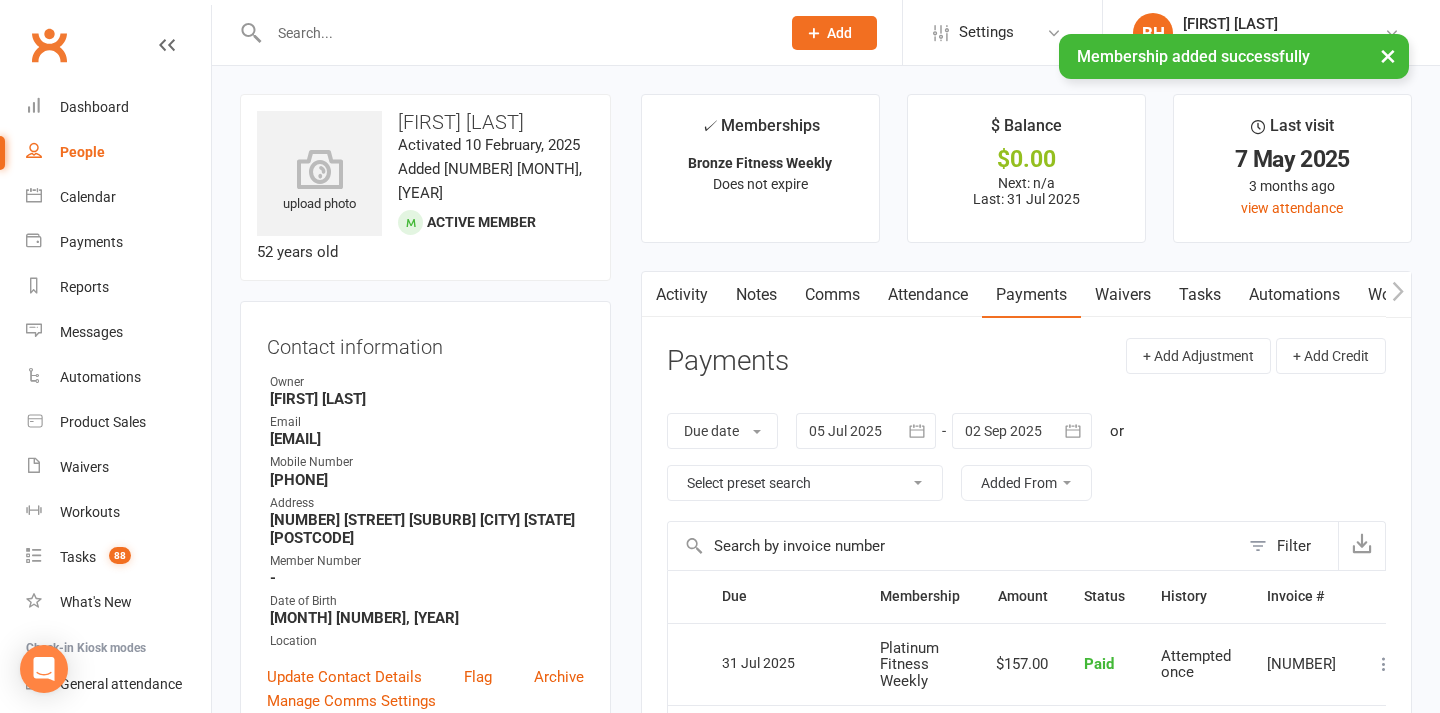 scroll, scrollTop: 2, scrollLeft: 0, axis: vertical 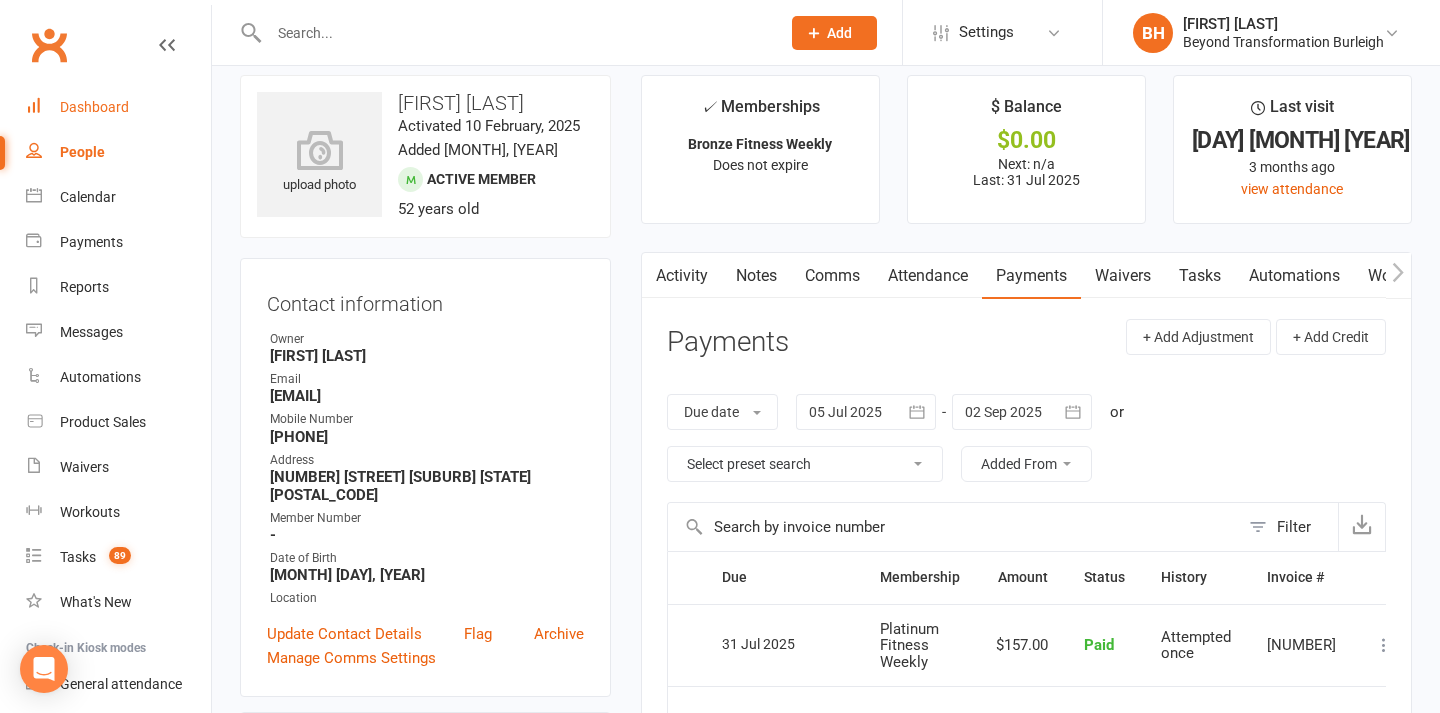 click on "Dashboard" at bounding box center [94, 107] 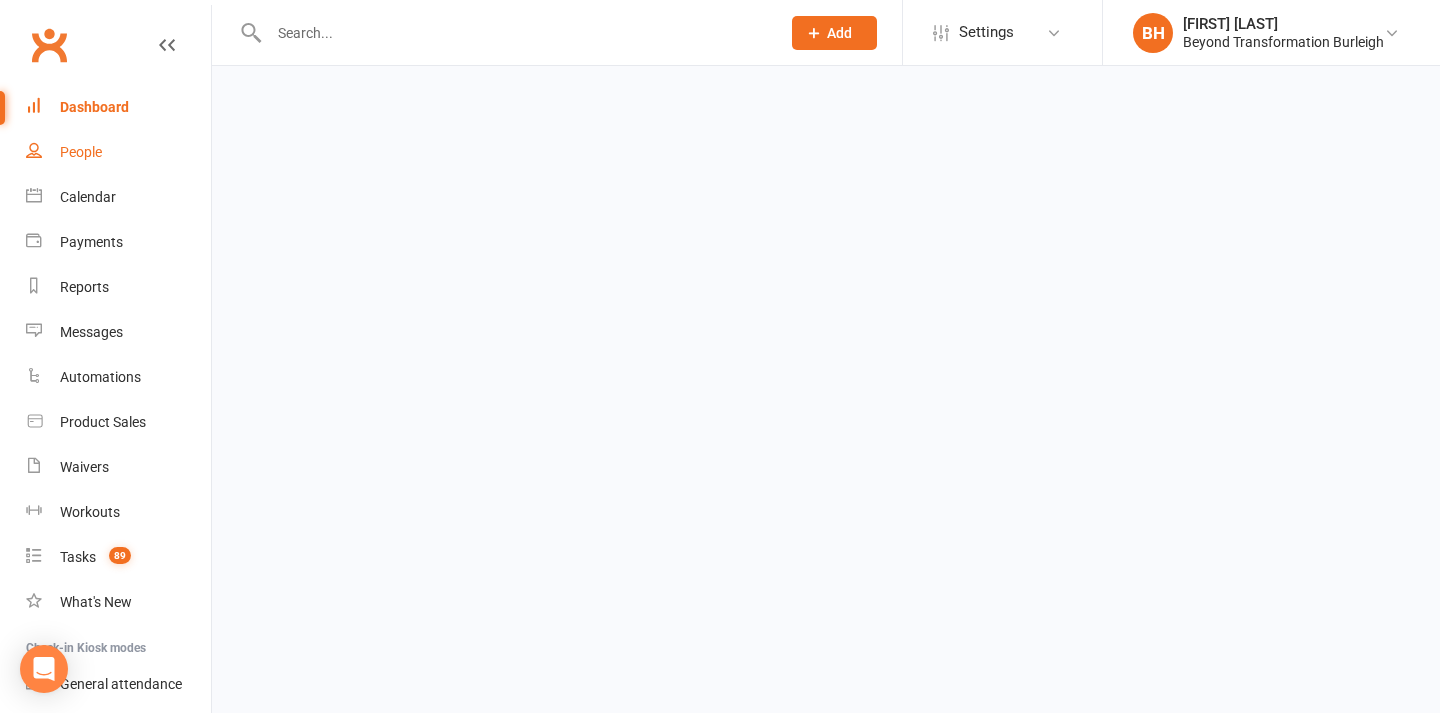 scroll, scrollTop: 0, scrollLeft: 0, axis: both 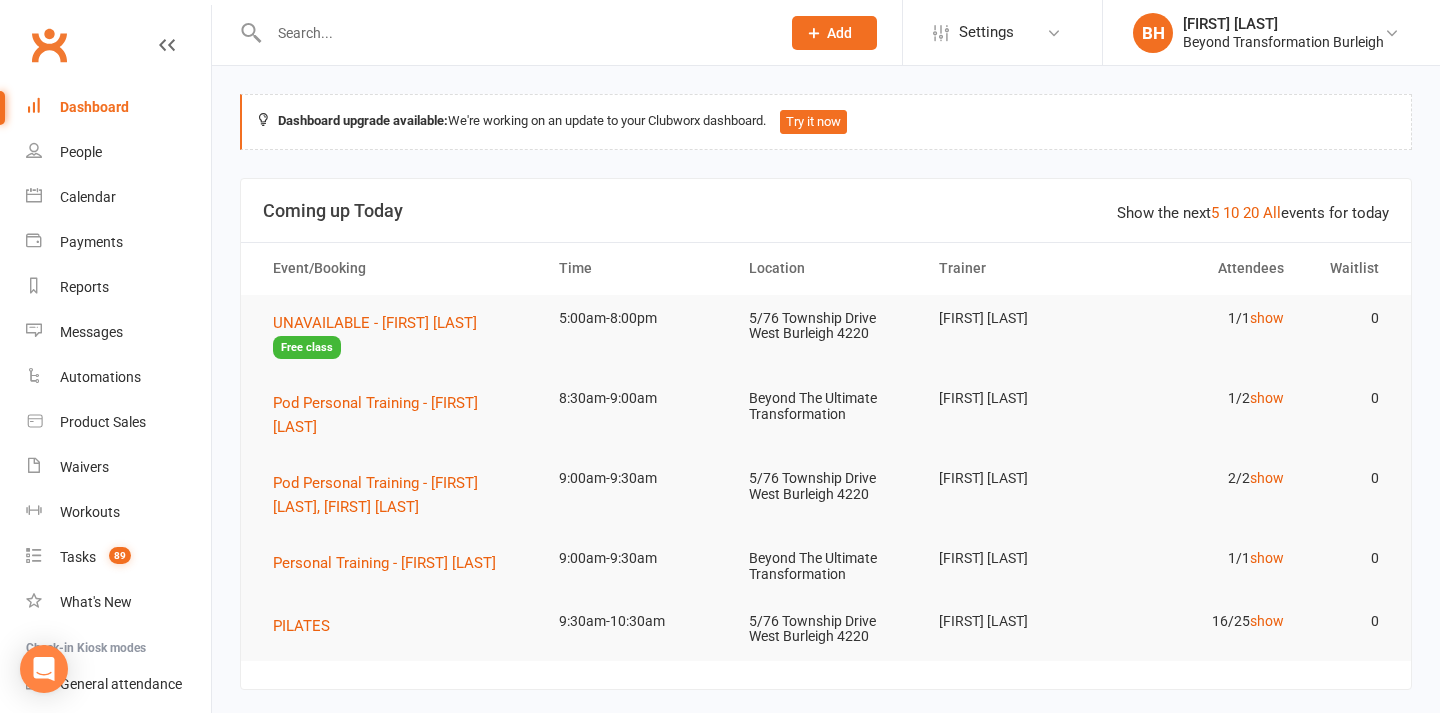 click at bounding box center [514, 33] 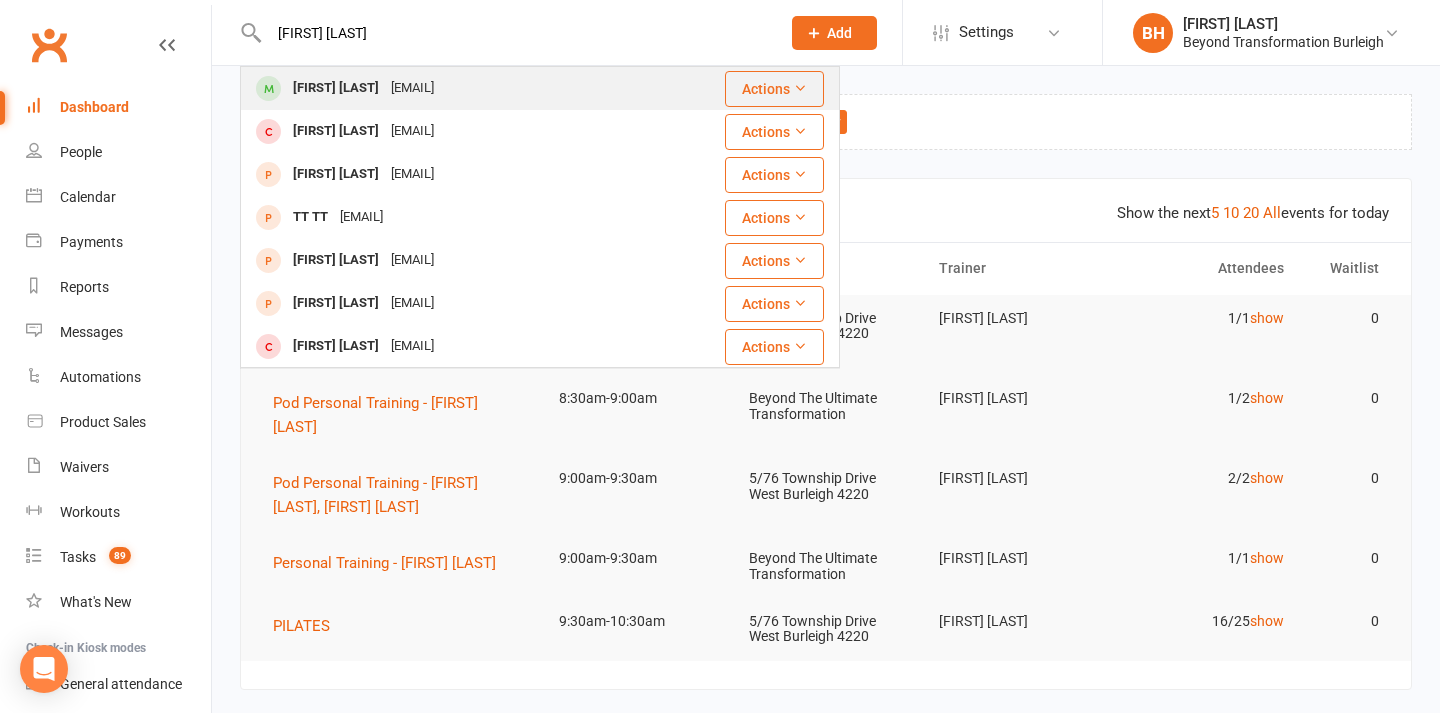 type on "[FIRST] [LAST]" 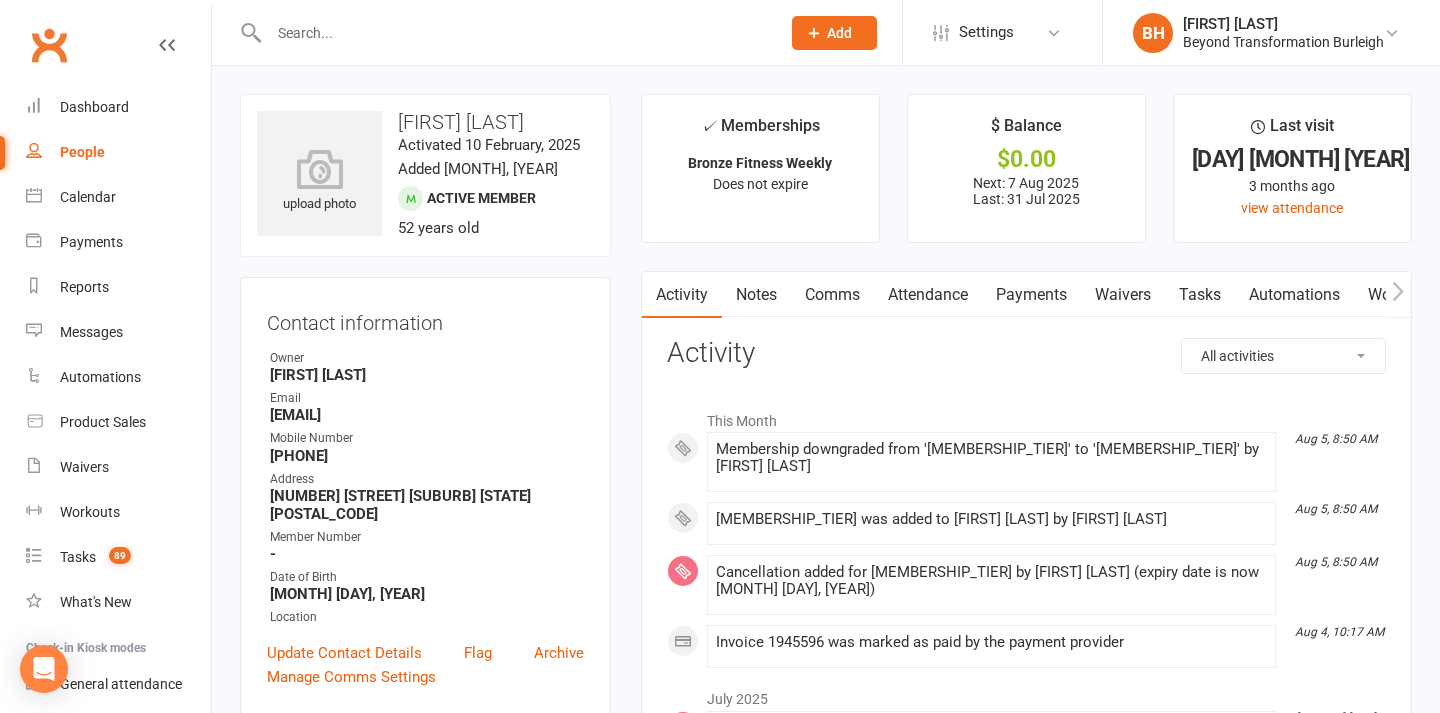 click on "Payments" at bounding box center [1031, 295] 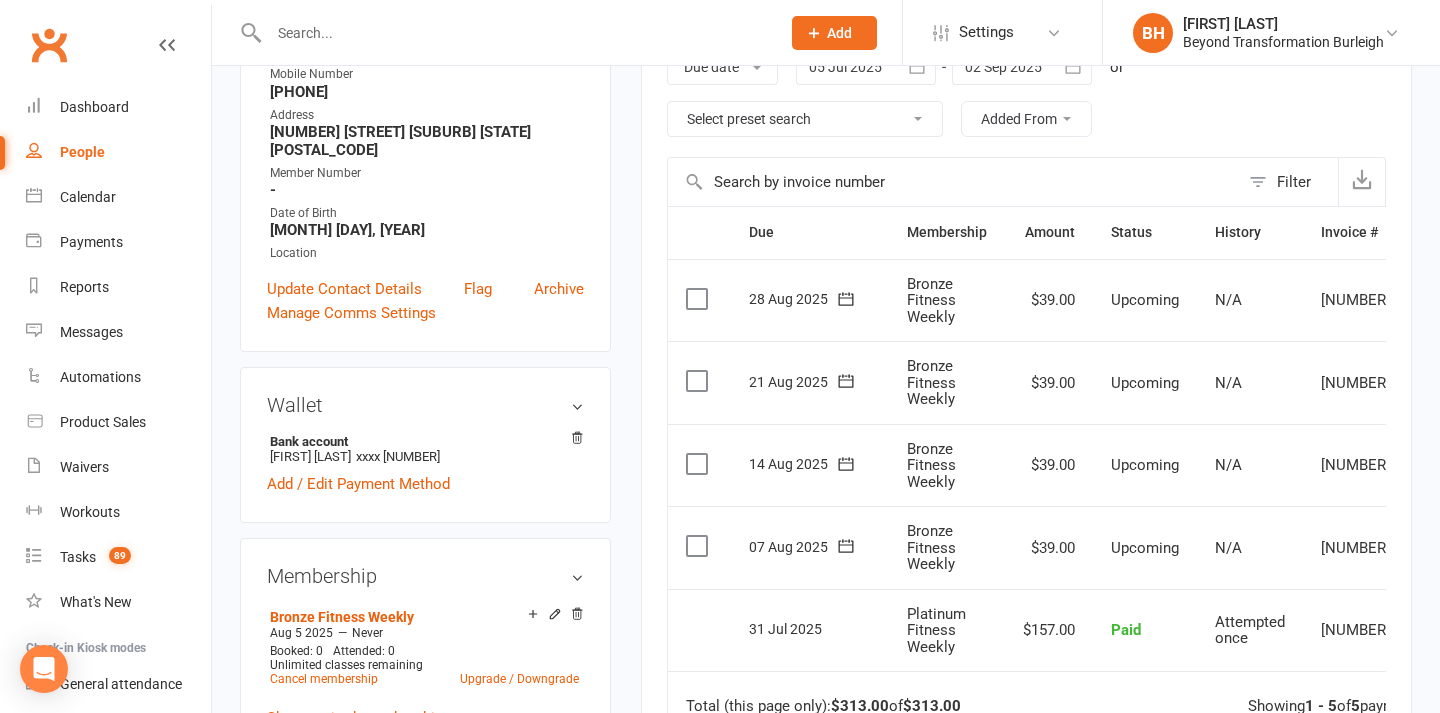 scroll, scrollTop: 363, scrollLeft: 0, axis: vertical 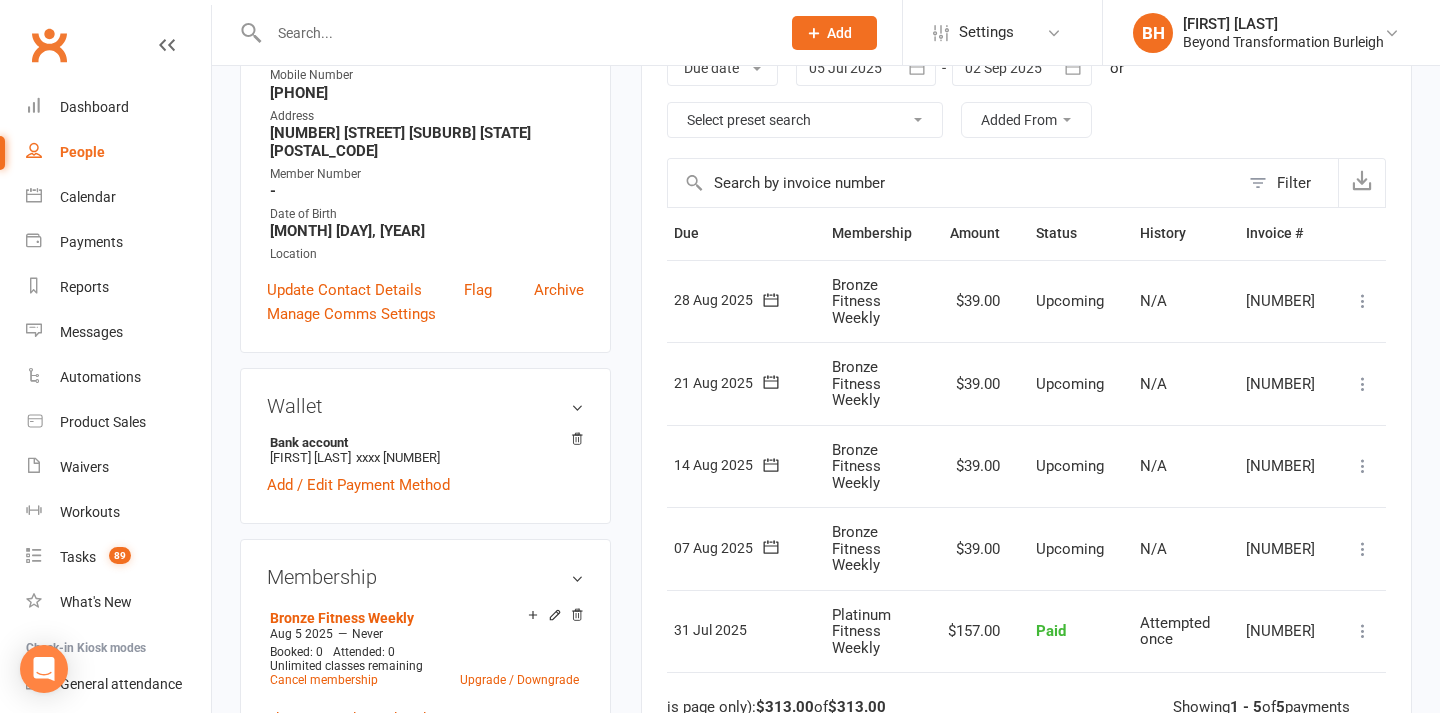 click at bounding box center (1363, 549) 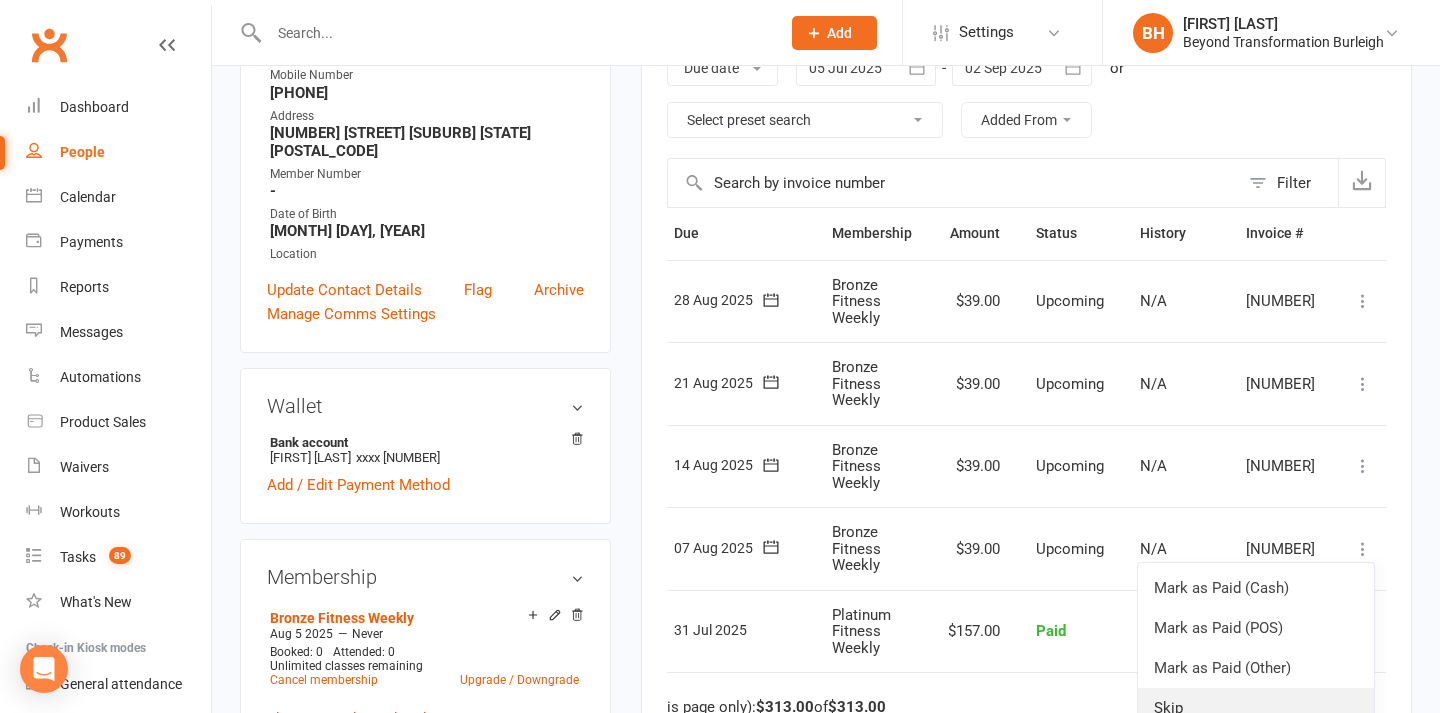 click on "Skip" at bounding box center (1256, 708) 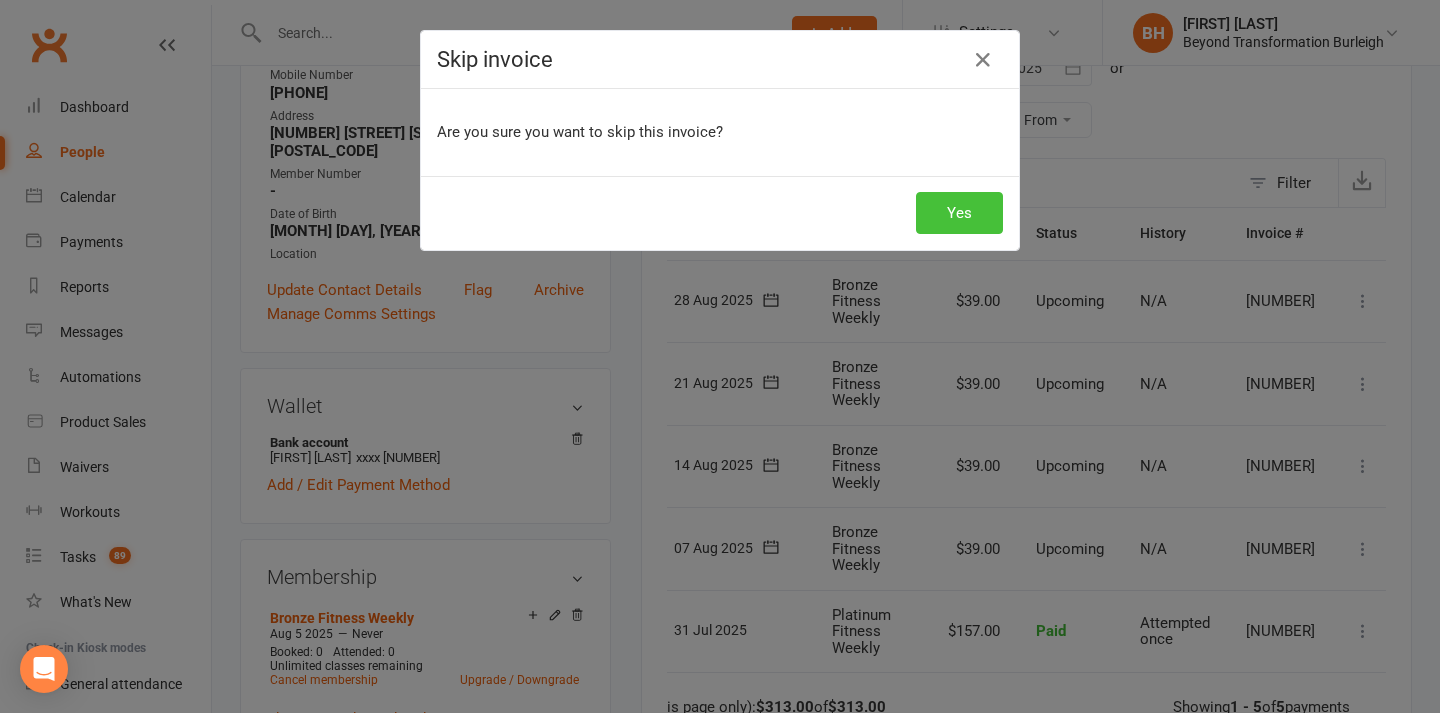 click on "Yes" at bounding box center [959, 213] 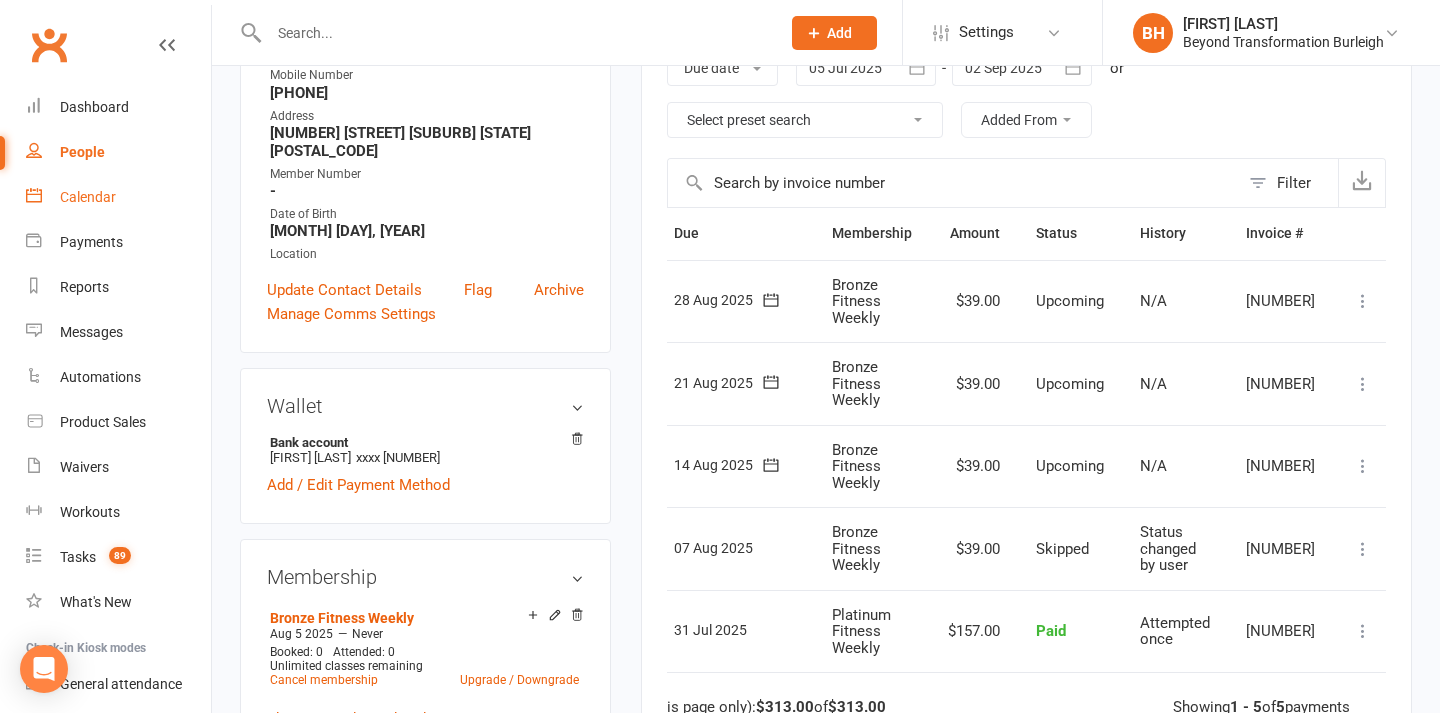 click on "Calendar" at bounding box center [118, 197] 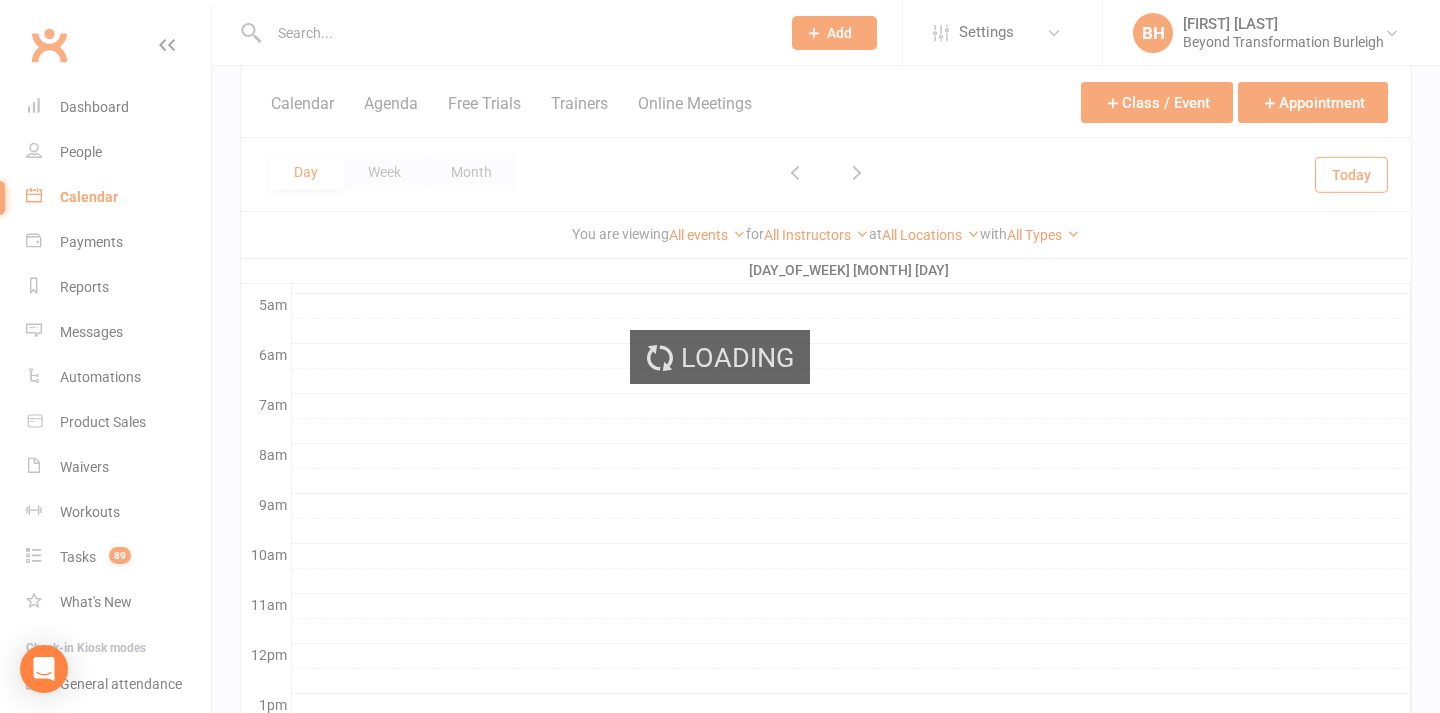 scroll, scrollTop: 0, scrollLeft: 0, axis: both 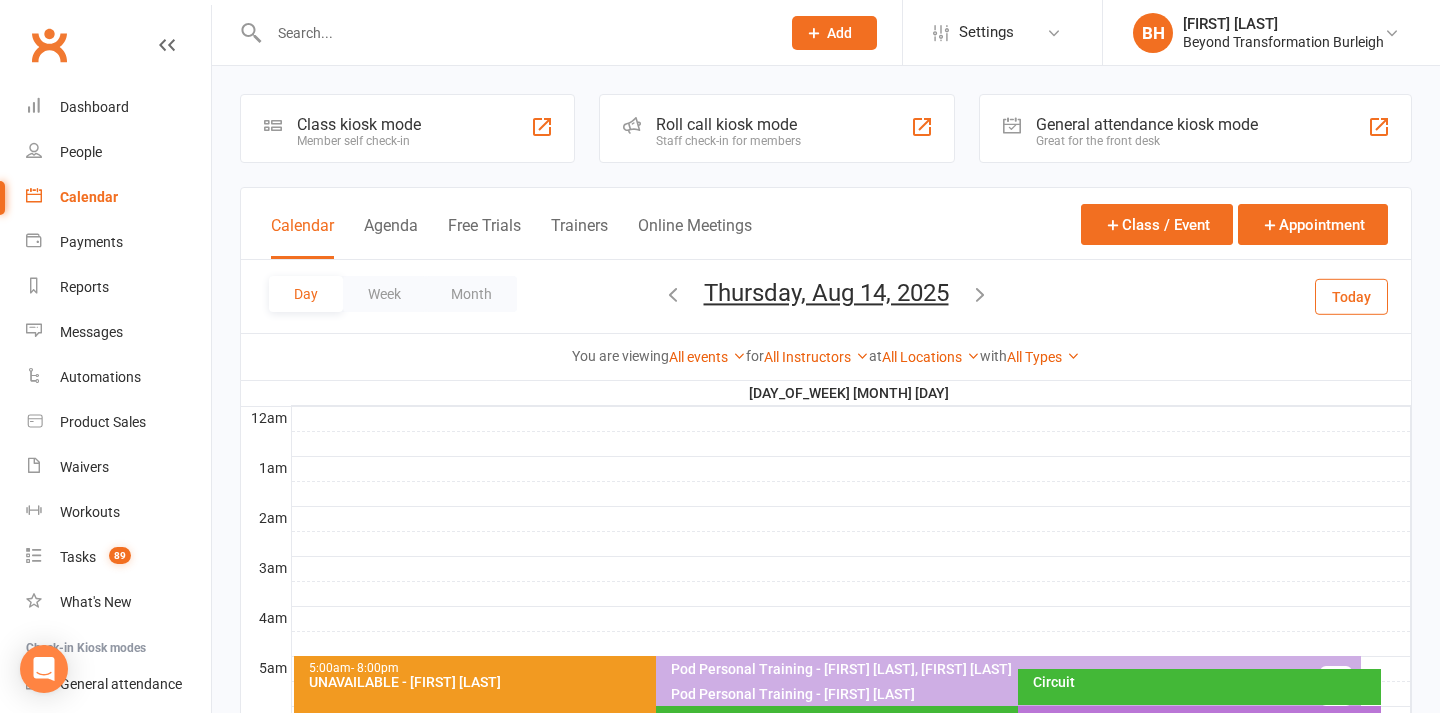 click on "Day Week Month Thursday, Aug 14, 2025
August 2025
Sun Mon Tue Wed Thu Fri Sat
27
28
29
30
31
01
02
03
04
05
06
07
08
09
10
11
12
13
14
15
16
17
18
19
20
21
22
23
24
25
26
27
28
29
30" at bounding box center [826, 296] 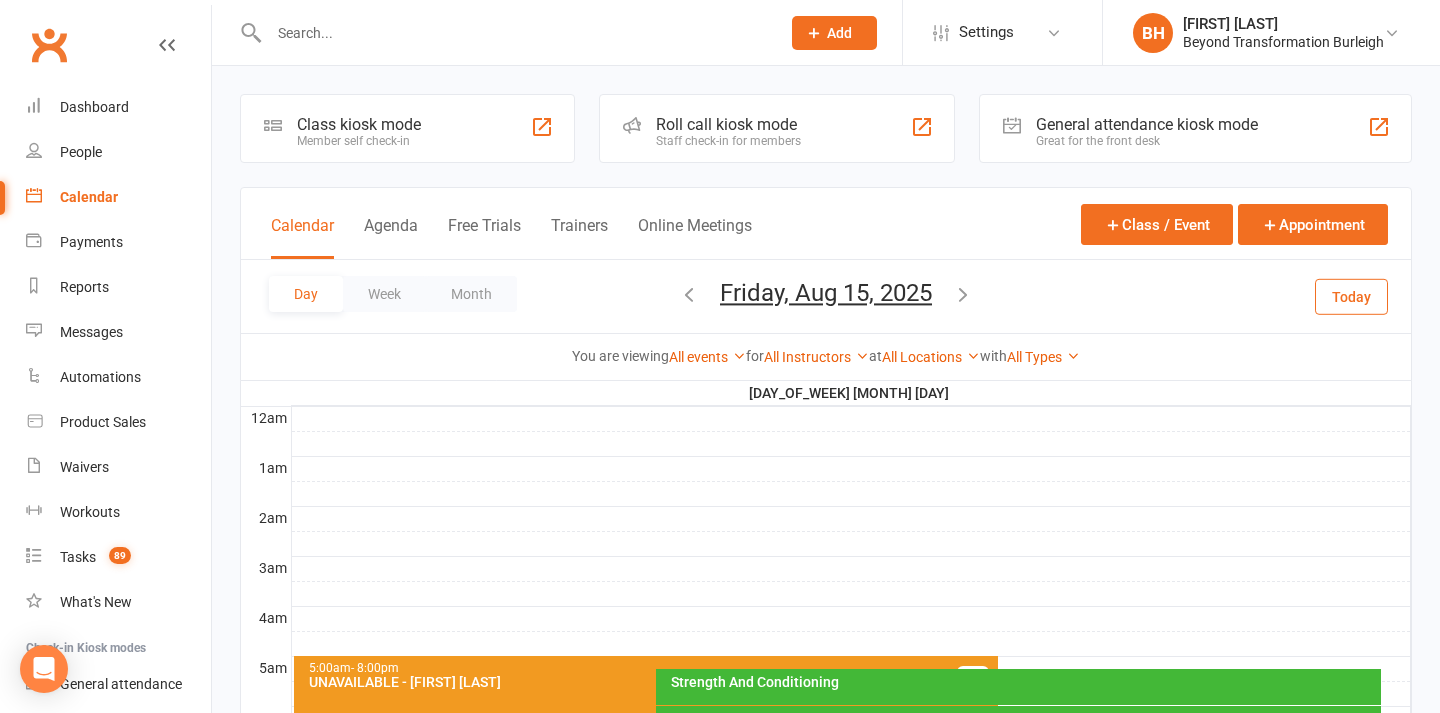 click on "Friday, Aug 15, 2025" at bounding box center (826, 293) 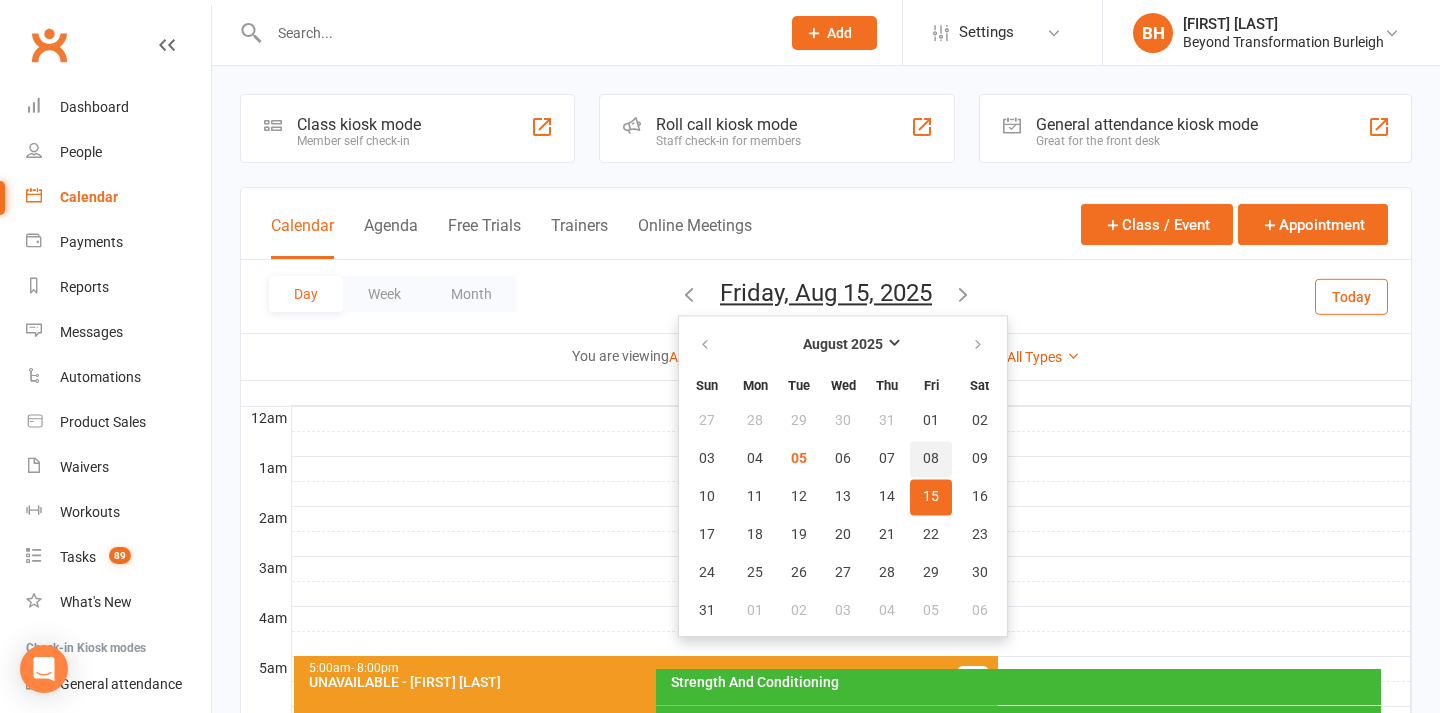 click on "08" at bounding box center (931, 459) 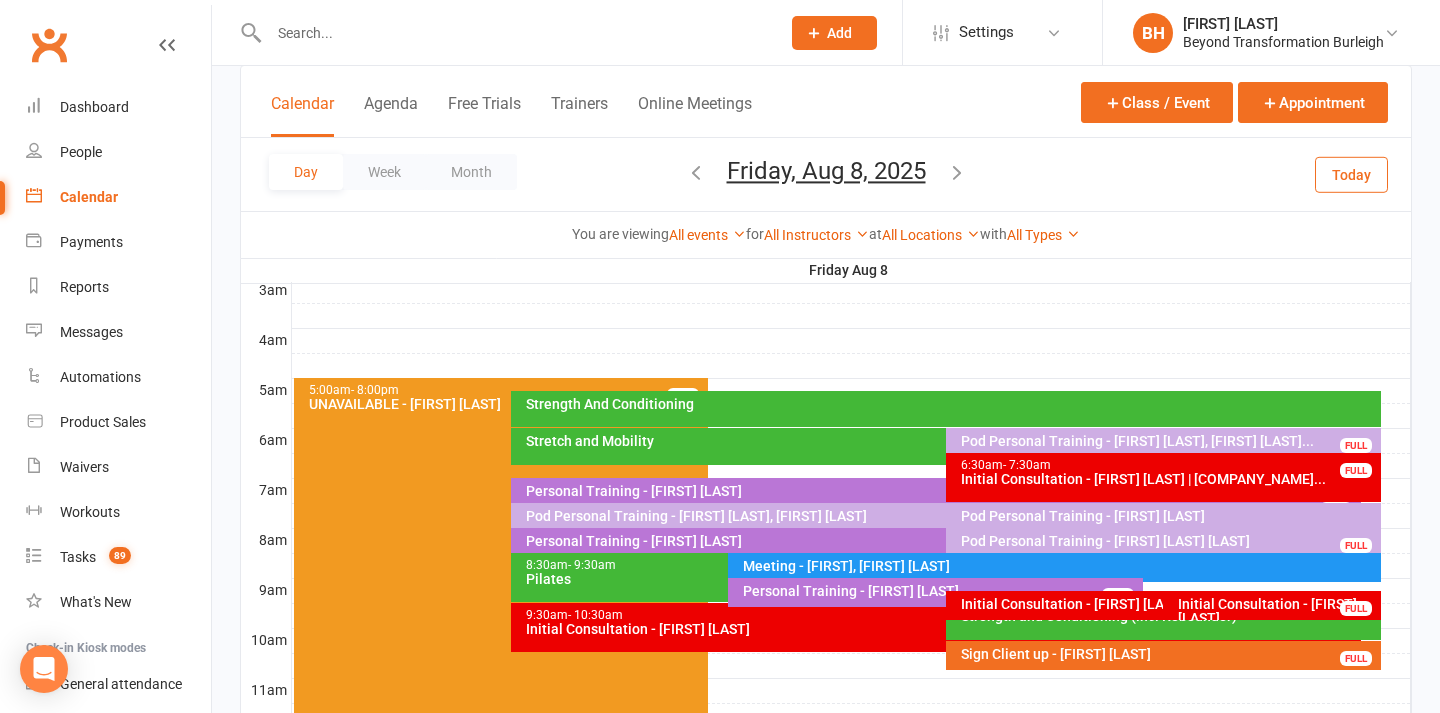 scroll, scrollTop: 276, scrollLeft: 0, axis: vertical 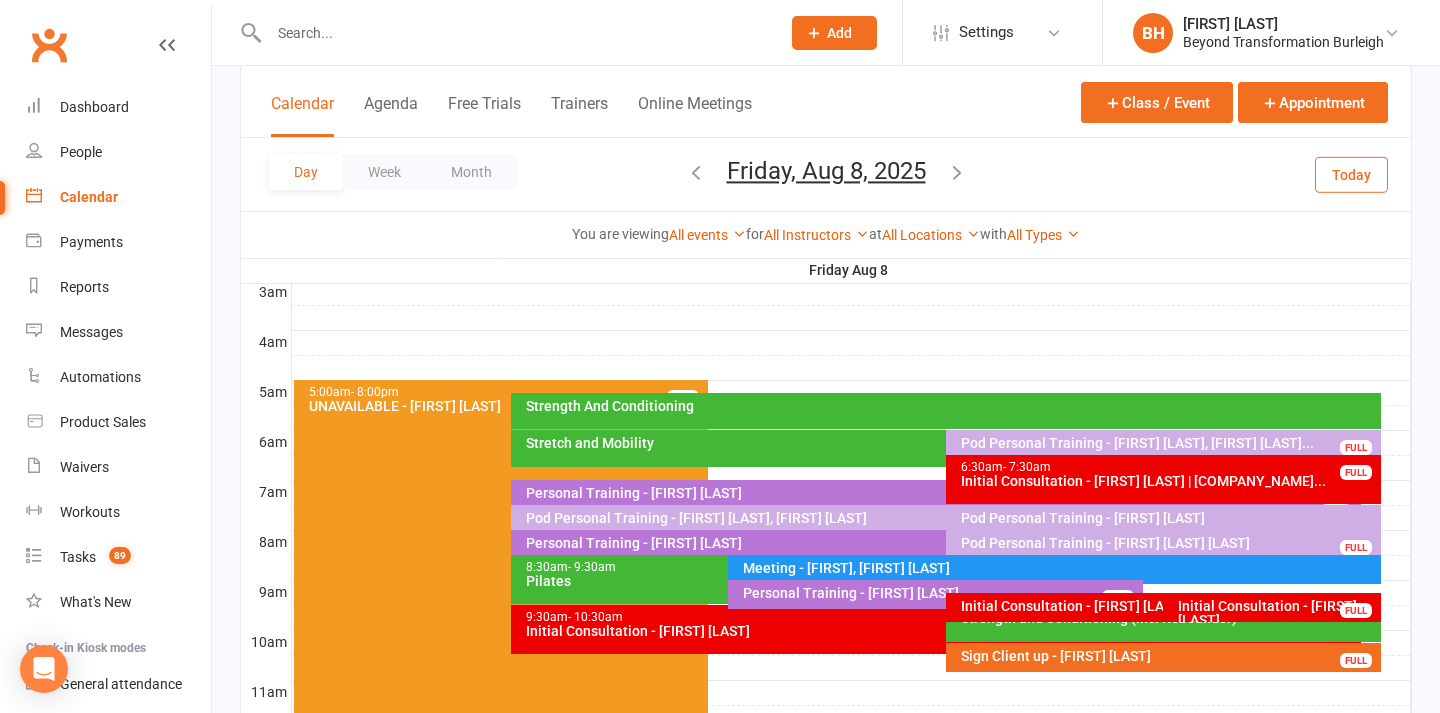 click on "Personal Training - [FIRST] [LAST]" at bounding box center (940, 593) 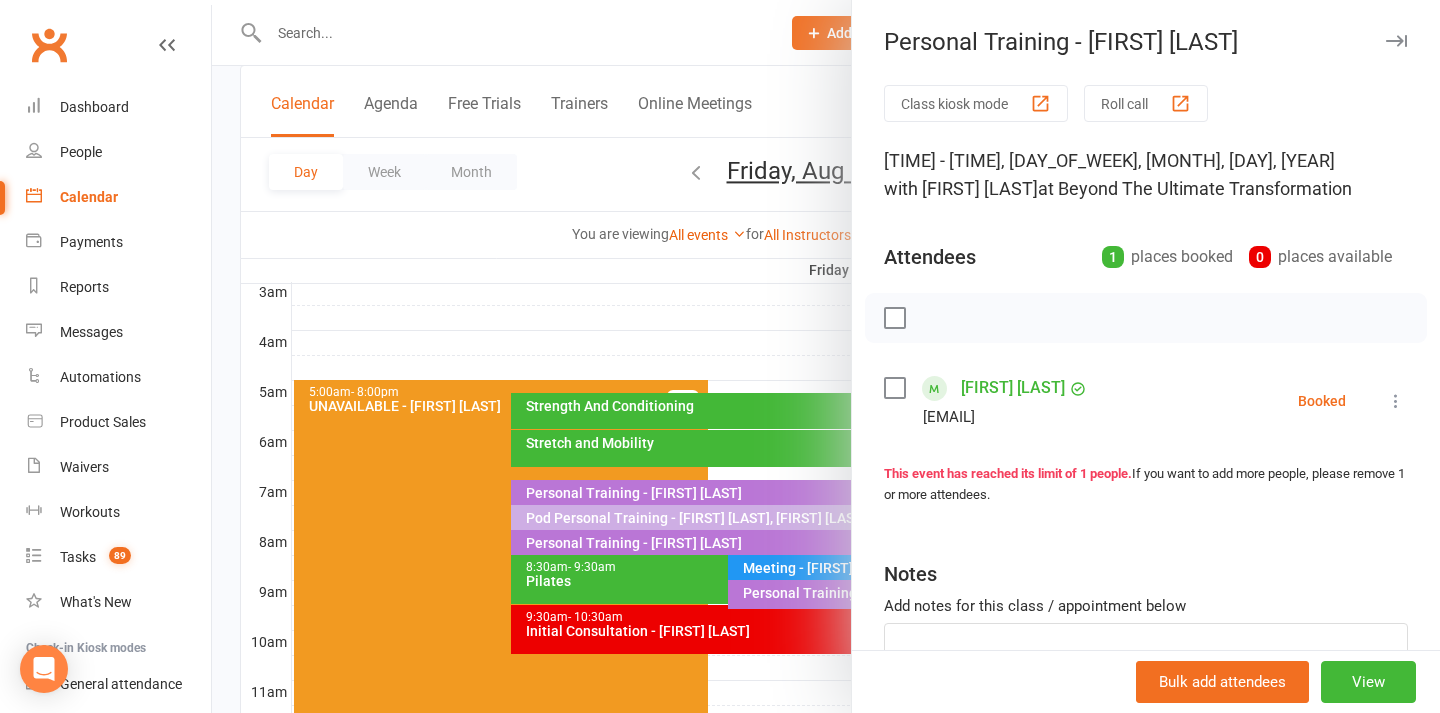 click at bounding box center [826, 356] 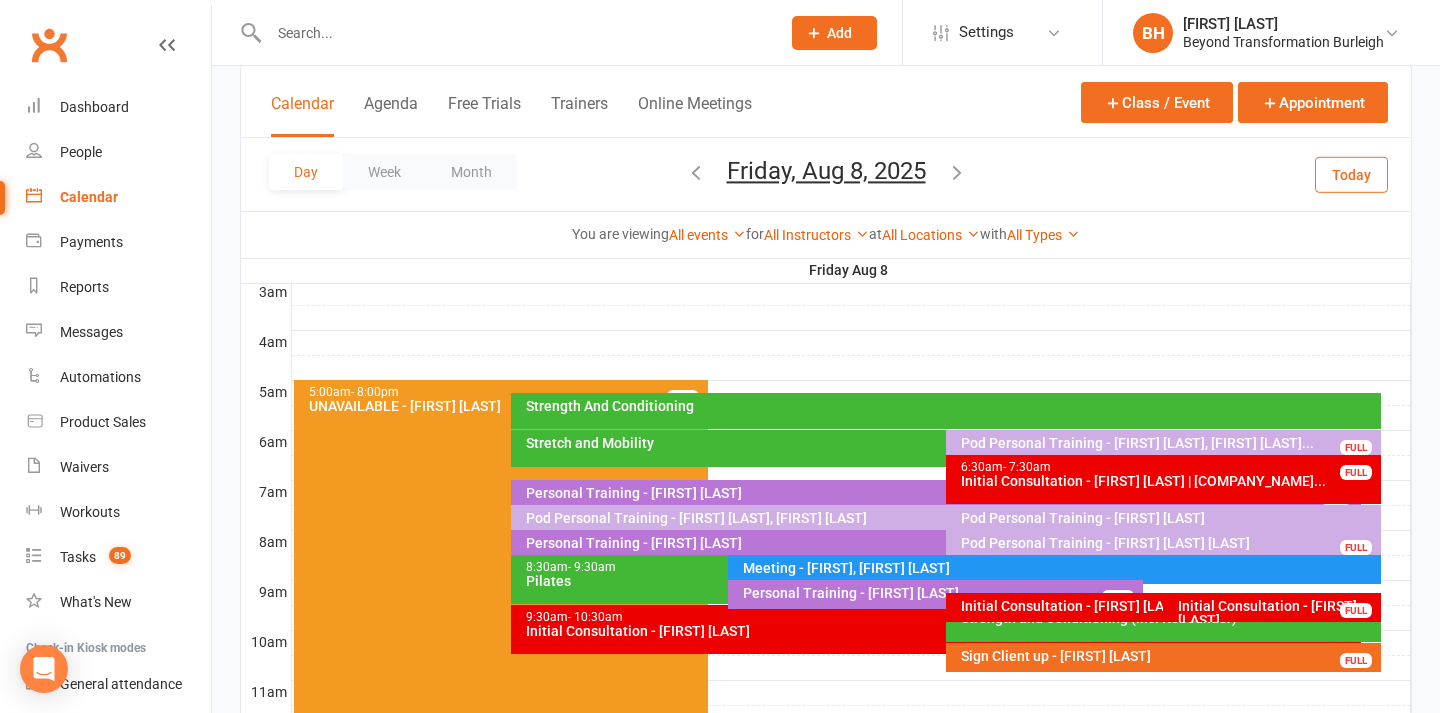 click on "Friday, Aug 8, 2025" at bounding box center (826, 171) 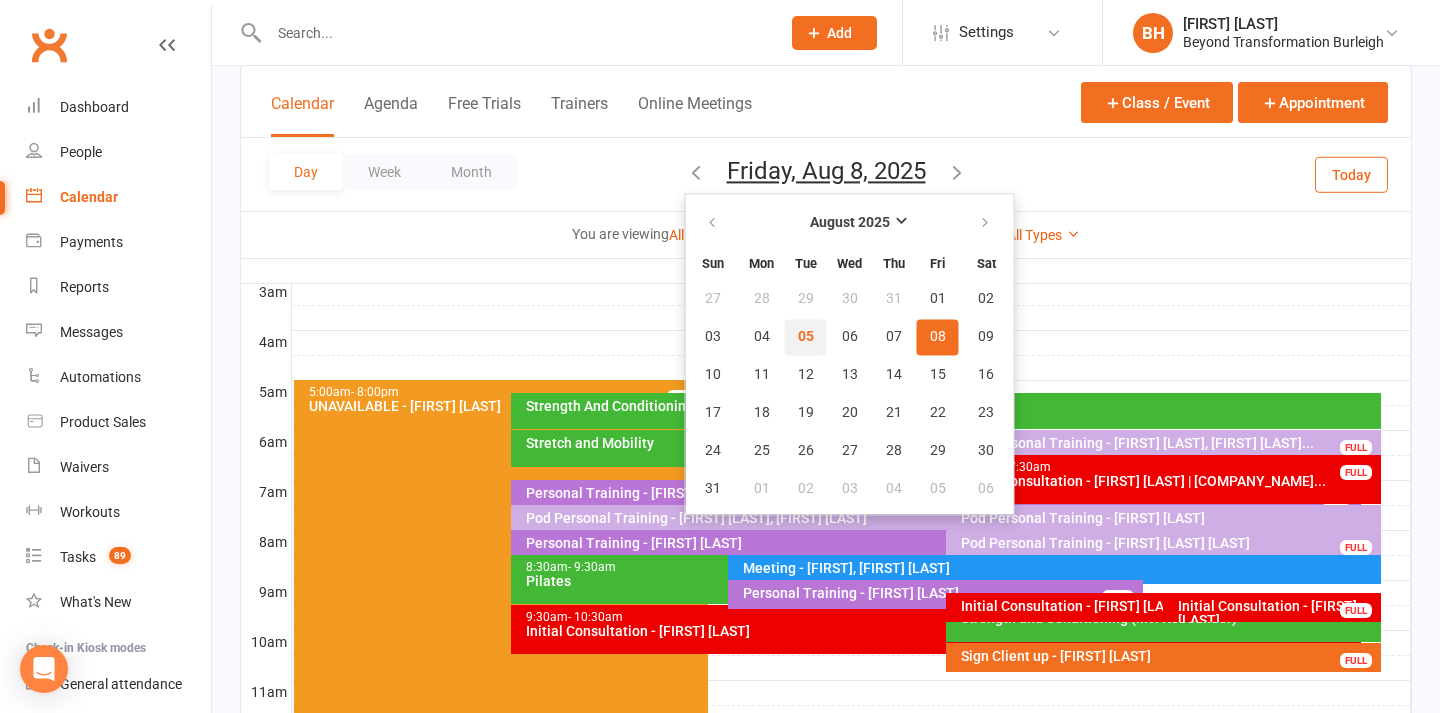click on "05" at bounding box center (806, 337) 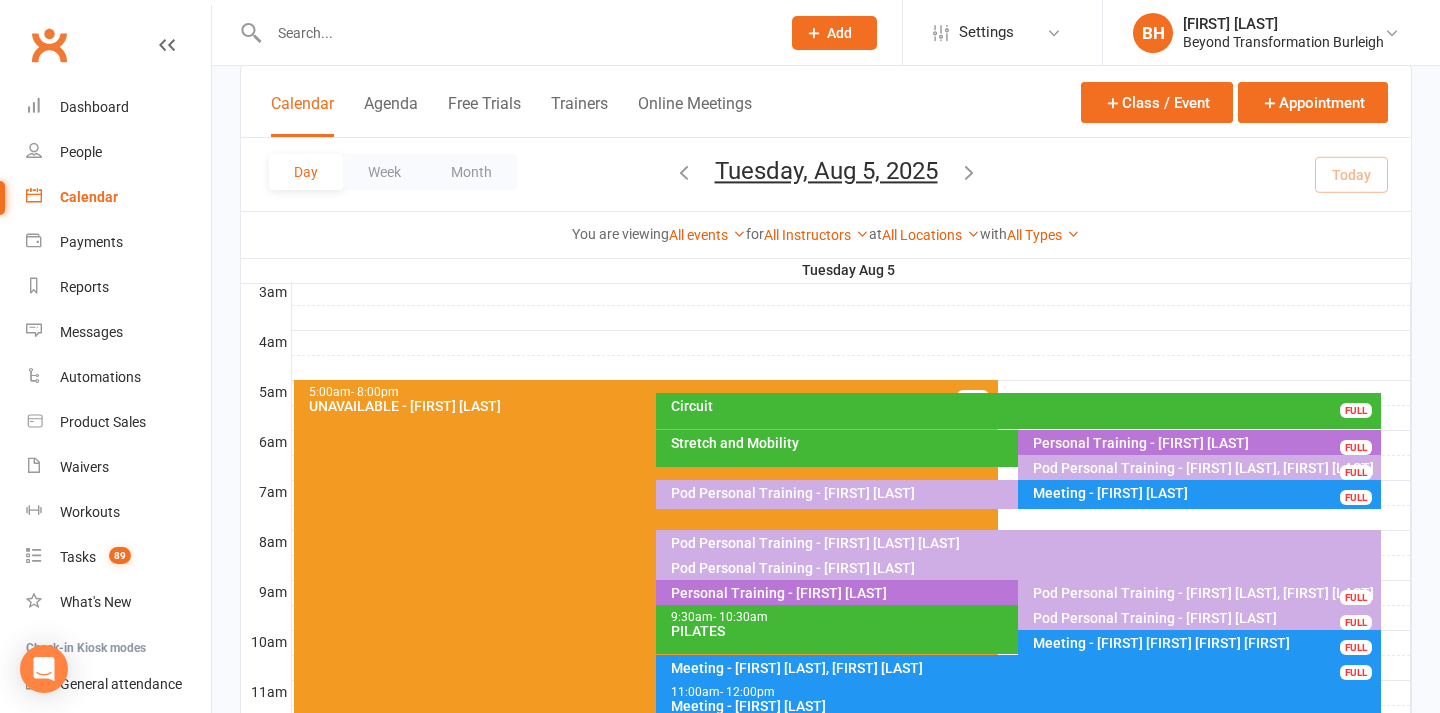 click on "Personal Training - [FIRST] [LAST]" at bounding box center [1013, 593] 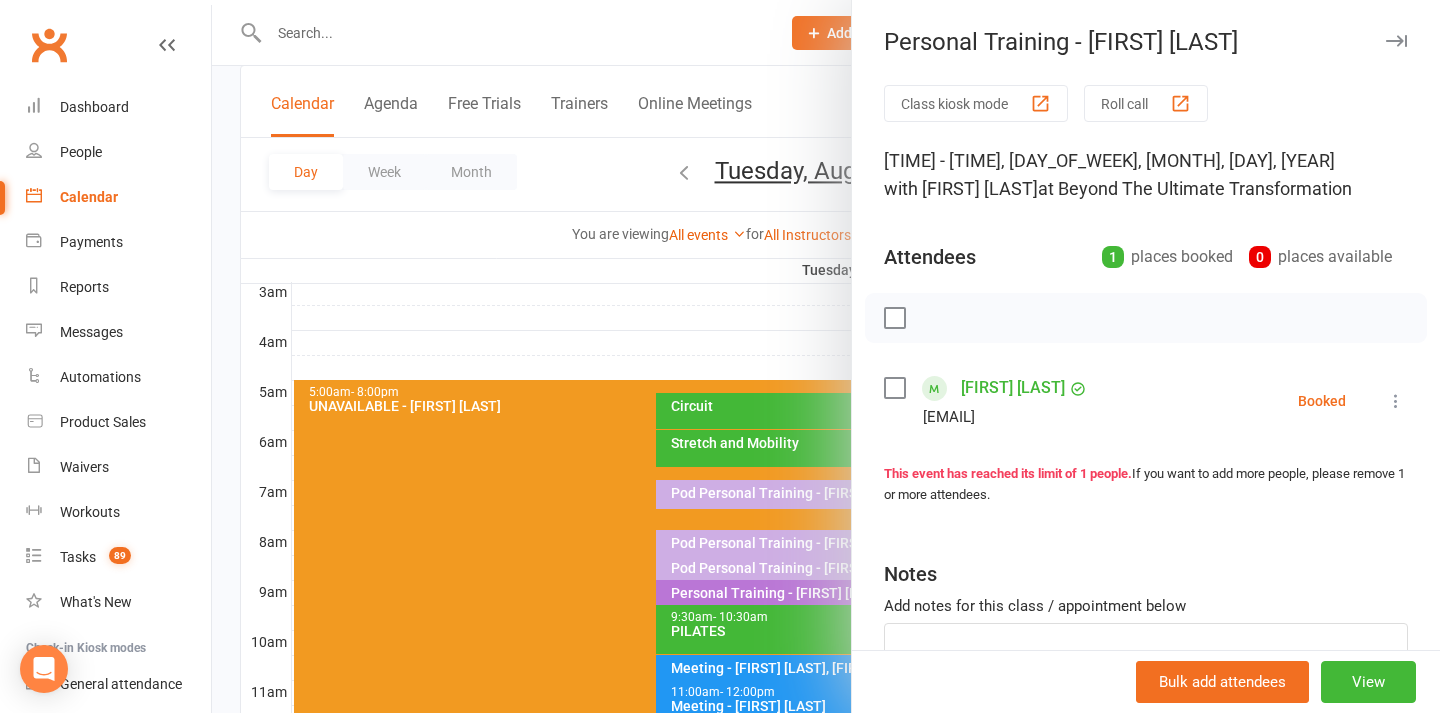 click at bounding box center [826, 356] 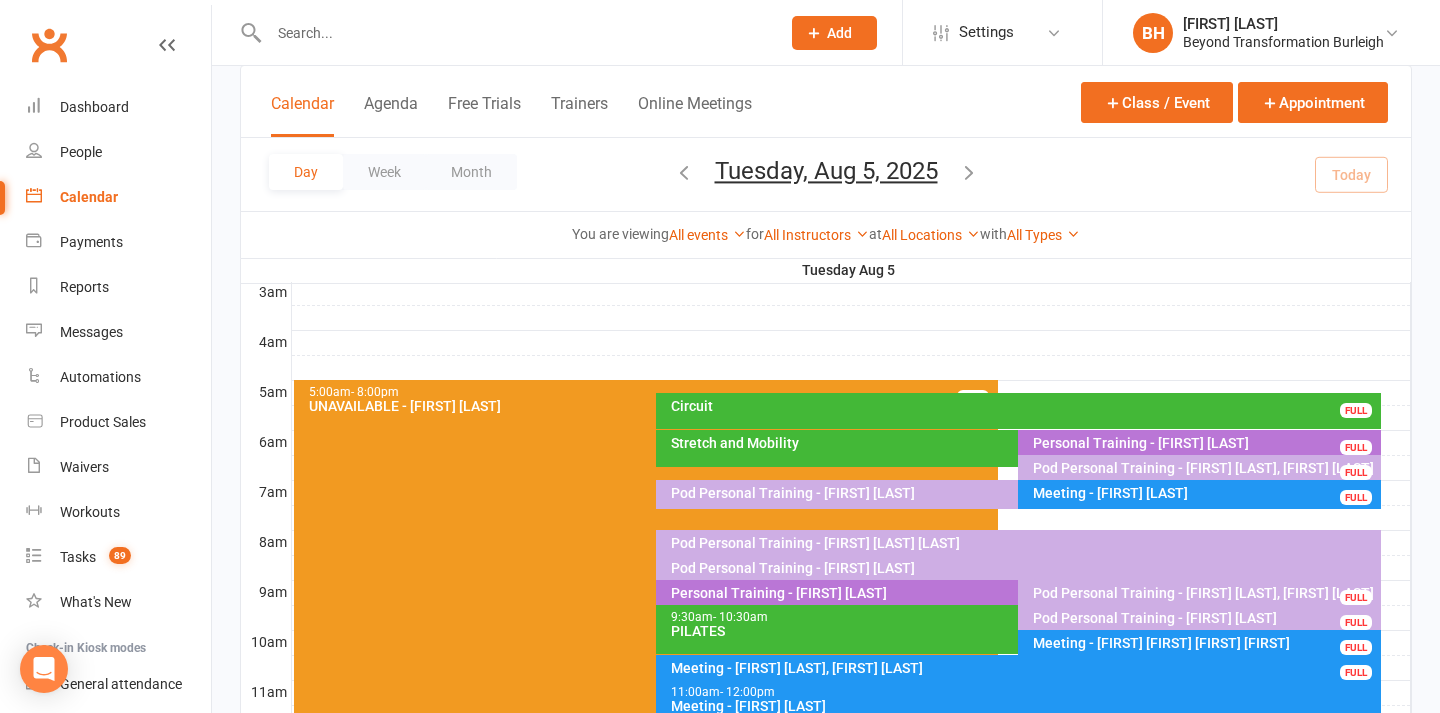 click on "Tuesday, Aug 5, 2025" at bounding box center (826, 171) 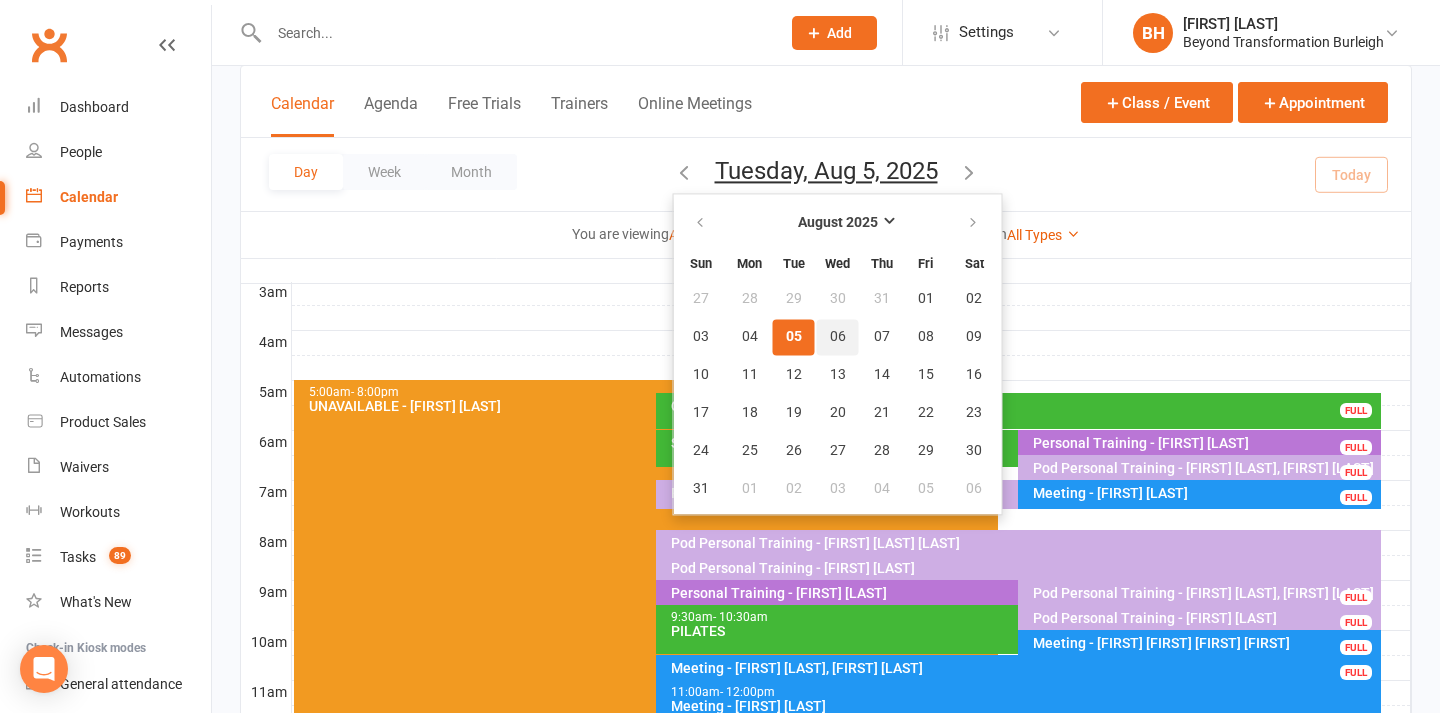 click on "06" at bounding box center [838, 337] 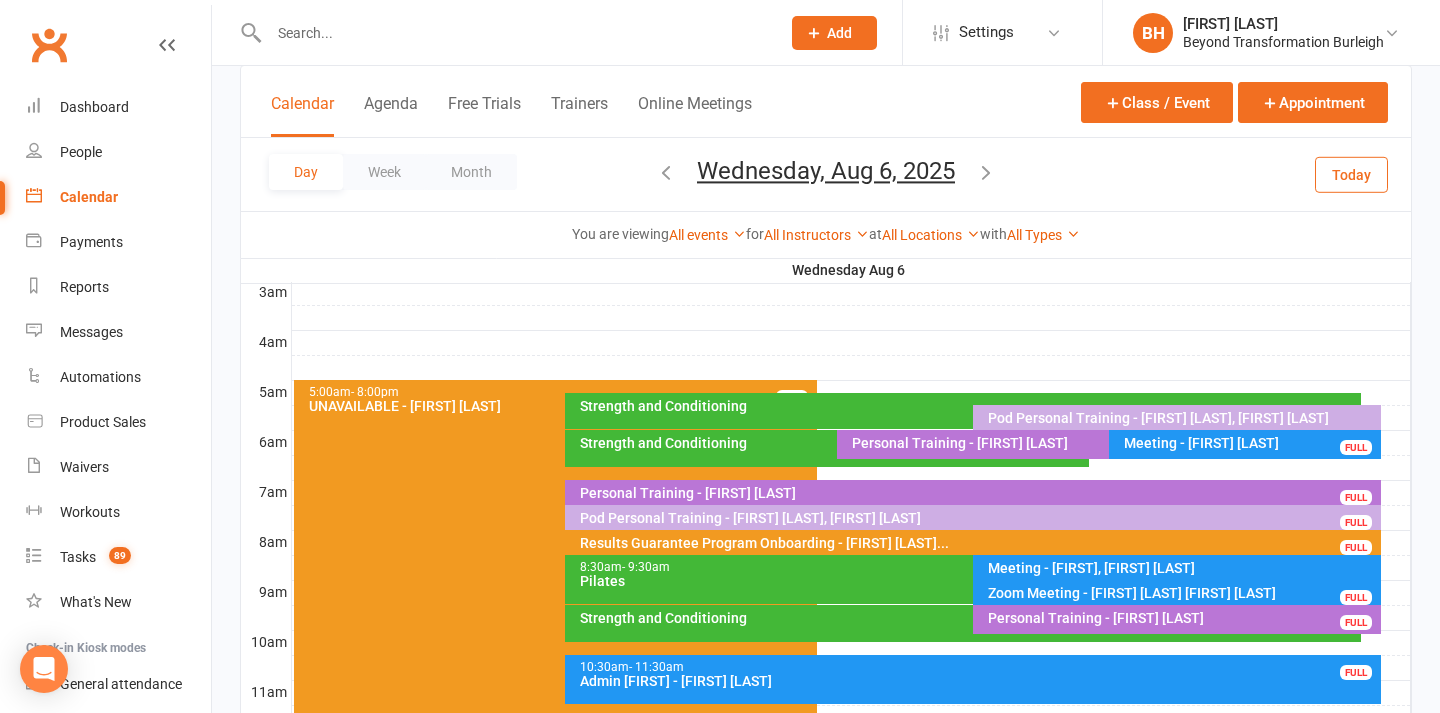 click at bounding box center [986, 172] 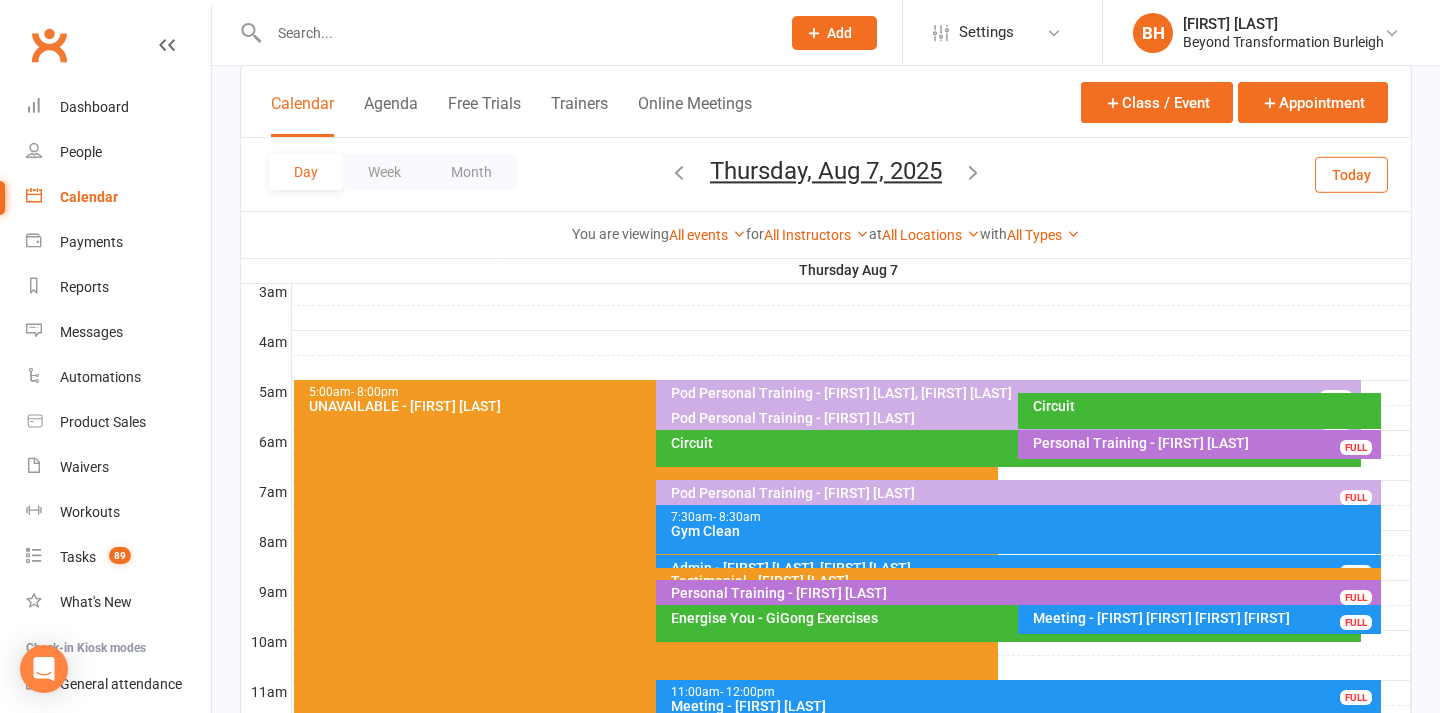 click at bounding box center (973, 172) 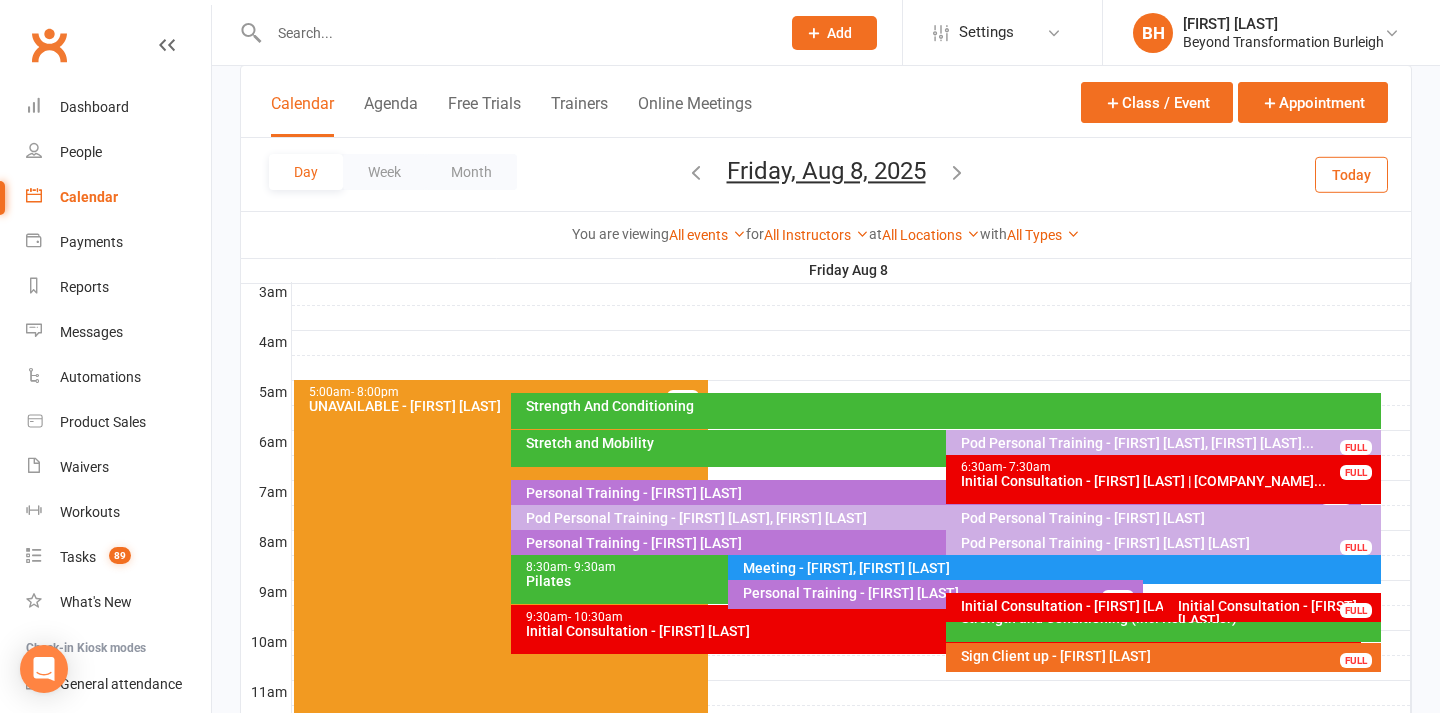 click on "Friday, Aug 8, 2025" at bounding box center (826, 171) 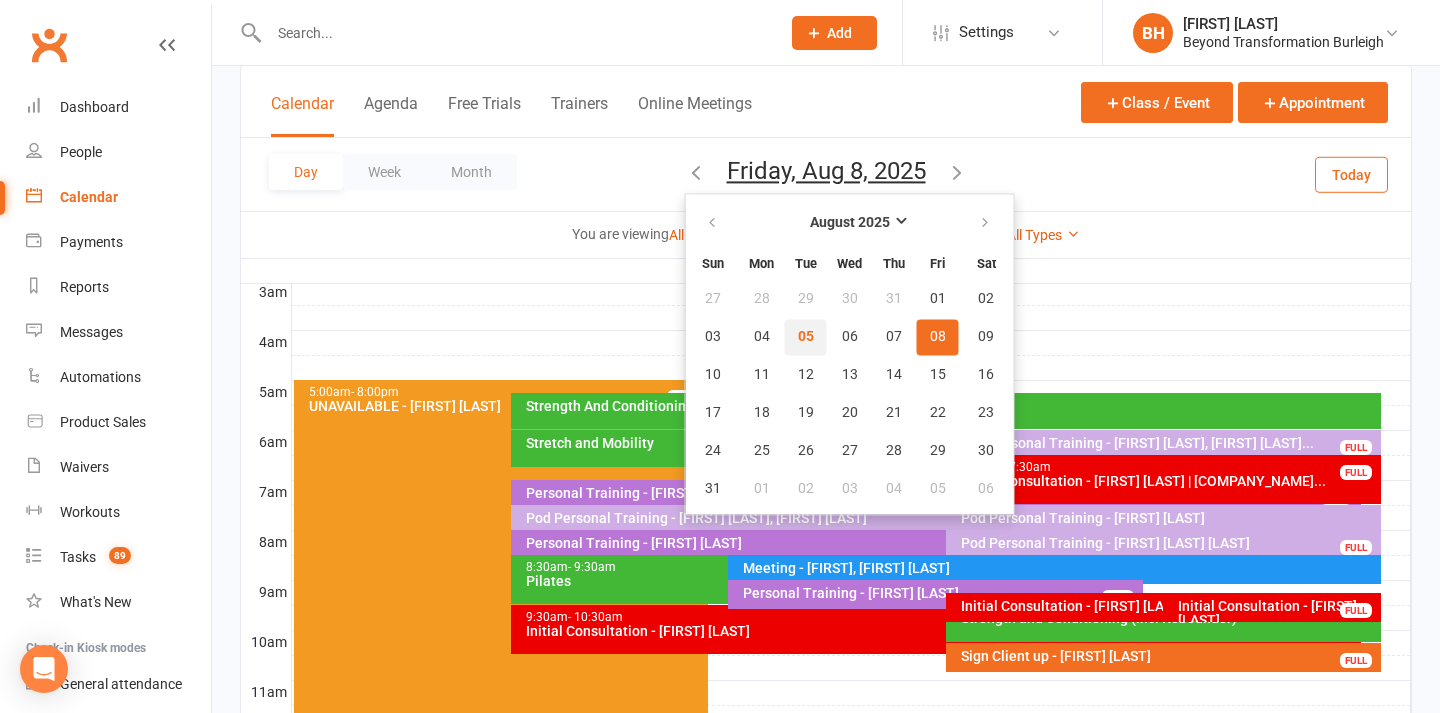 click on "05" at bounding box center (806, 337) 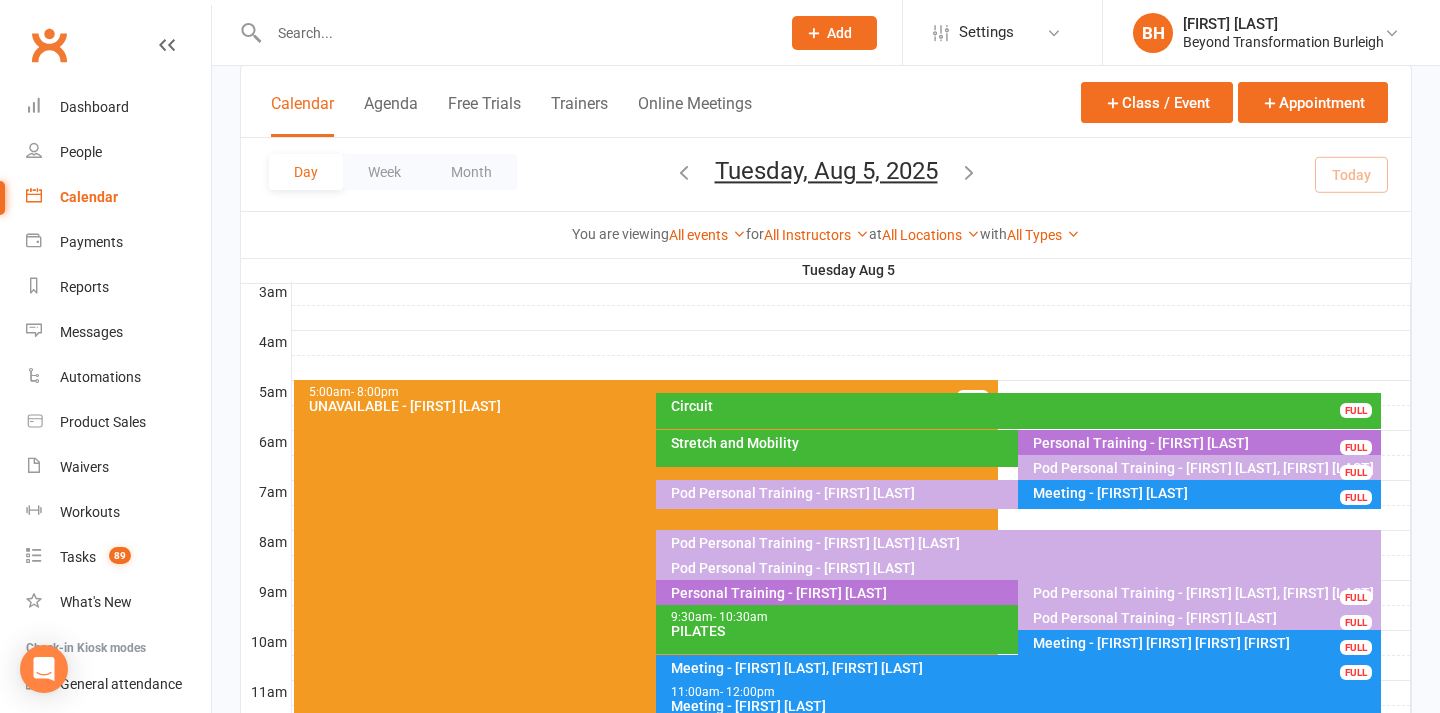 click on "Personal Training - [FIRST] [LAST]" at bounding box center [1013, 593] 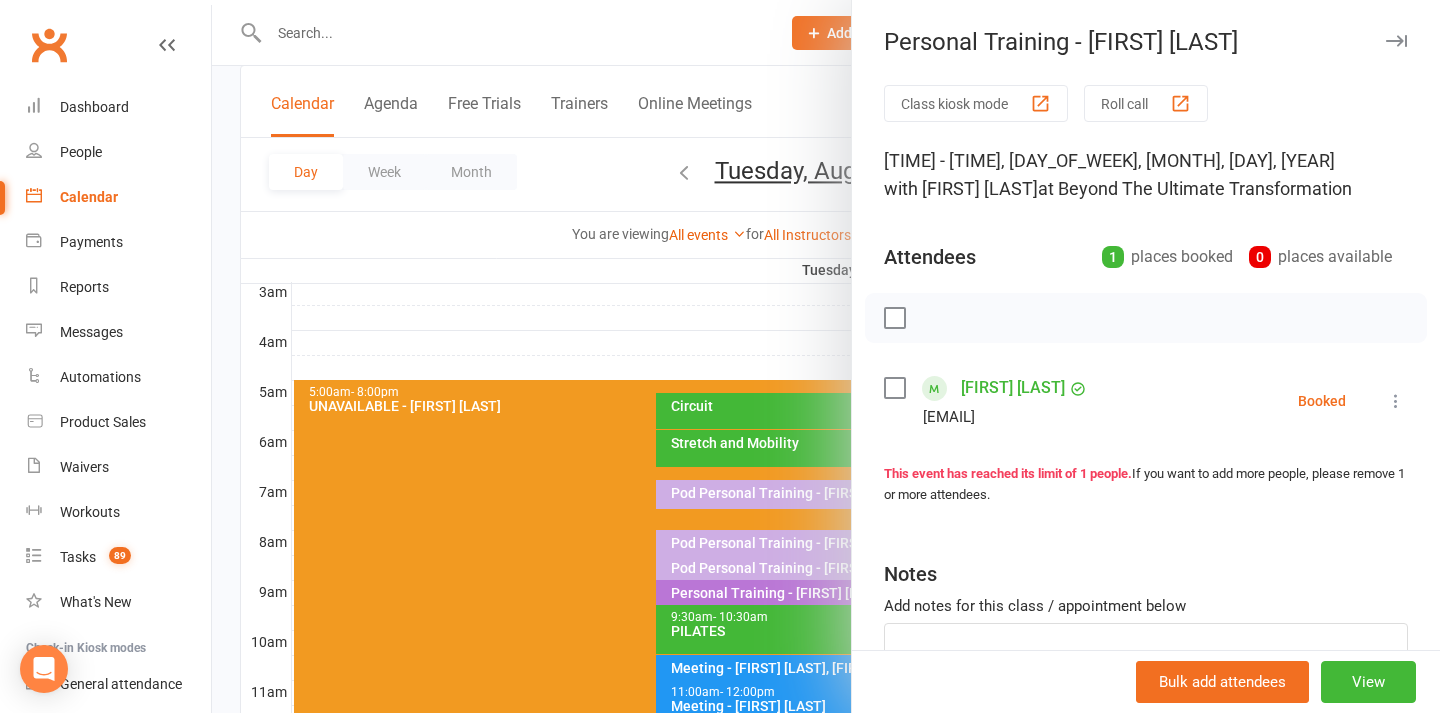 click on "Bulk add attendees  View" at bounding box center [1146, 681] 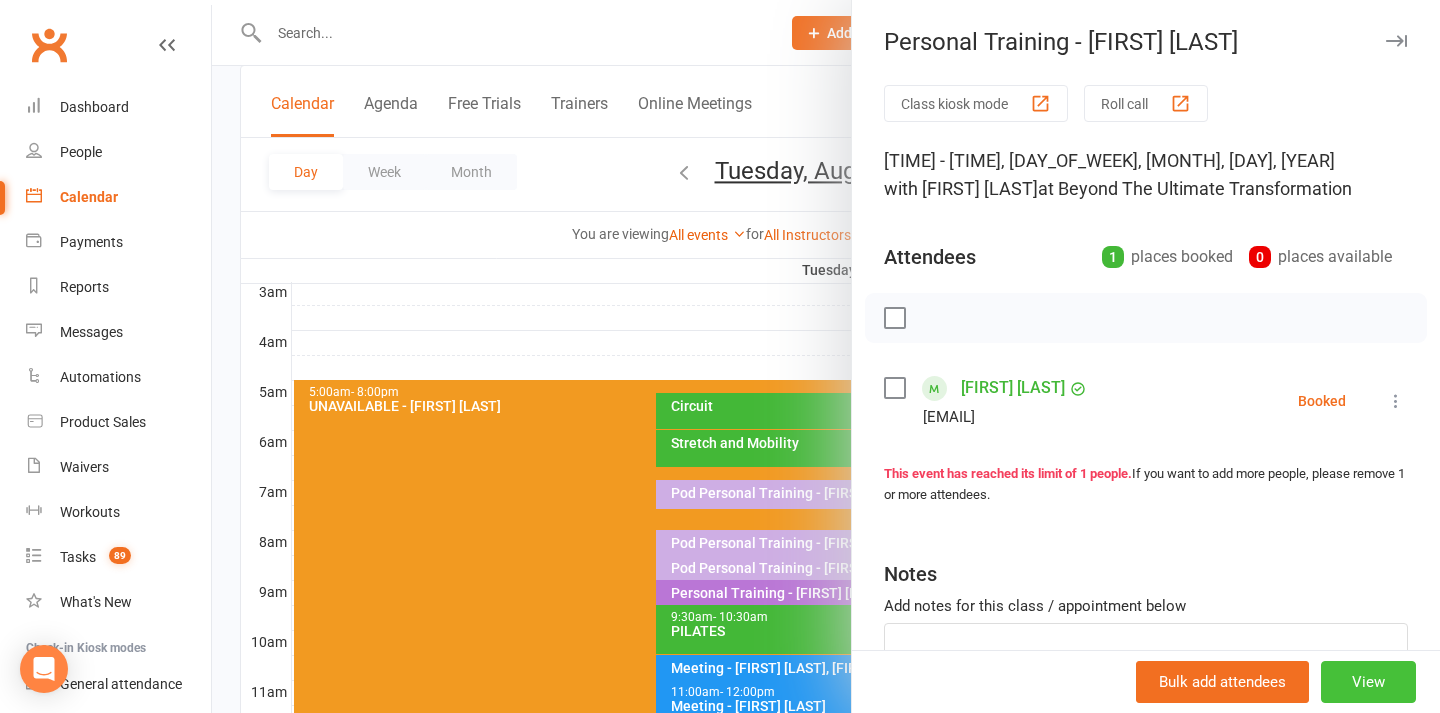 click on "View" at bounding box center (1368, 682) 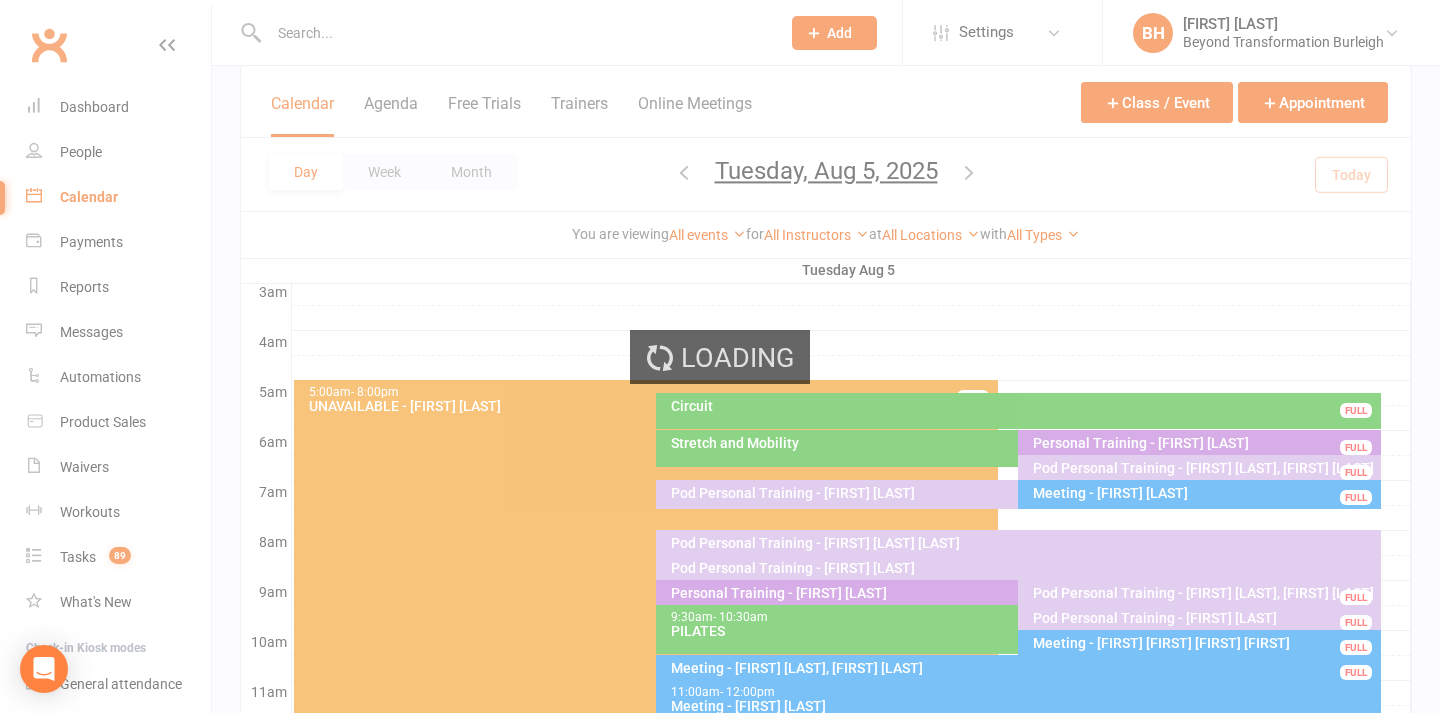 scroll, scrollTop: 0, scrollLeft: 0, axis: both 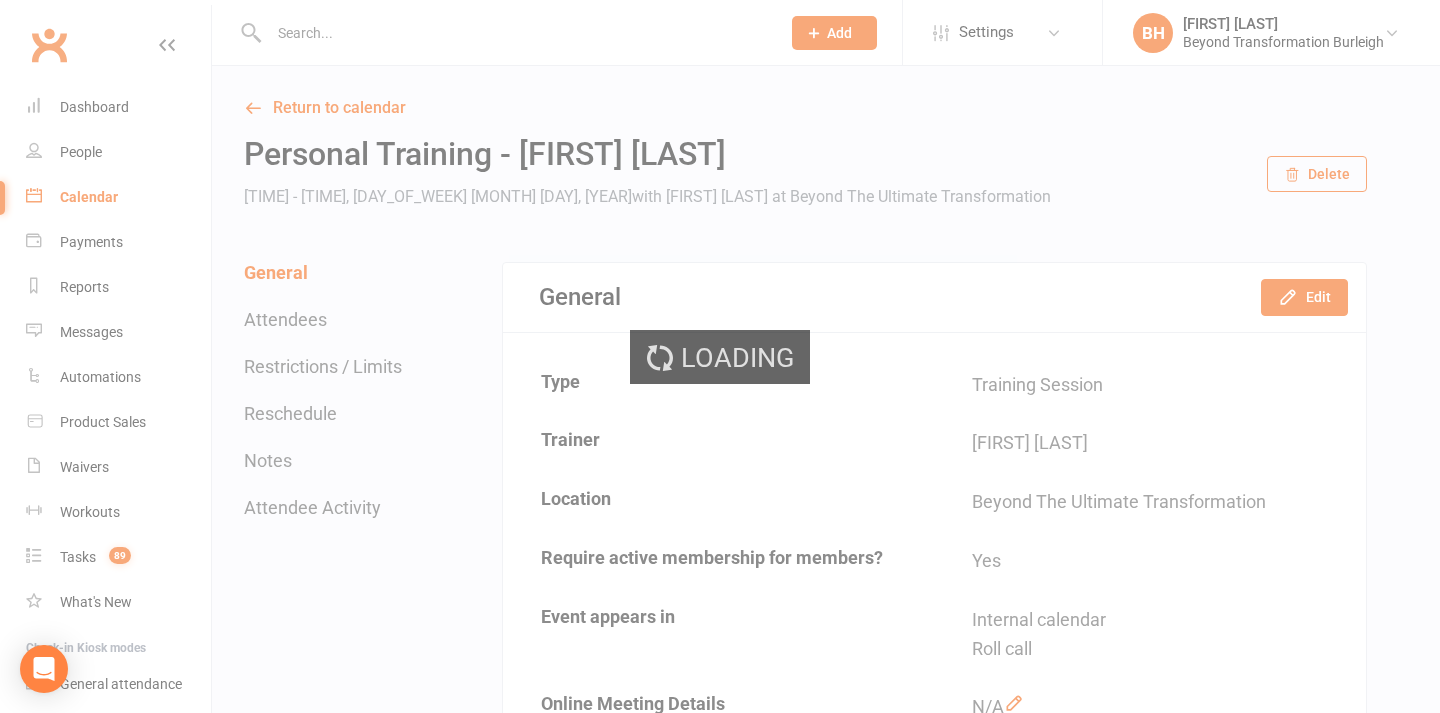 click on "Loading" at bounding box center [720, 356] 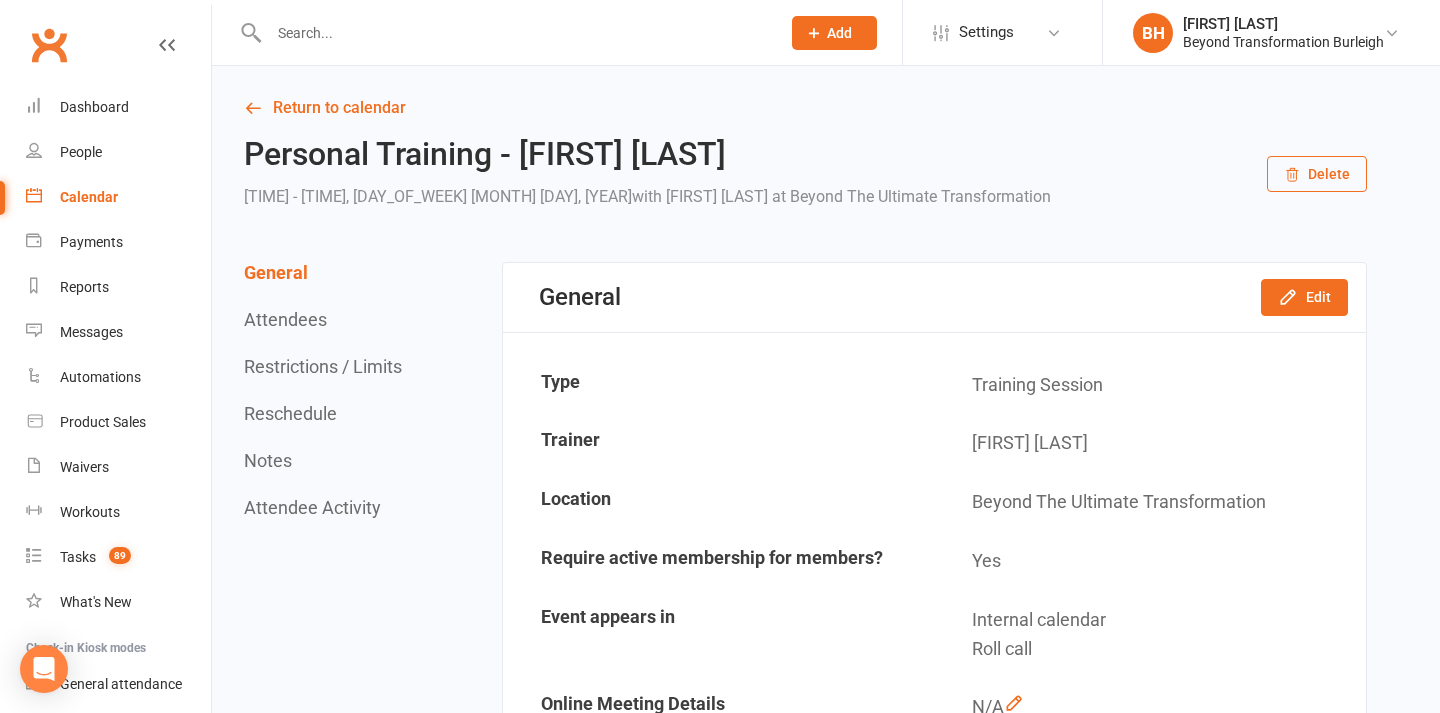 click on "Delete" at bounding box center [1317, 174] 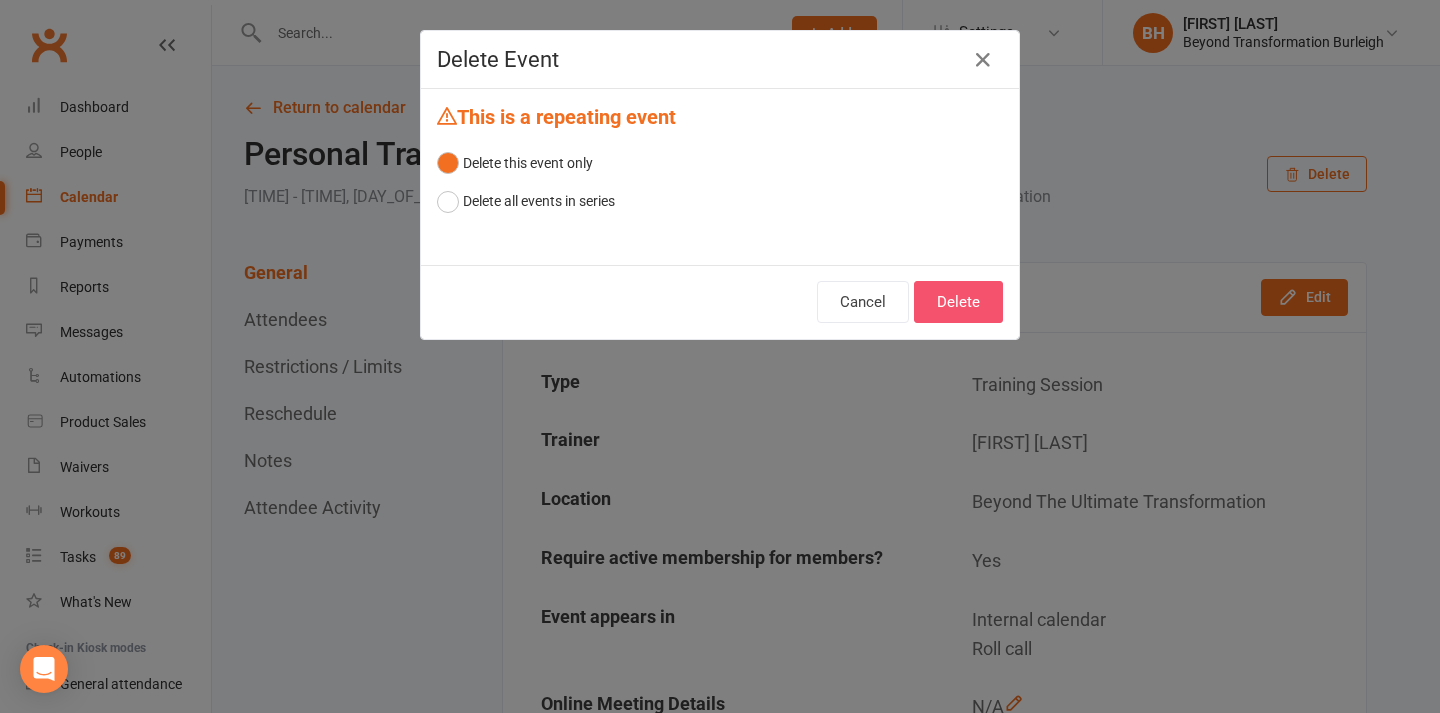 click on "Delete" at bounding box center (958, 302) 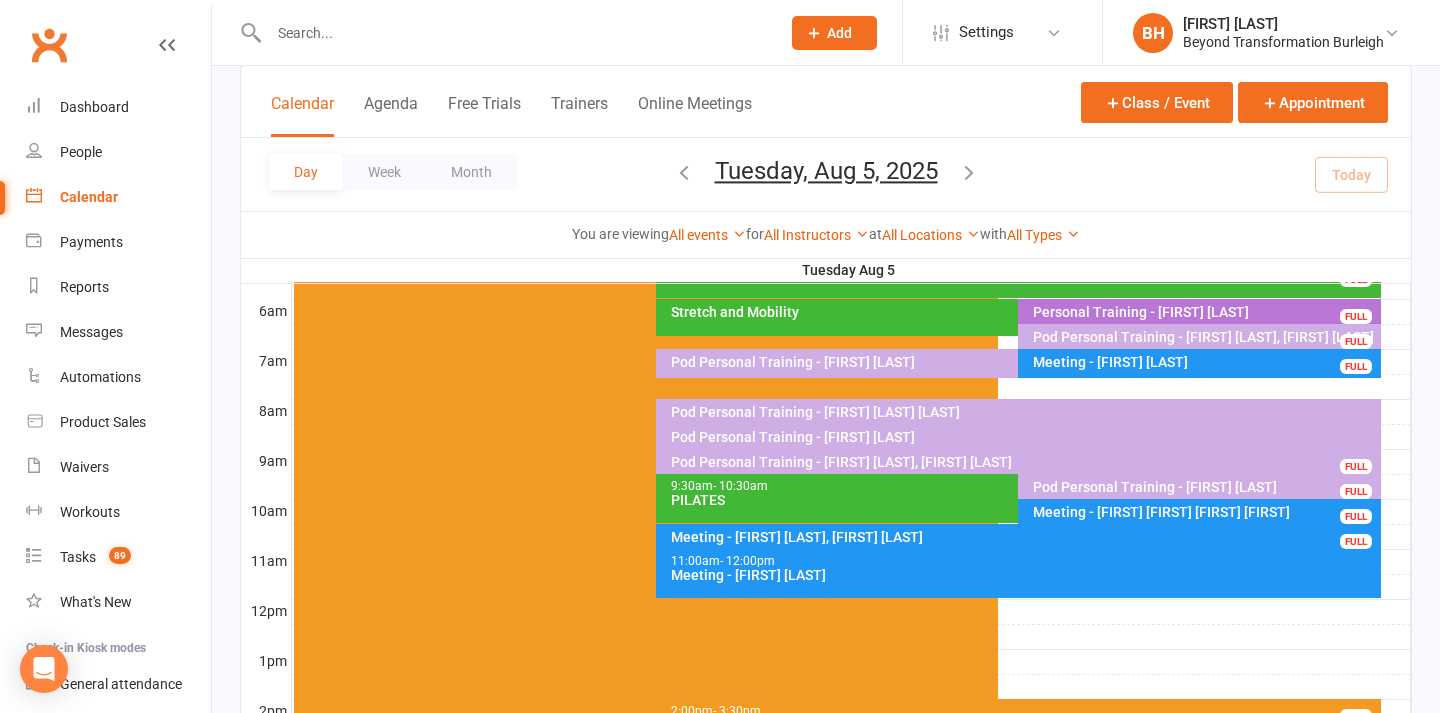 scroll, scrollTop: 412, scrollLeft: 0, axis: vertical 